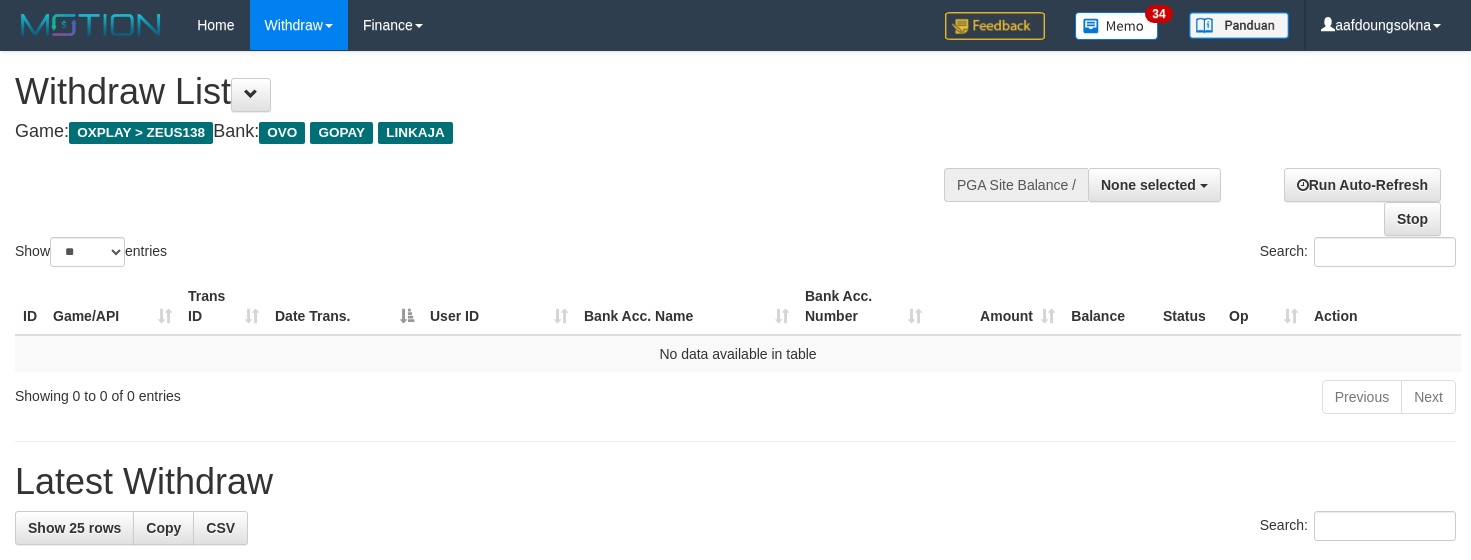 select 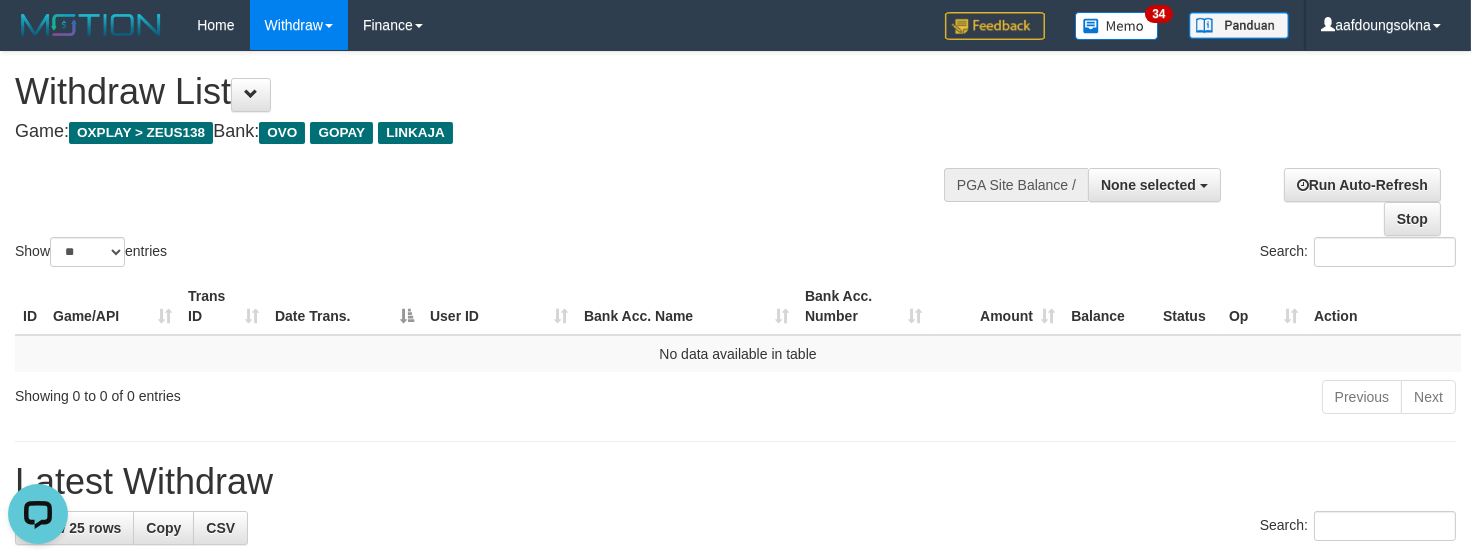 scroll, scrollTop: 0, scrollLeft: 0, axis: both 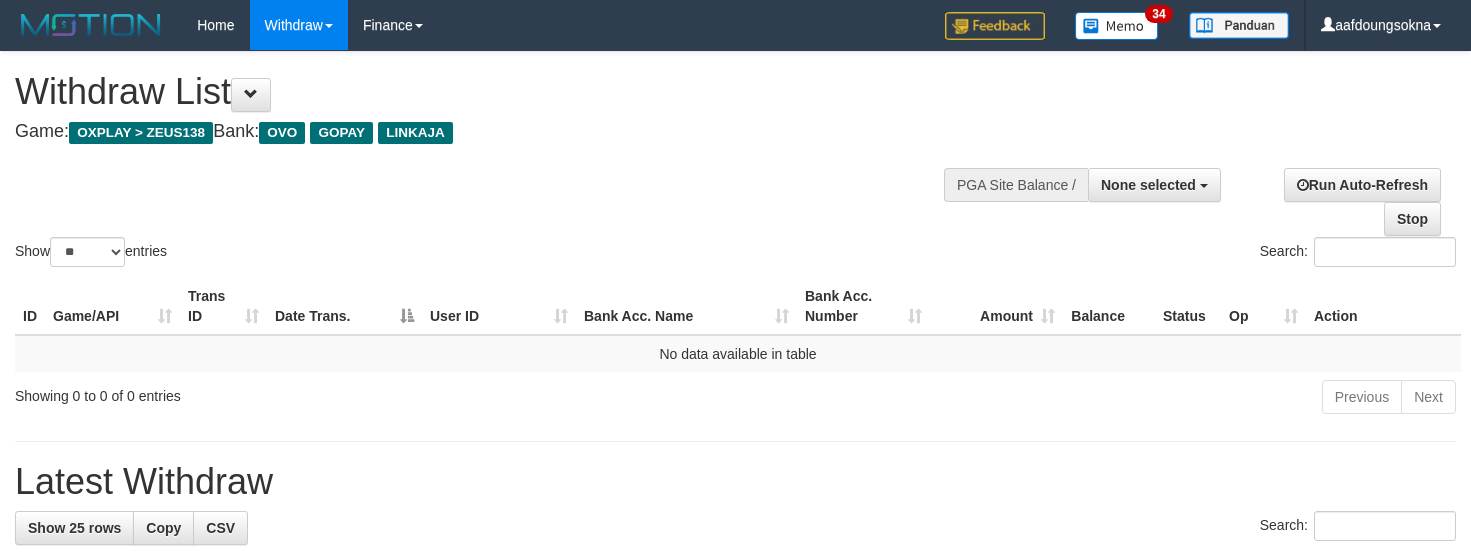 select 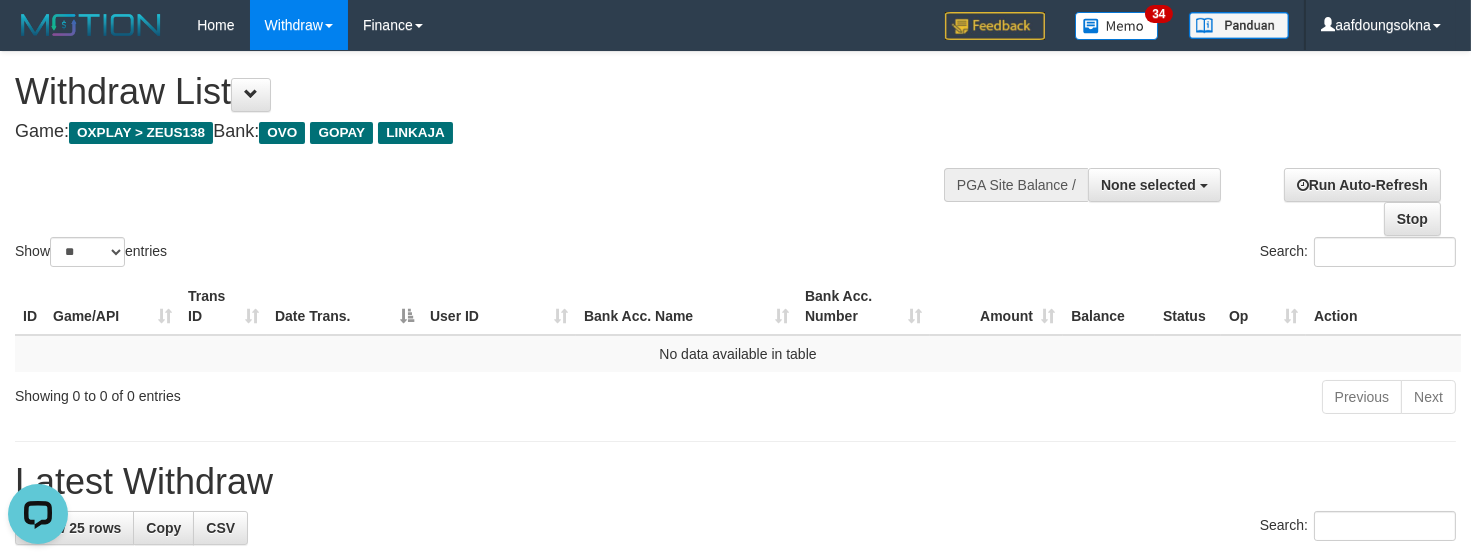 scroll, scrollTop: 0, scrollLeft: 0, axis: both 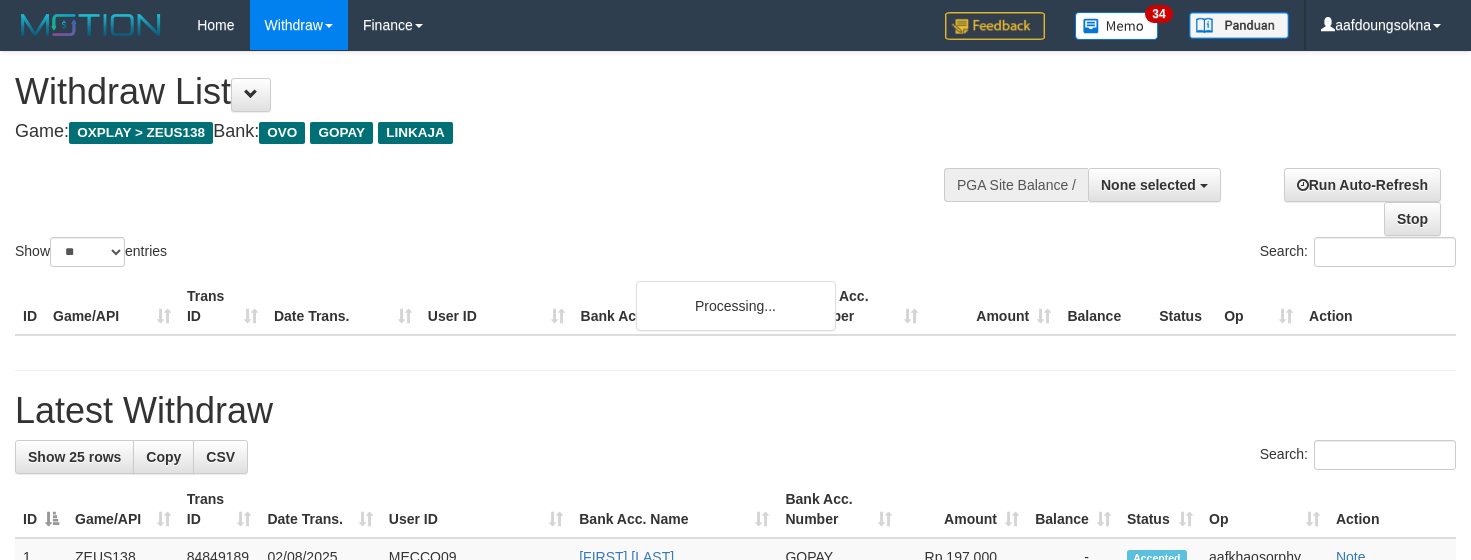 select 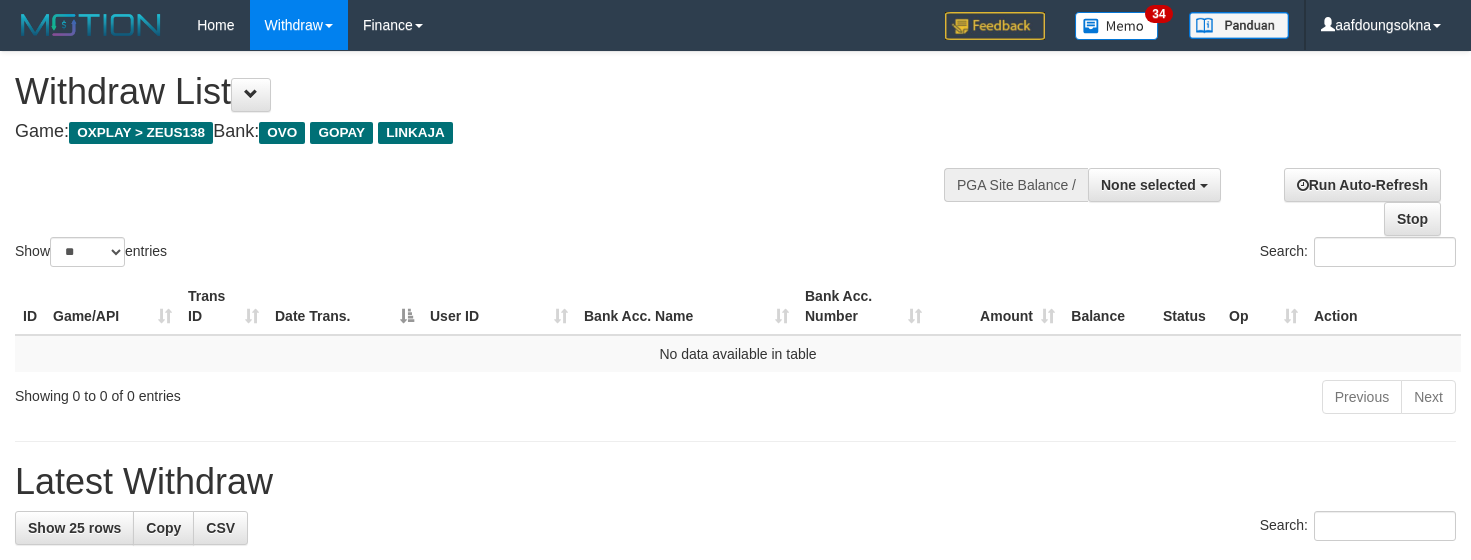 select 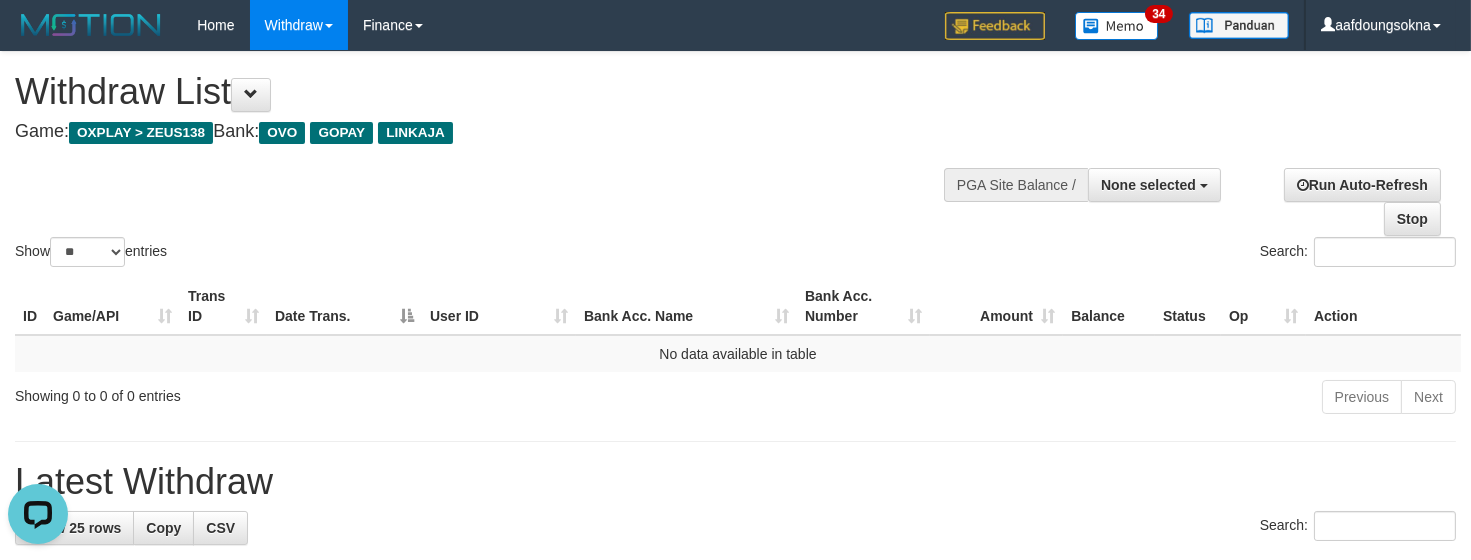 scroll, scrollTop: 0, scrollLeft: 0, axis: both 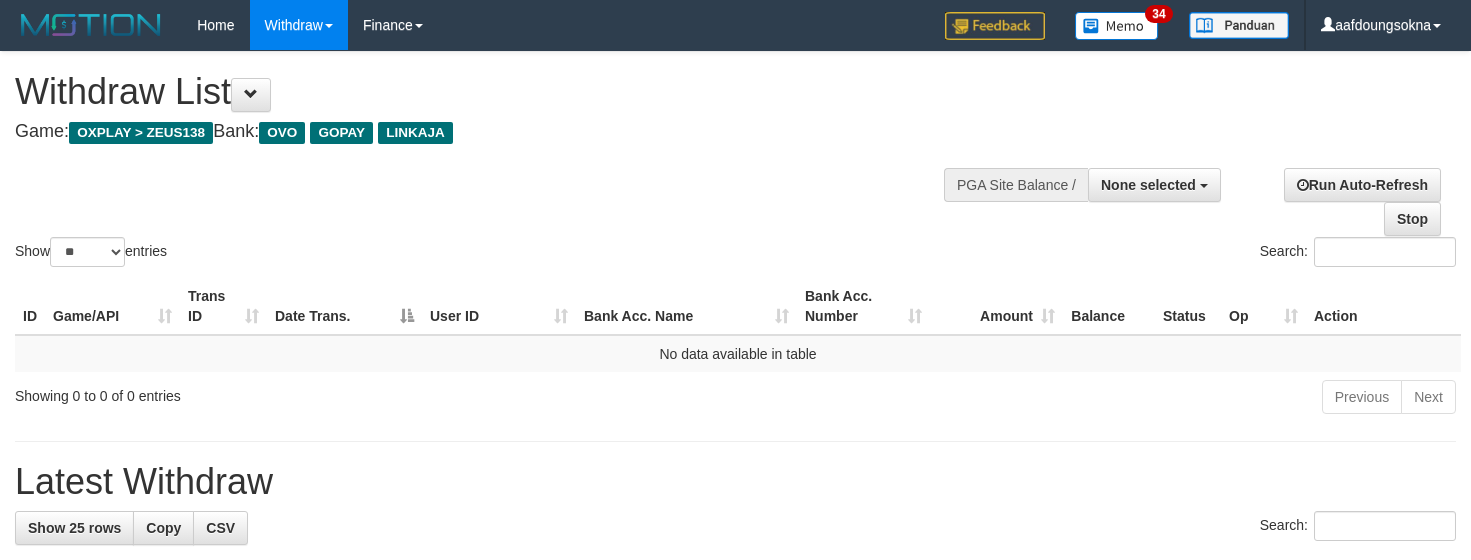 select 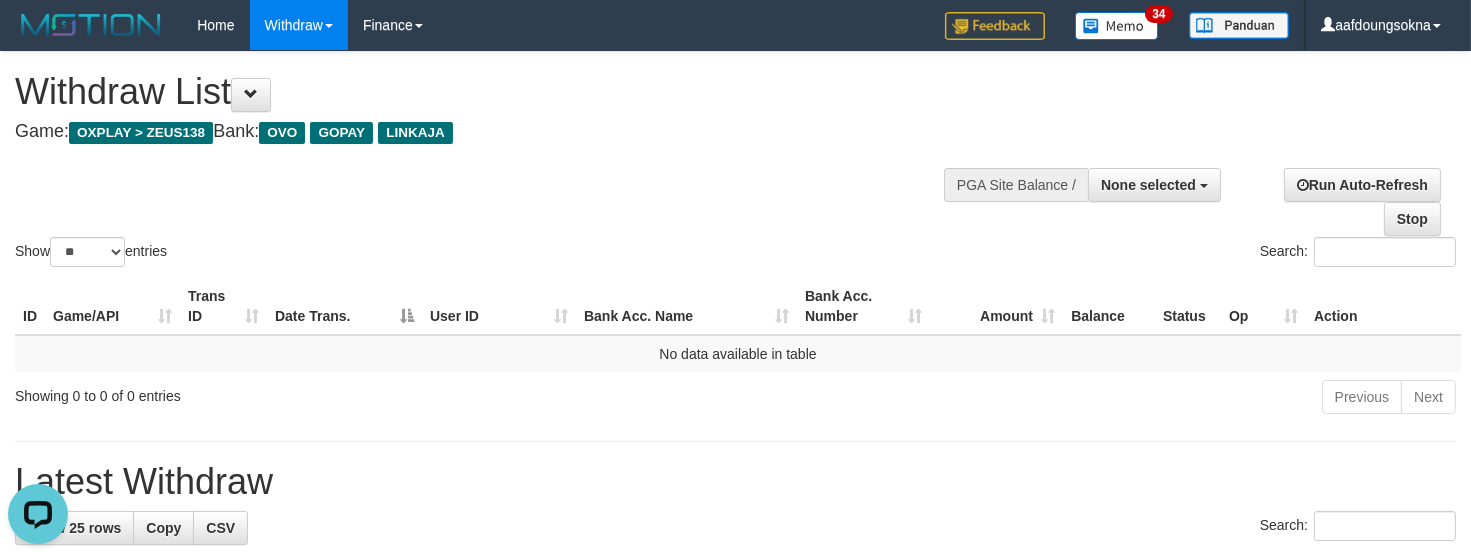 scroll, scrollTop: 0, scrollLeft: 0, axis: both 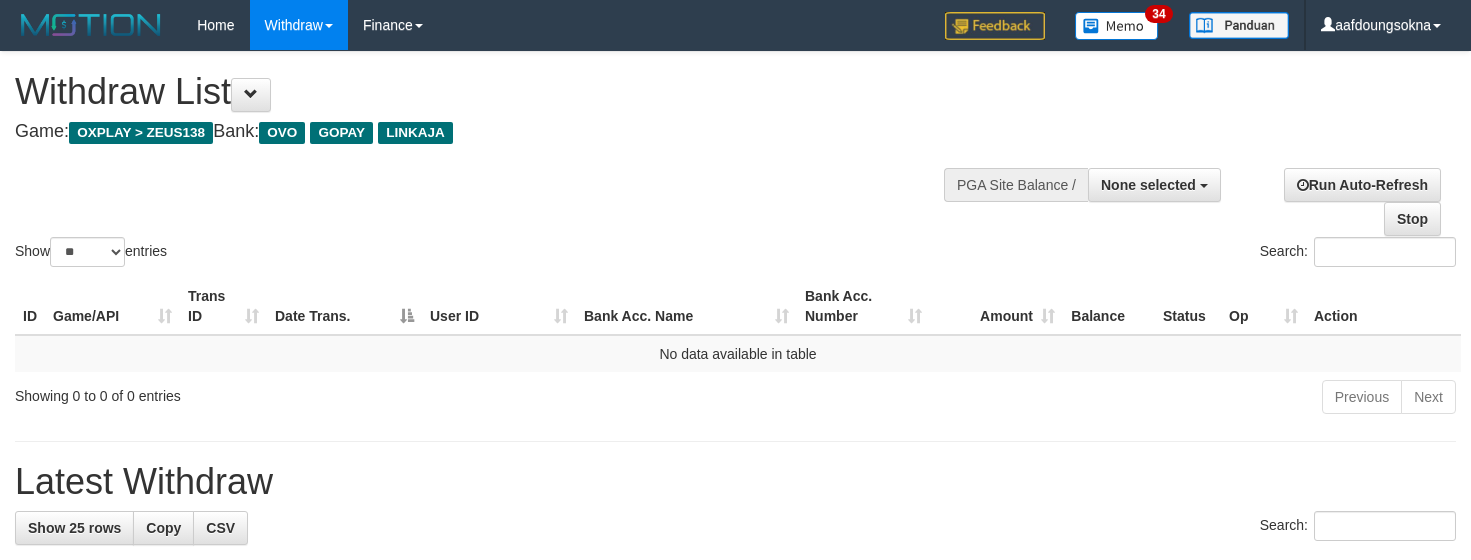 select 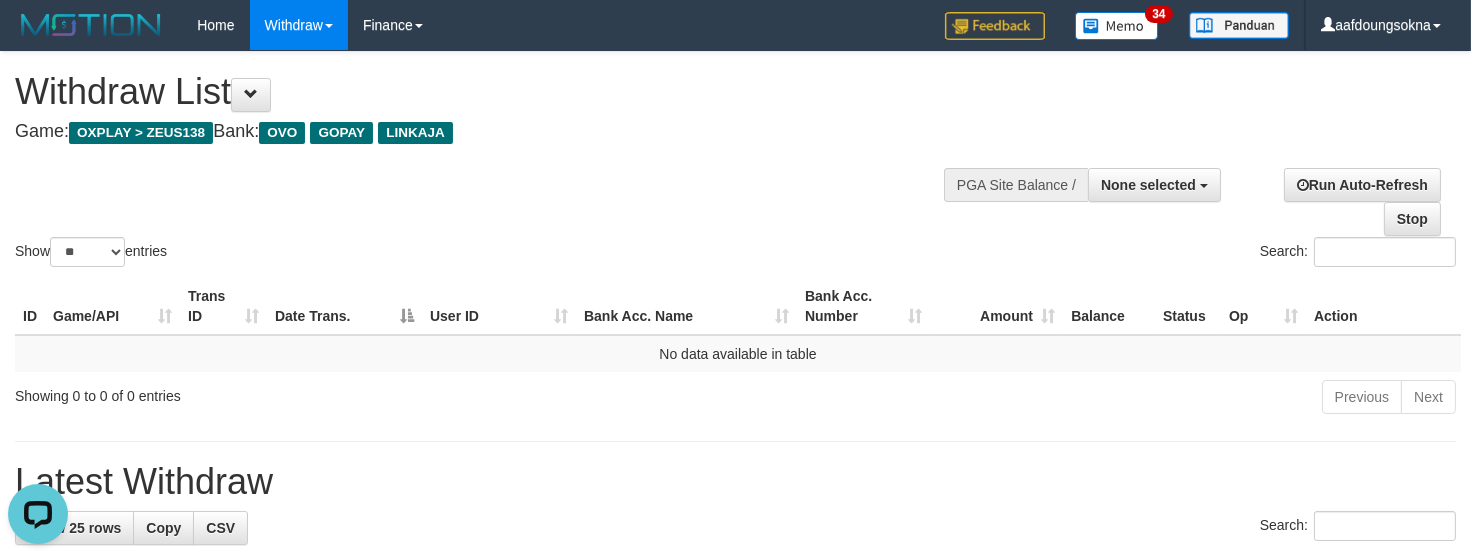 scroll, scrollTop: 0, scrollLeft: 0, axis: both 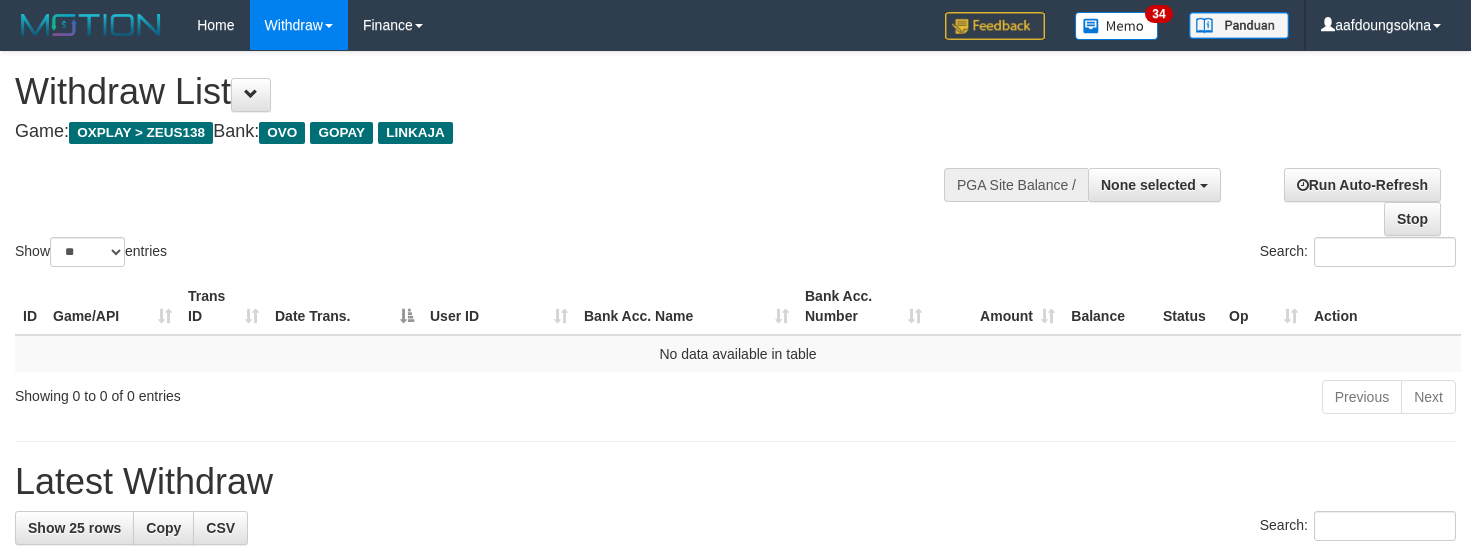 select 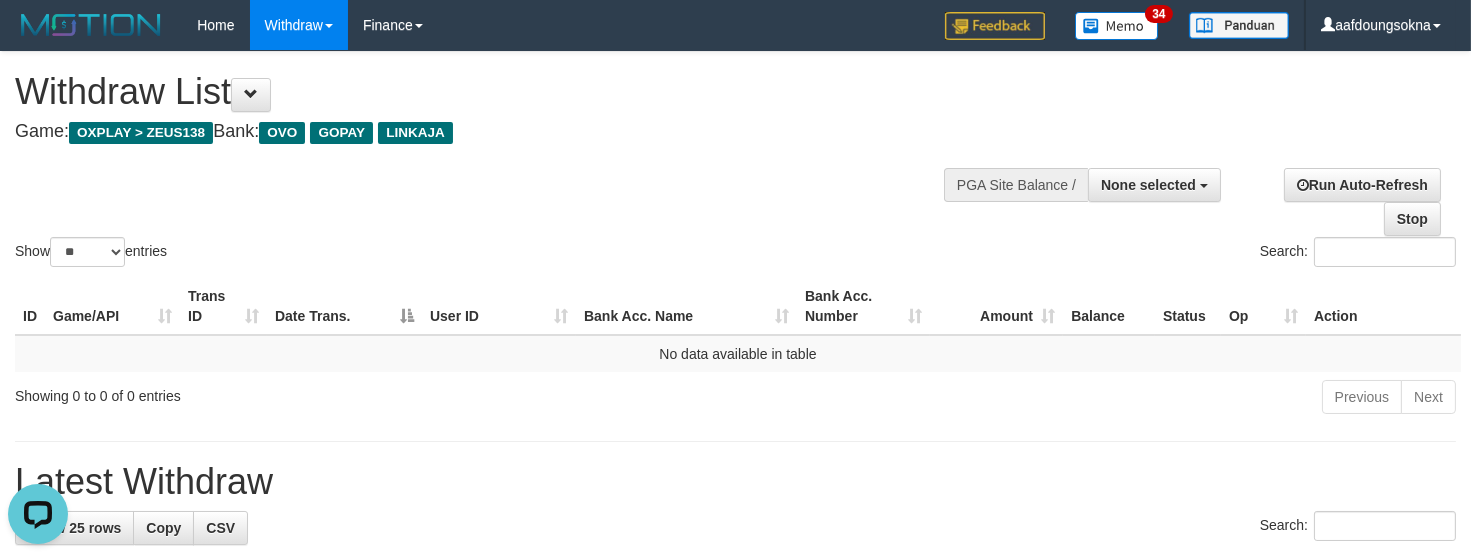scroll, scrollTop: 0, scrollLeft: 0, axis: both 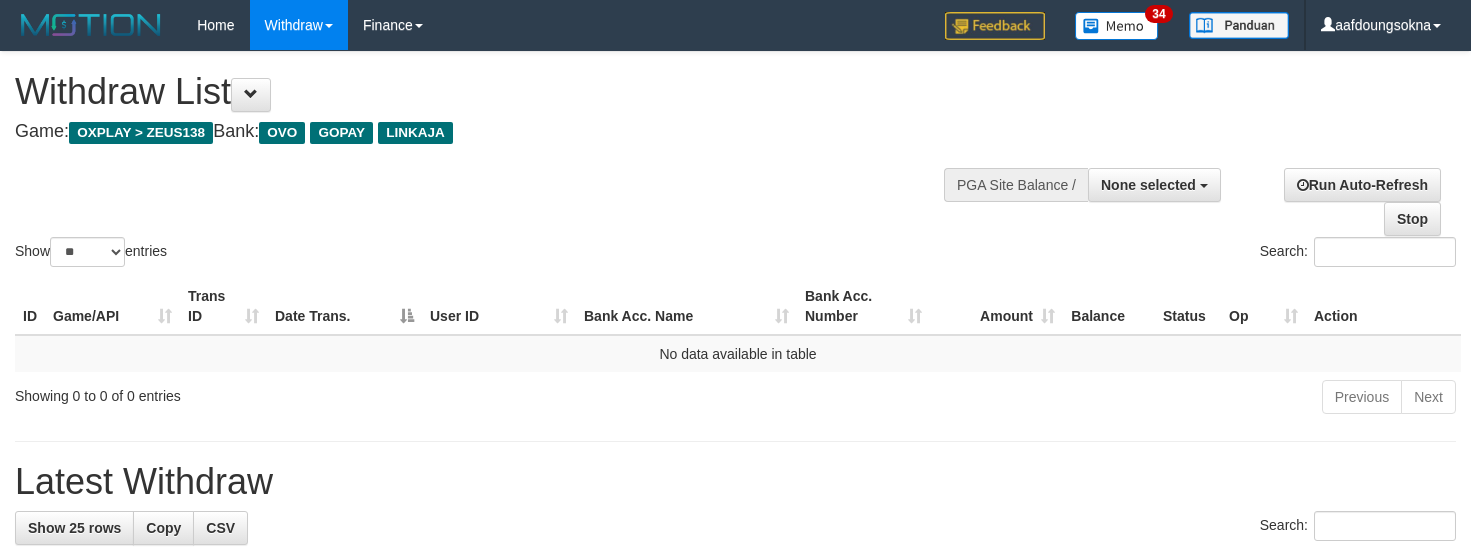 select 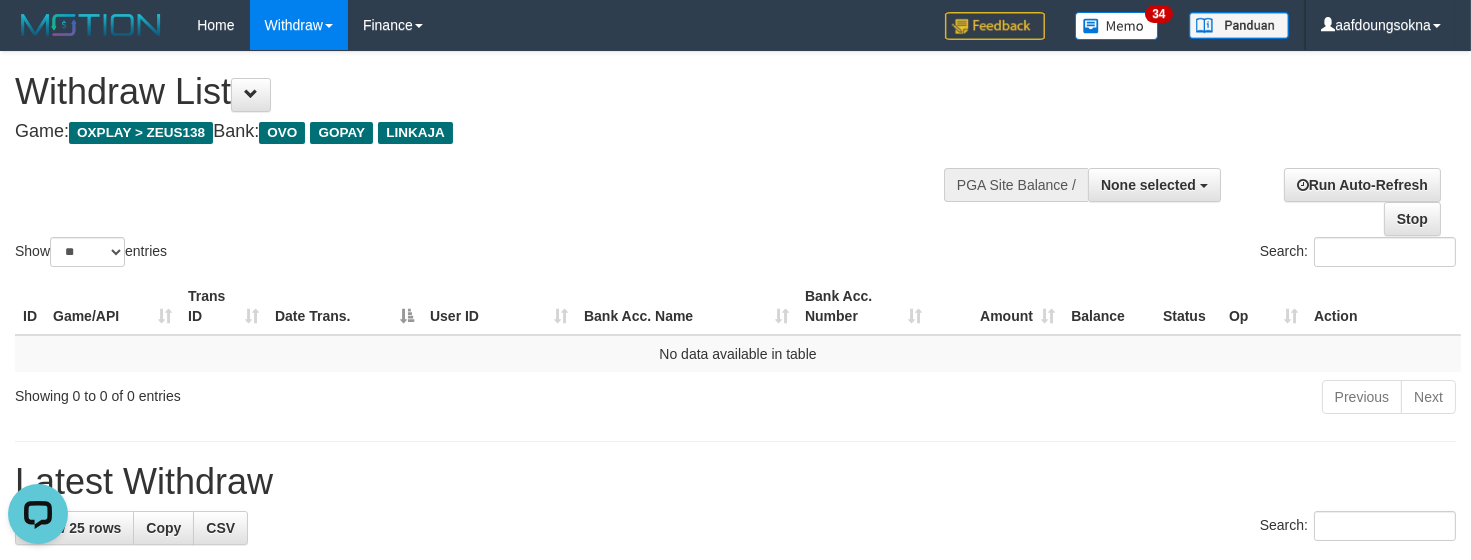 scroll, scrollTop: 0, scrollLeft: 0, axis: both 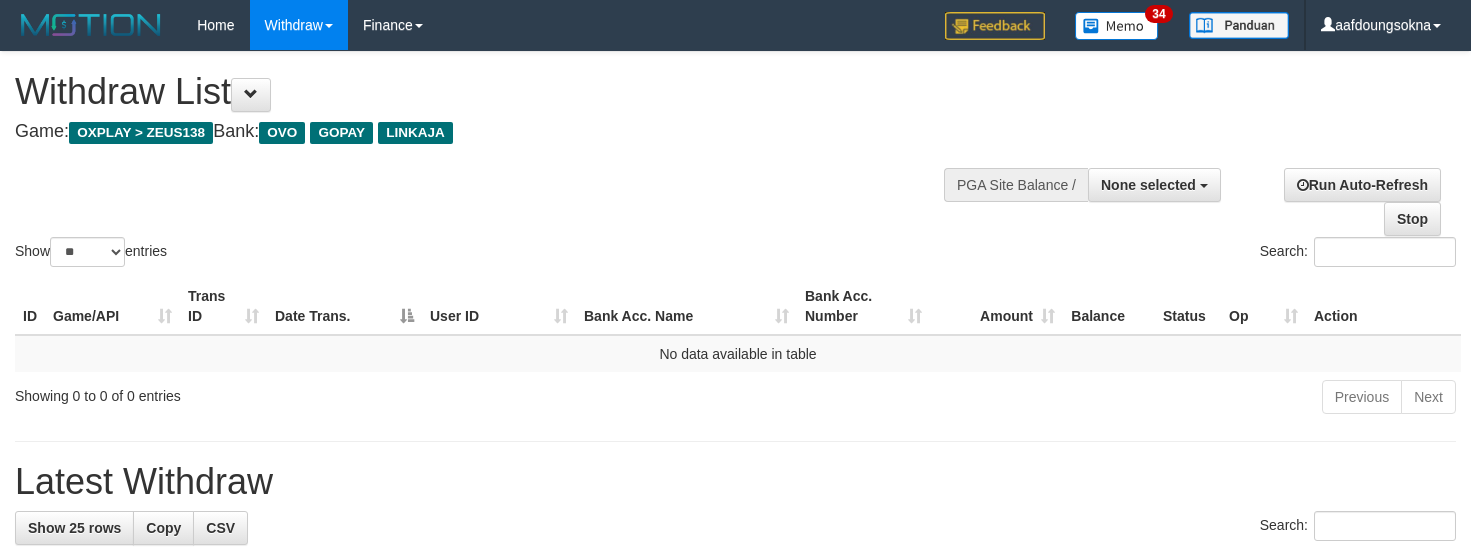 select 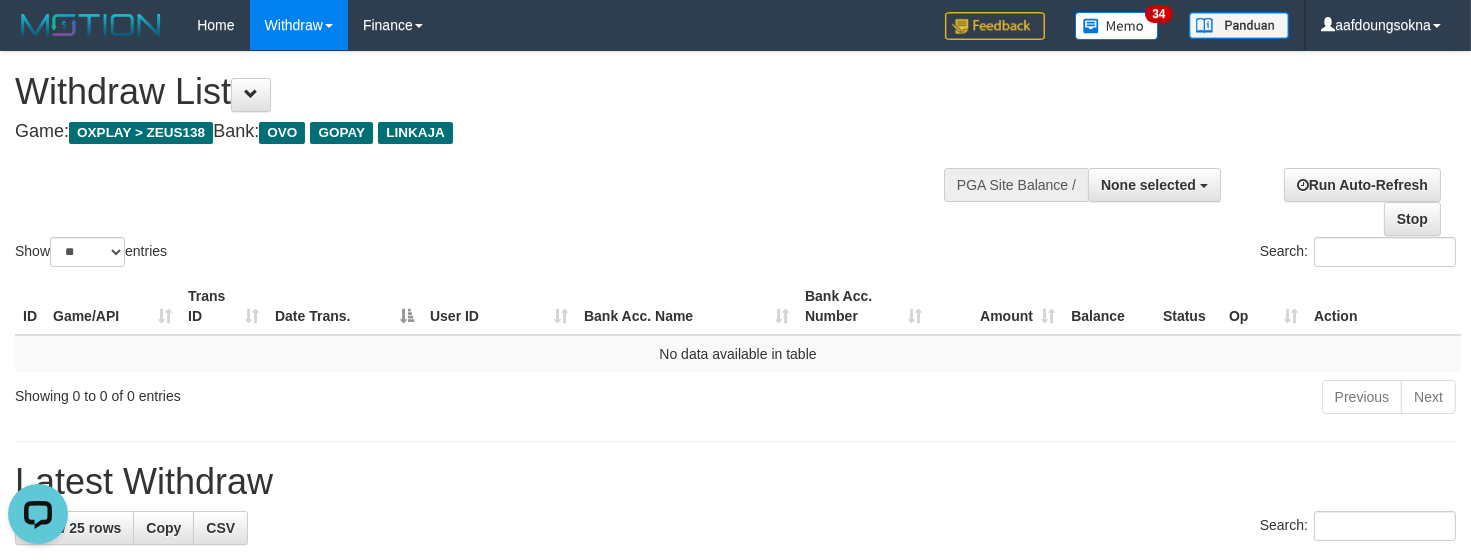 scroll, scrollTop: 0, scrollLeft: 0, axis: both 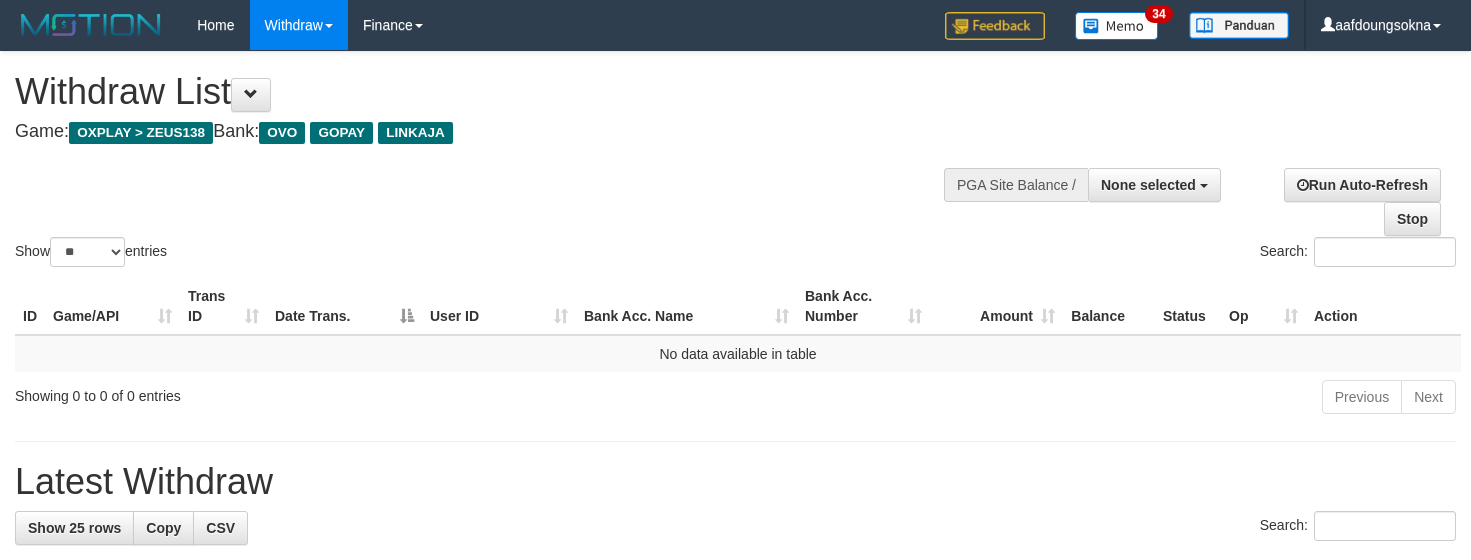 select 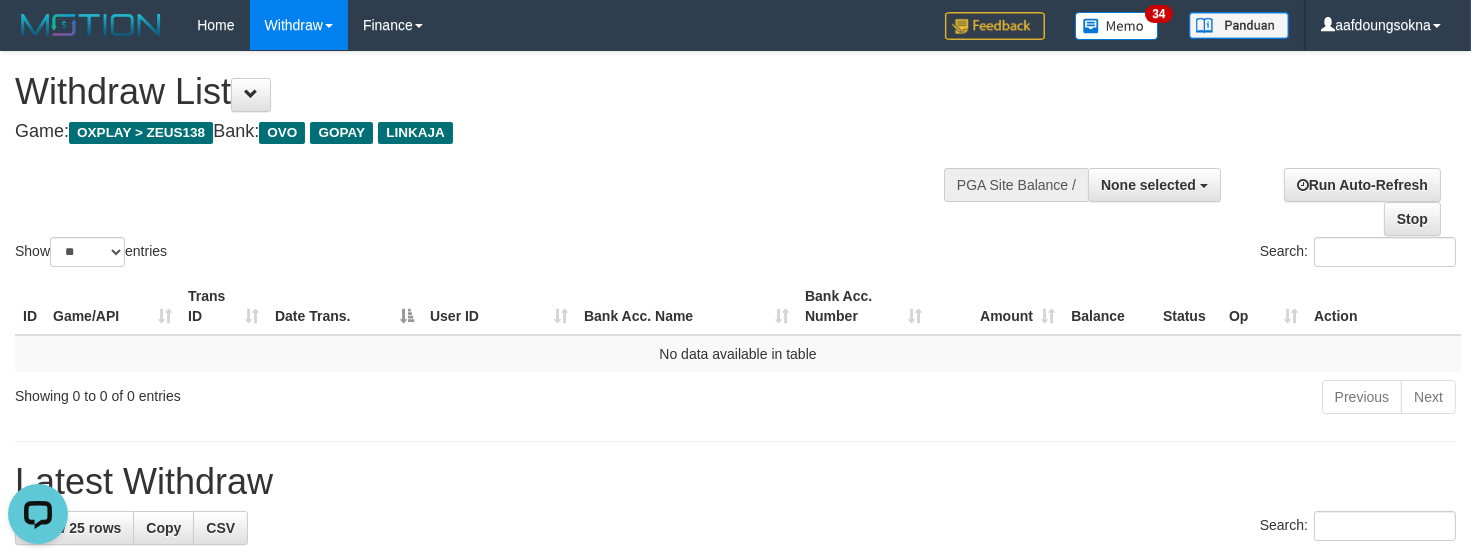 scroll, scrollTop: 0, scrollLeft: 0, axis: both 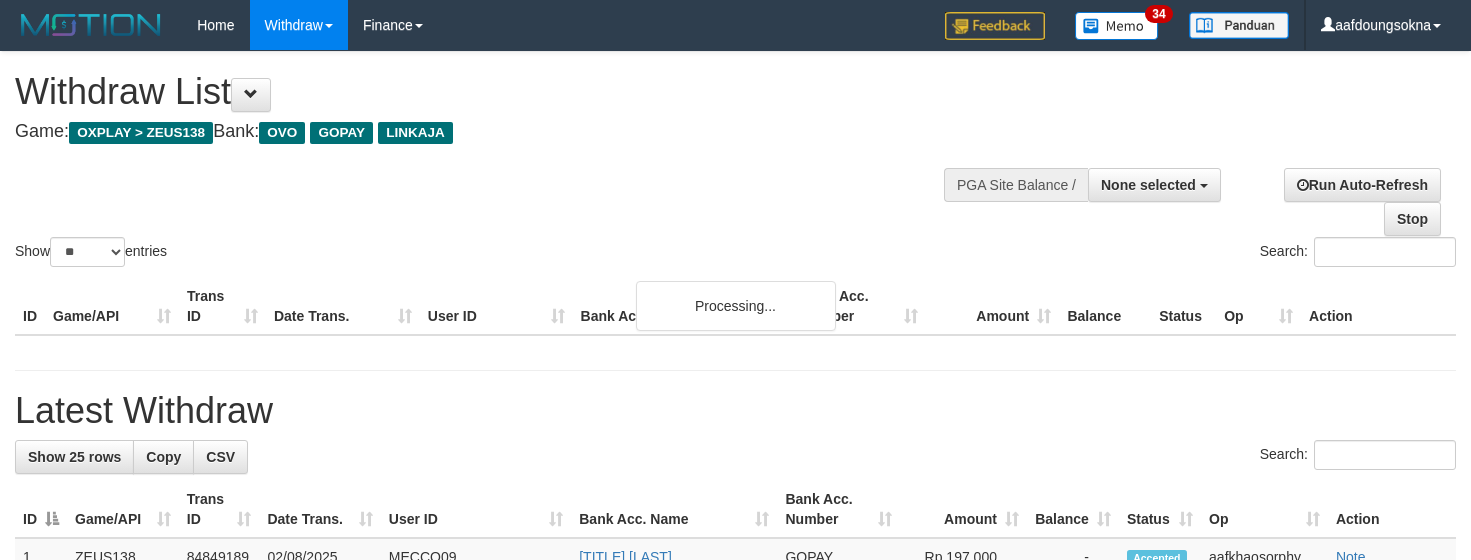 select 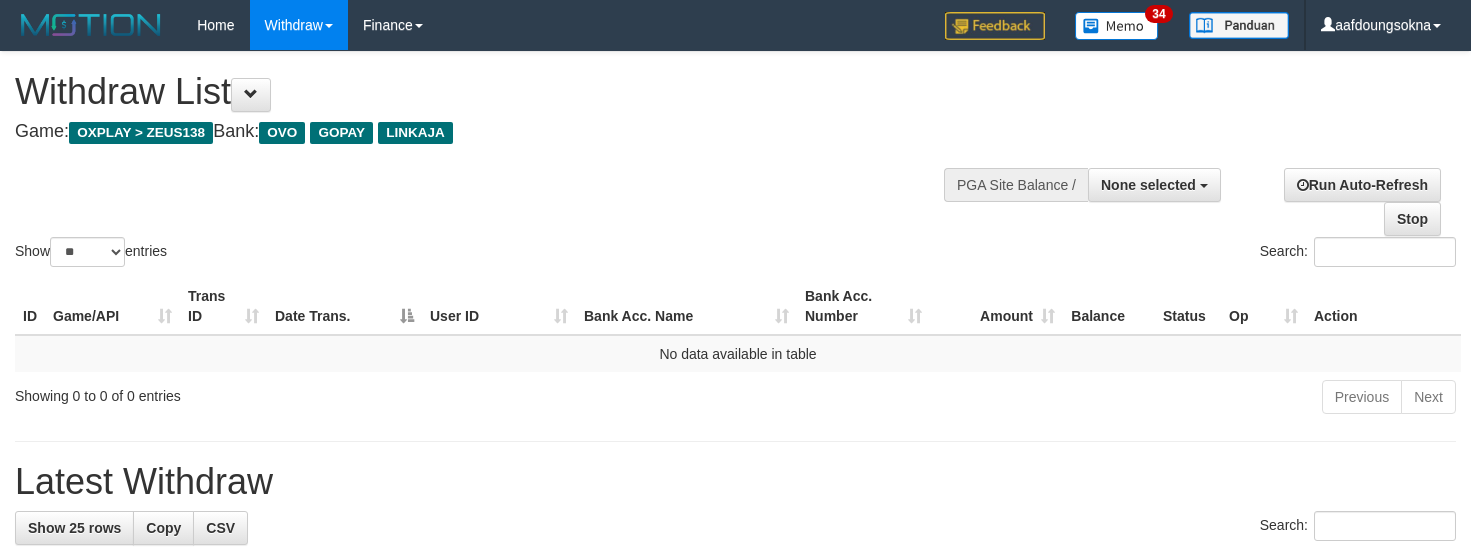 select 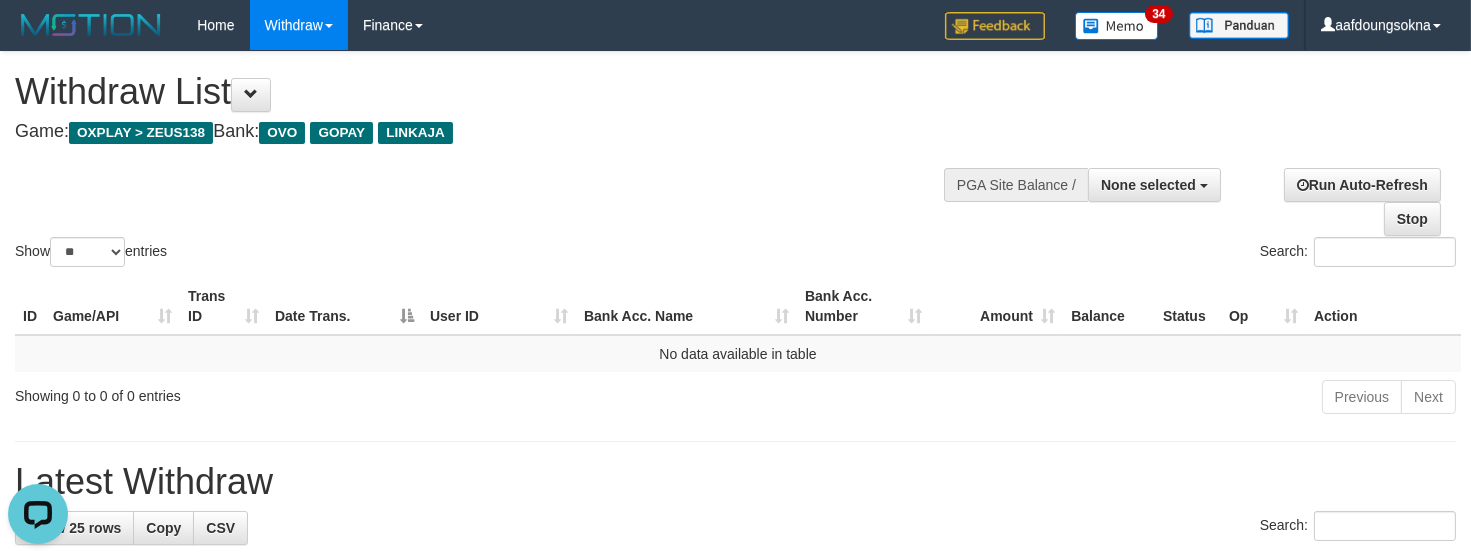 scroll, scrollTop: 0, scrollLeft: 0, axis: both 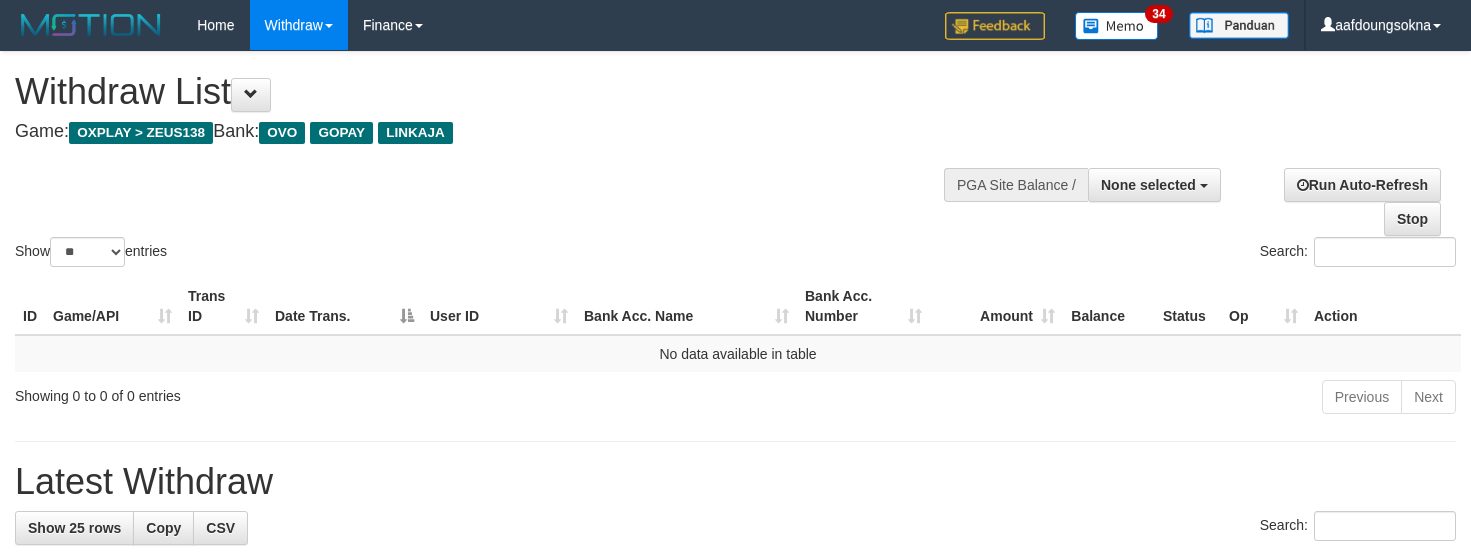 select 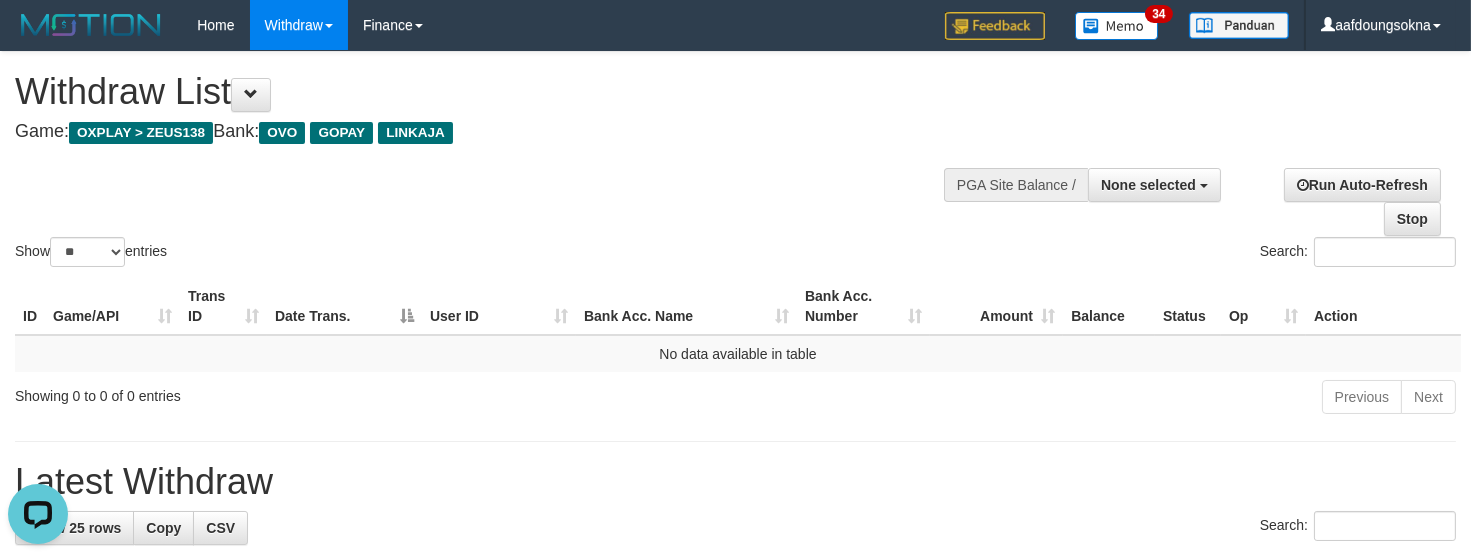 scroll, scrollTop: 0, scrollLeft: 0, axis: both 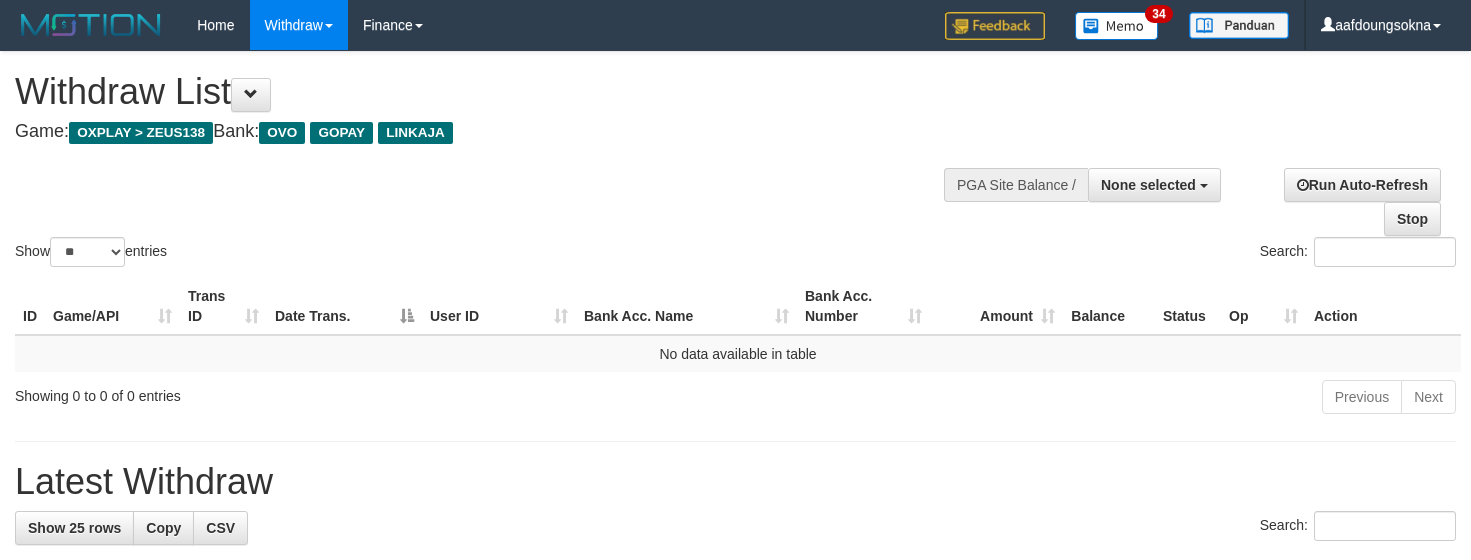 select 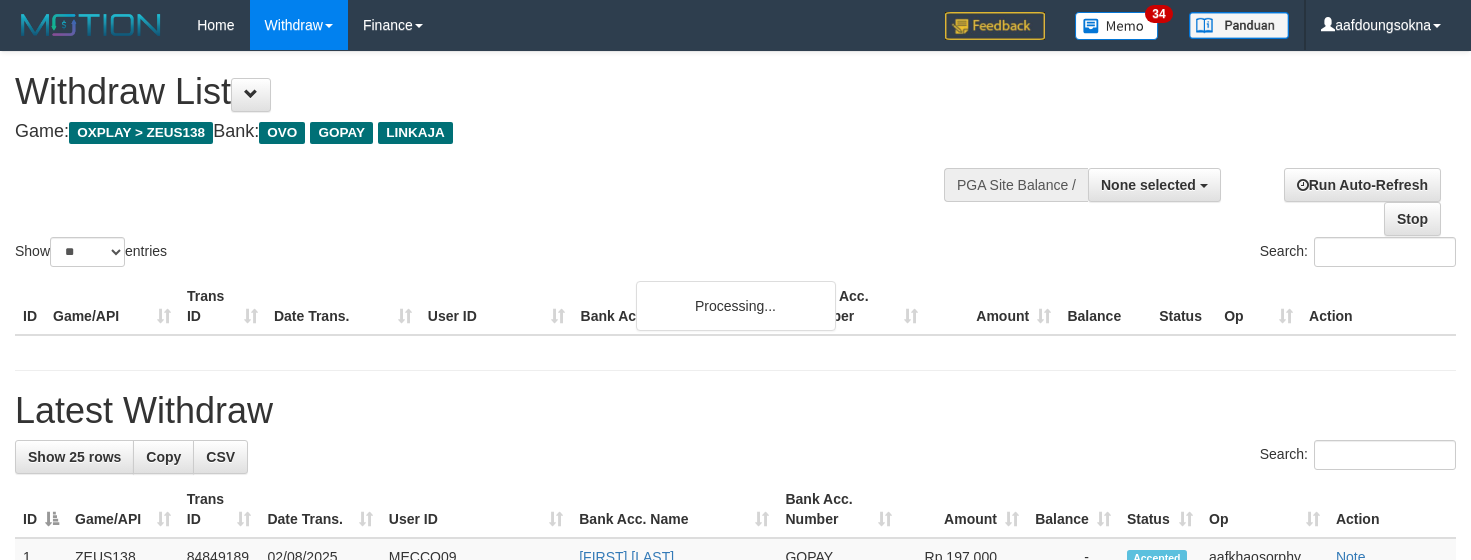 select 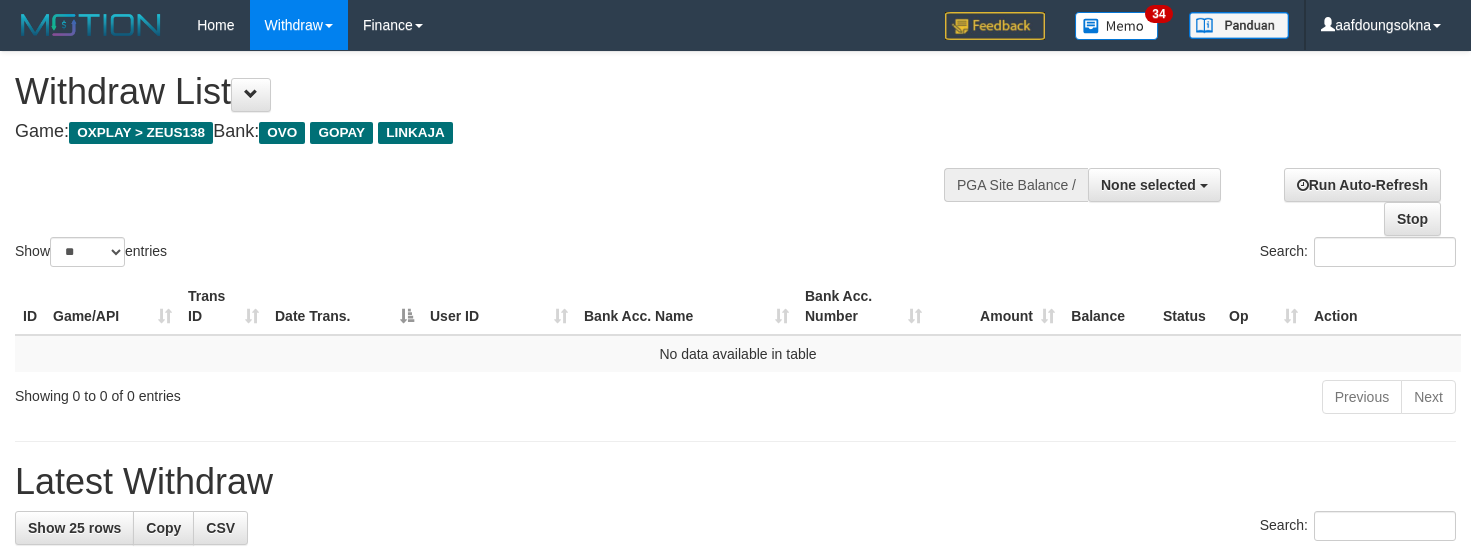 select 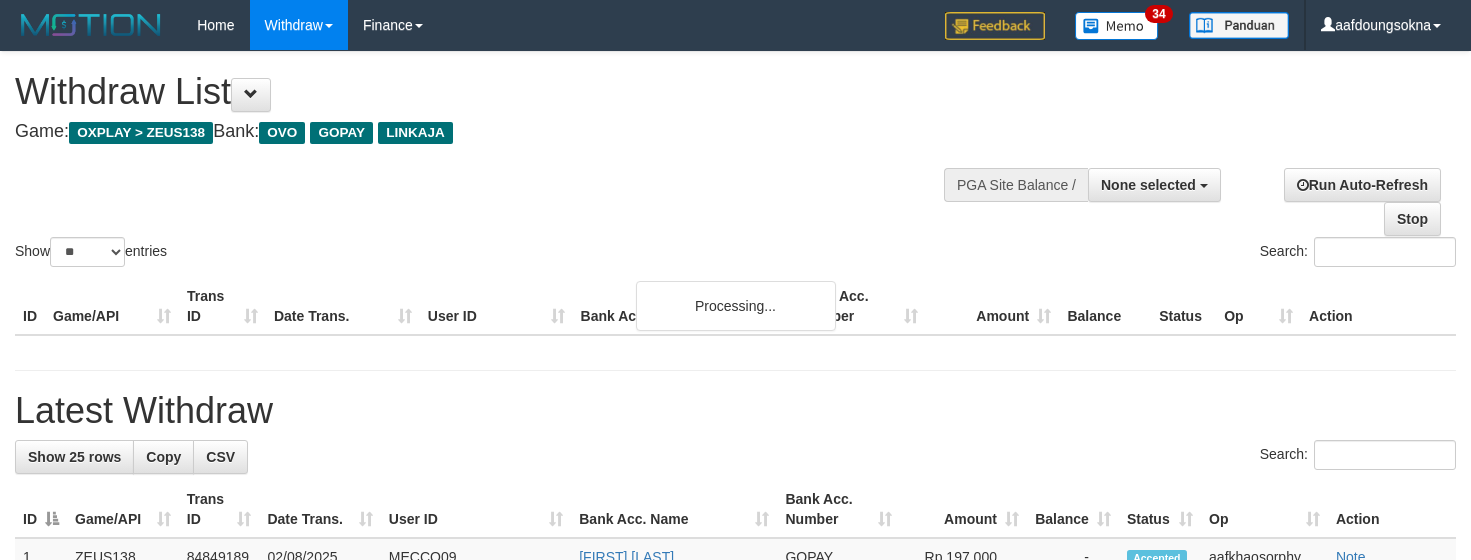 select 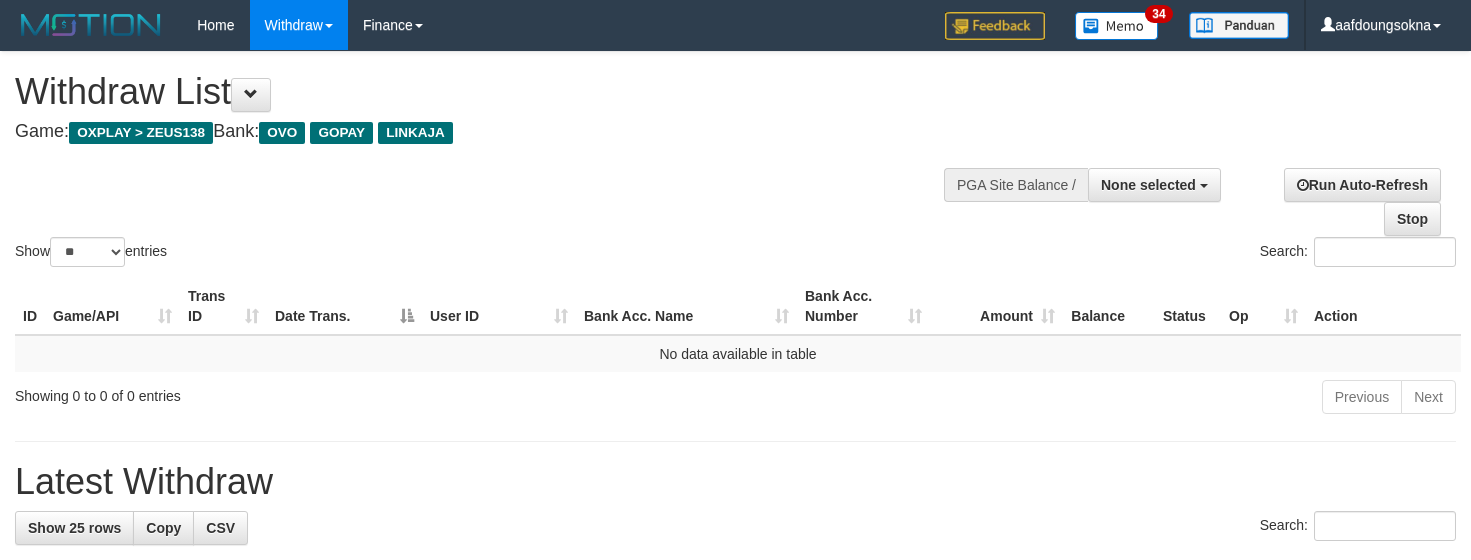select 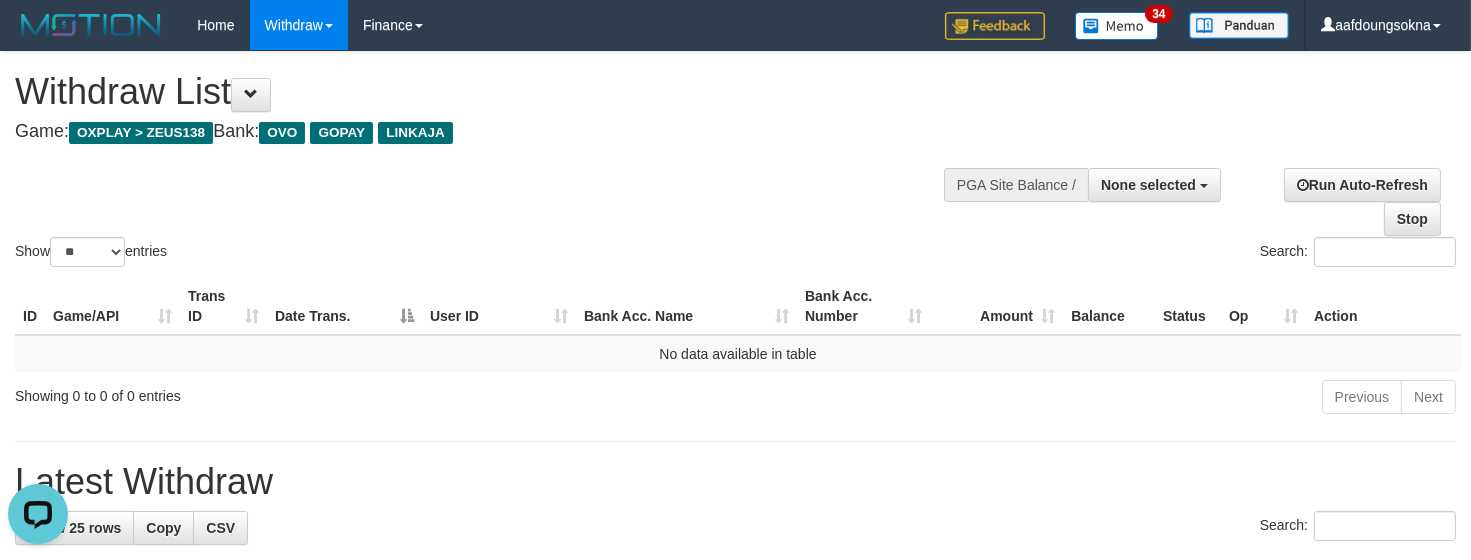 scroll, scrollTop: 0, scrollLeft: 0, axis: both 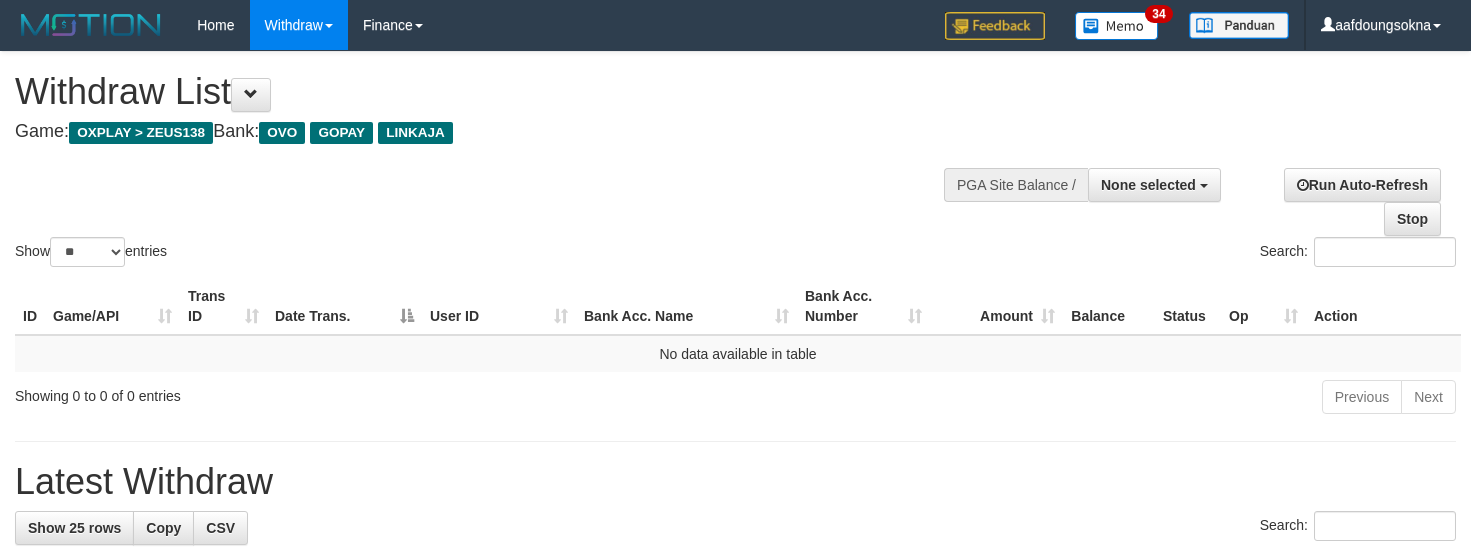 select 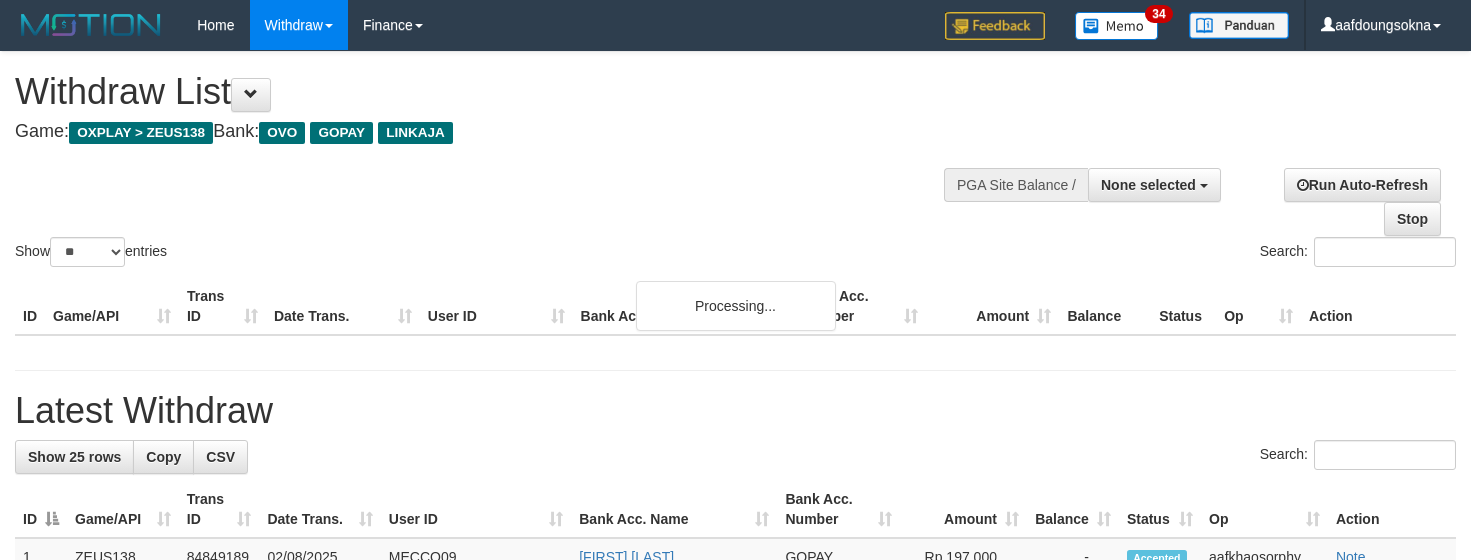 select 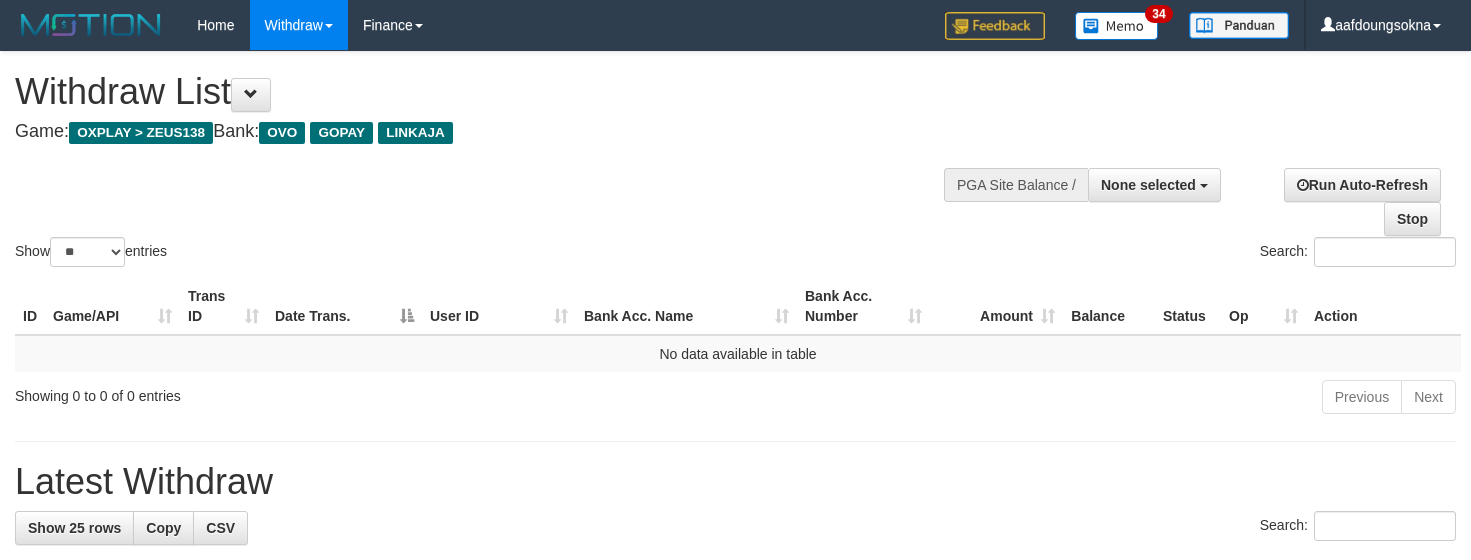 select 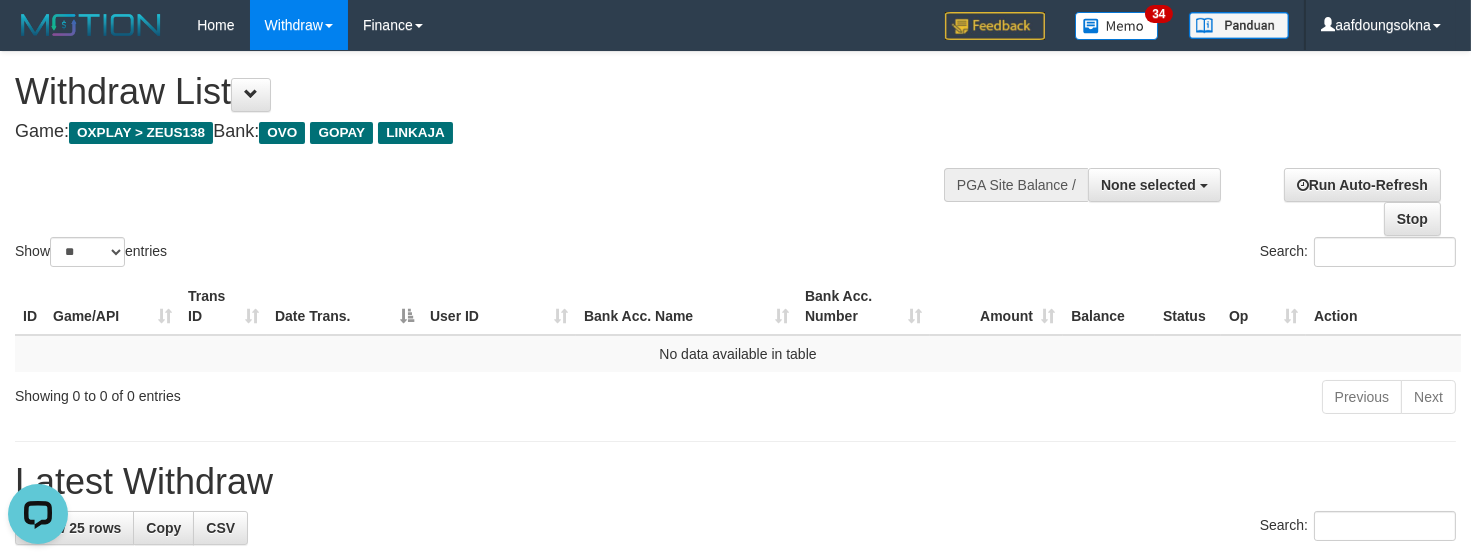 scroll, scrollTop: 0, scrollLeft: 0, axis: both 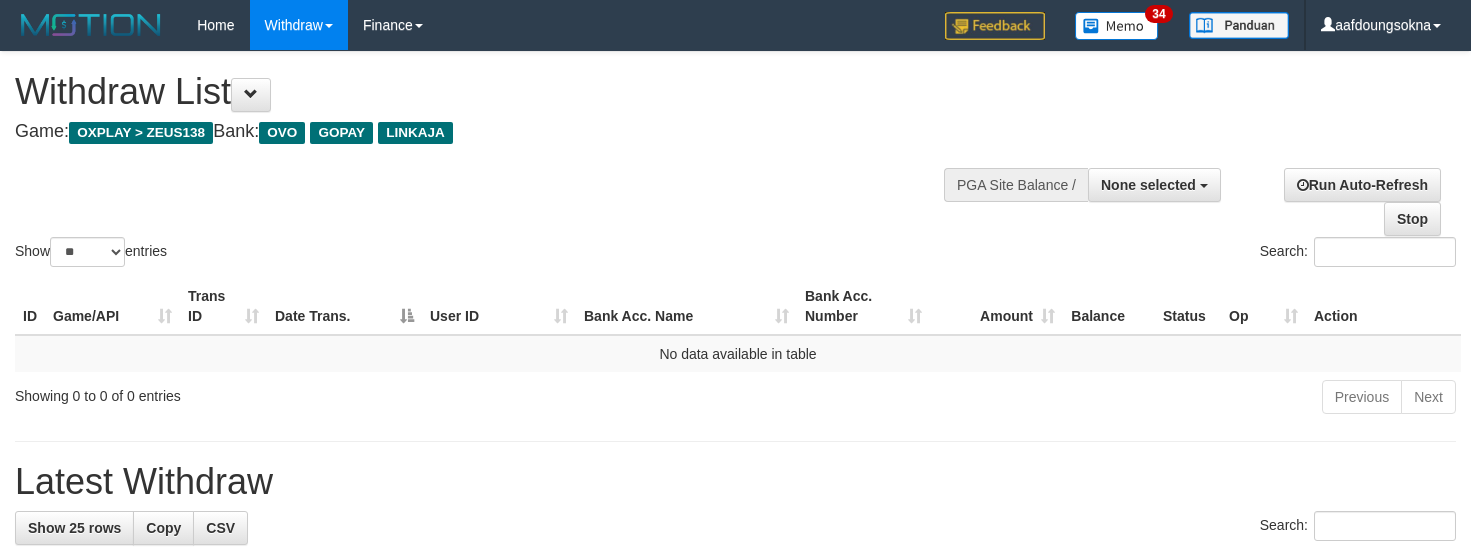 select 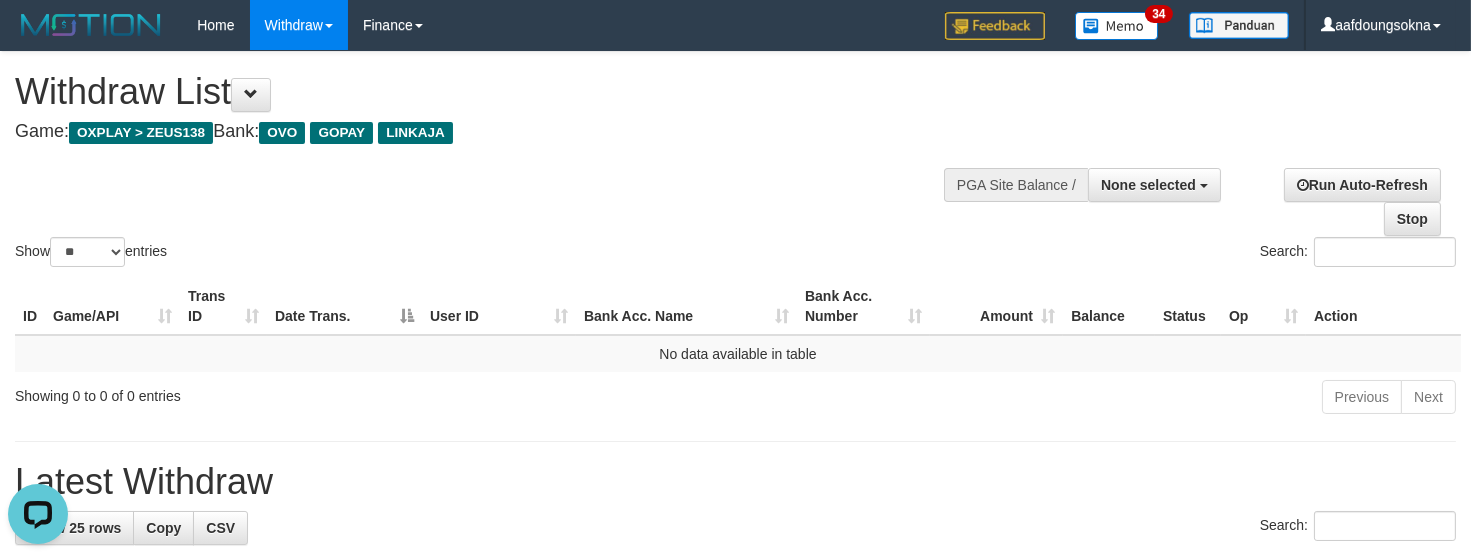 scroll, scrollTop: 0, scrollLeft: 0, axis: both 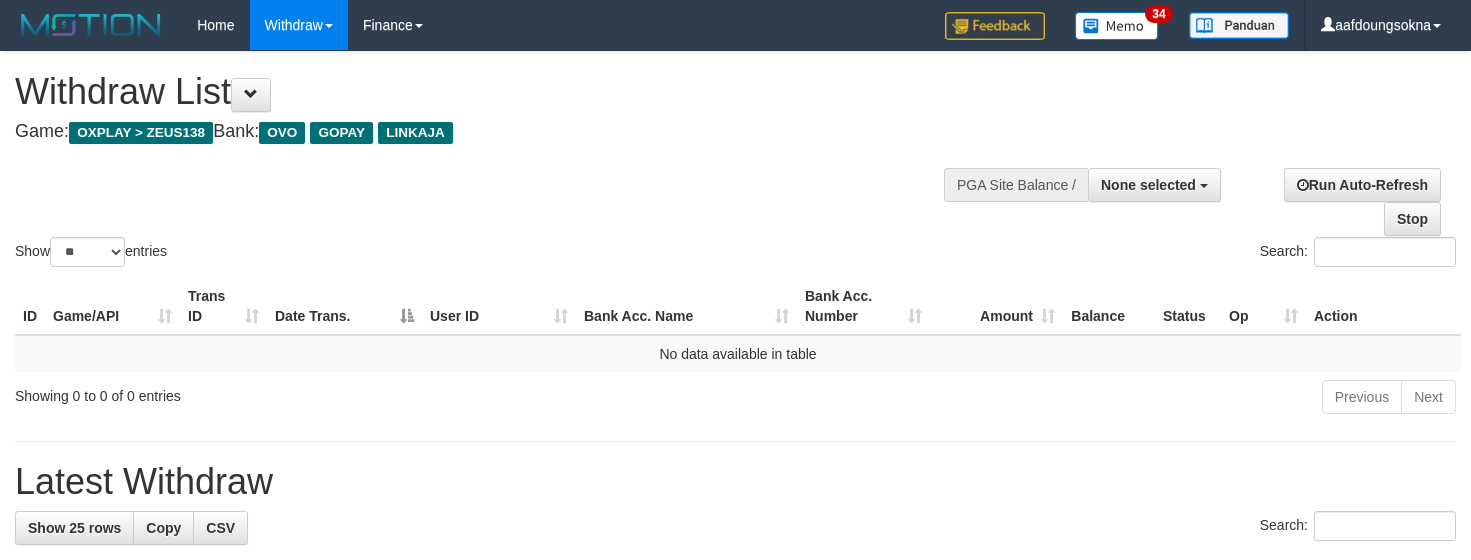 select 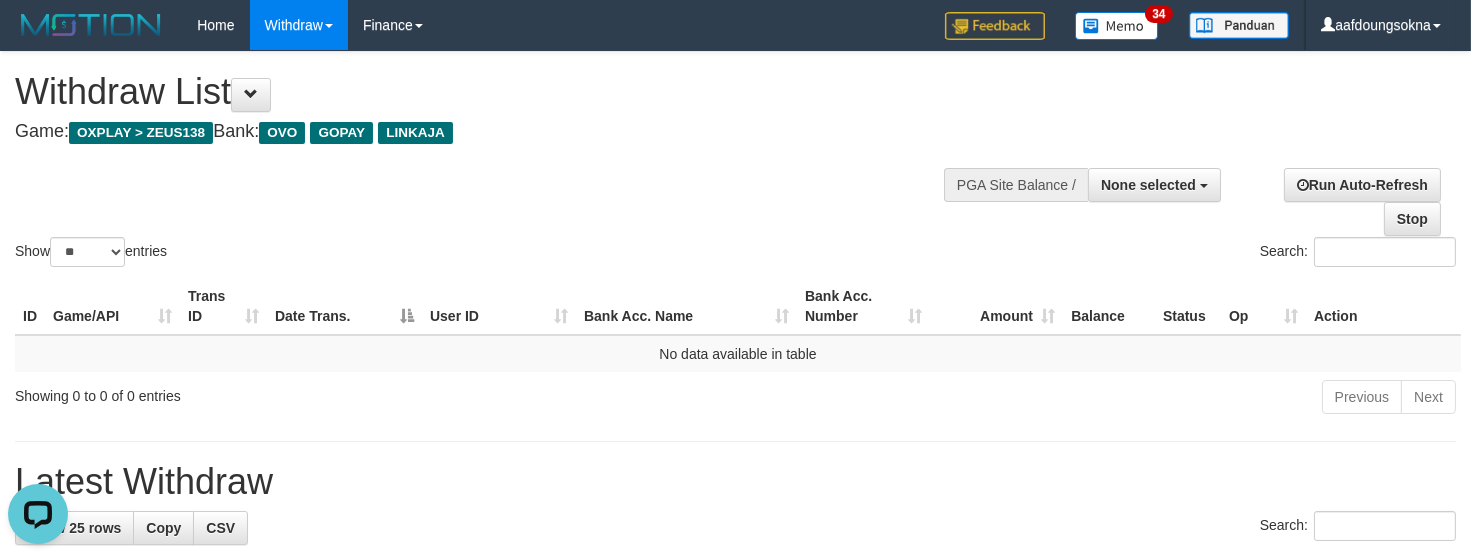 scroll, scrollTop: 0, scrollLeft: 0, axis: both 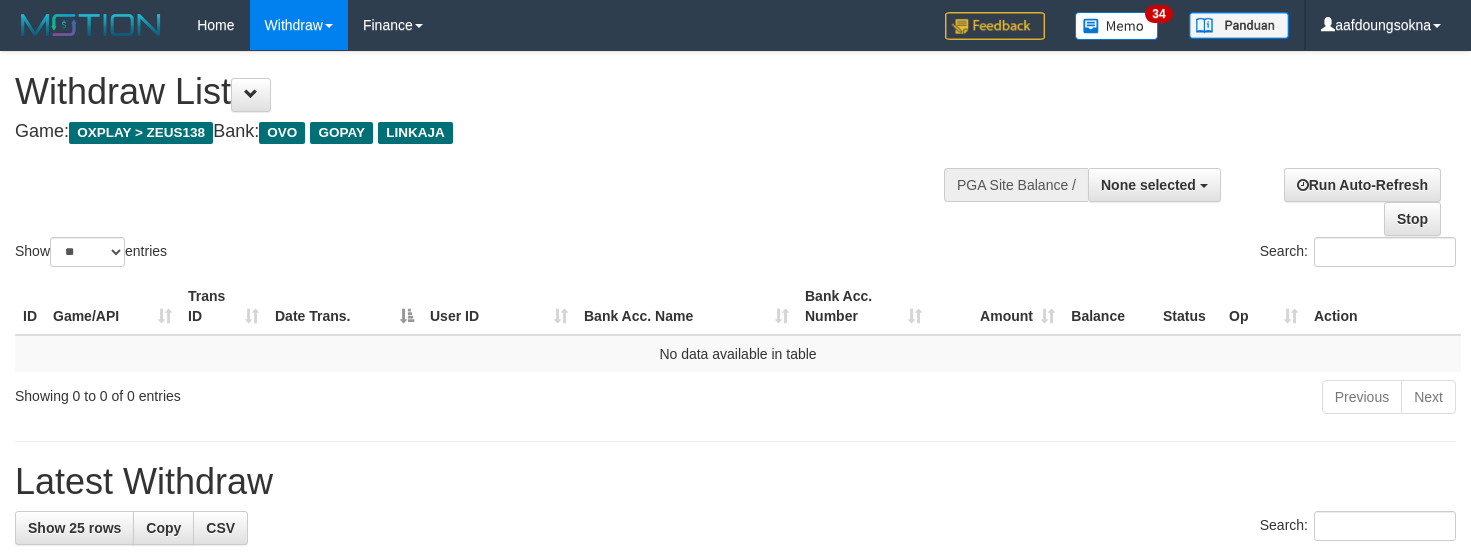select 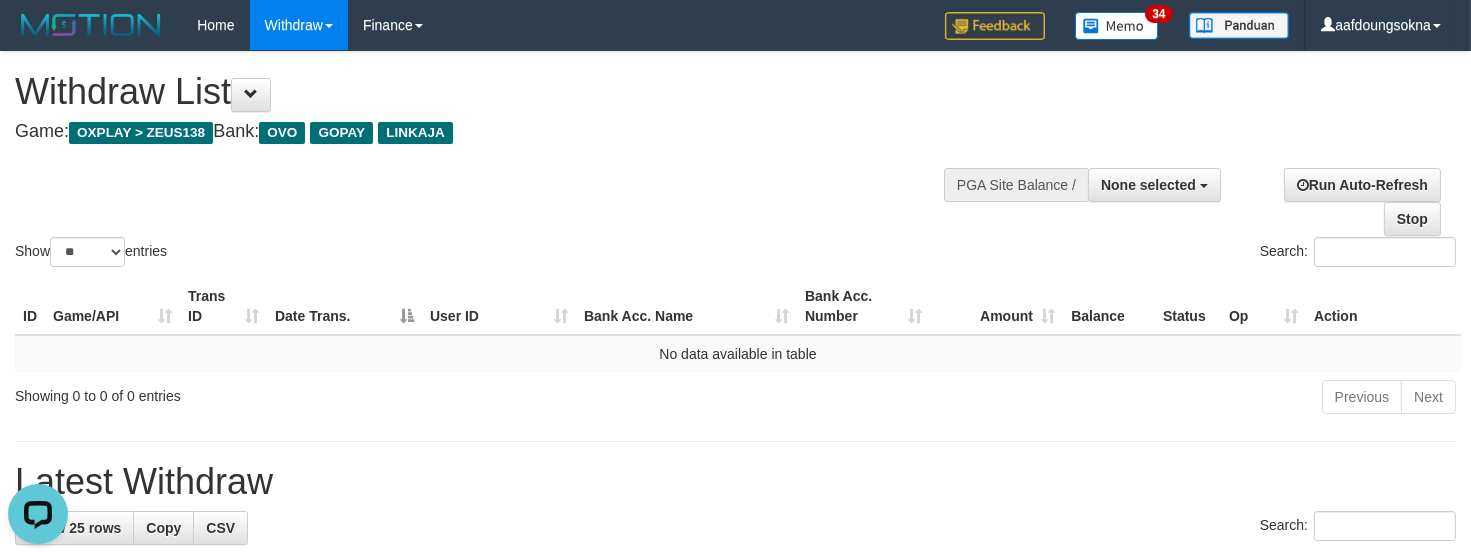 scroll, scrollTop: 0, scrollLeft: 0, axis: both 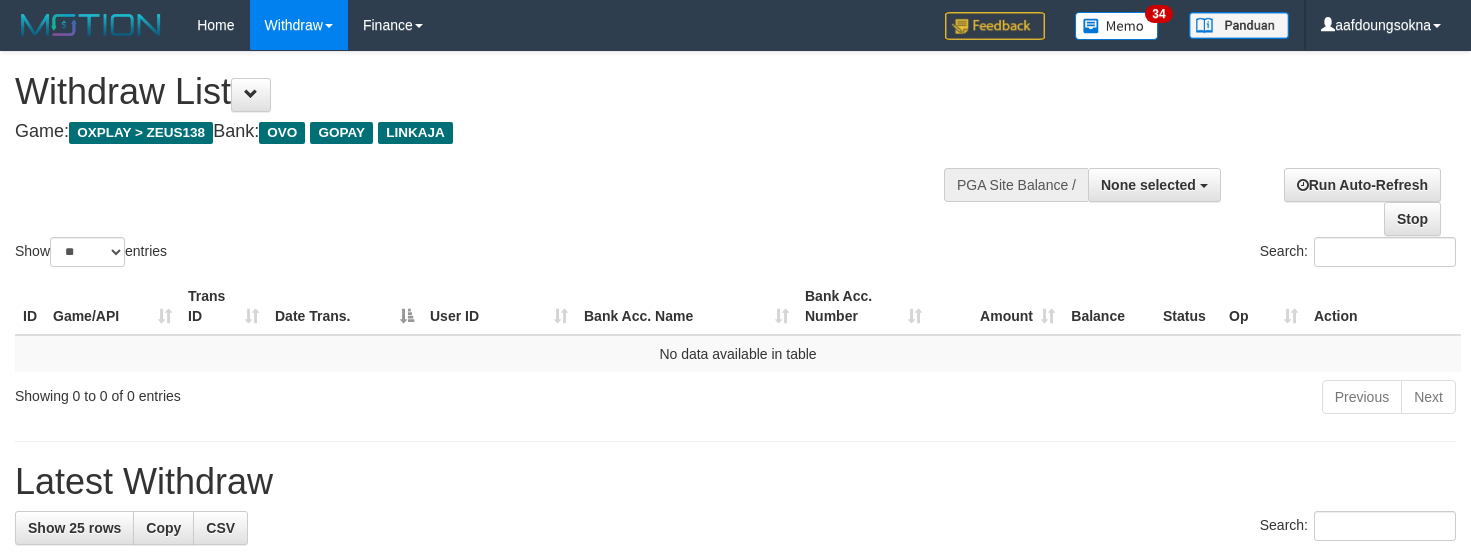 select 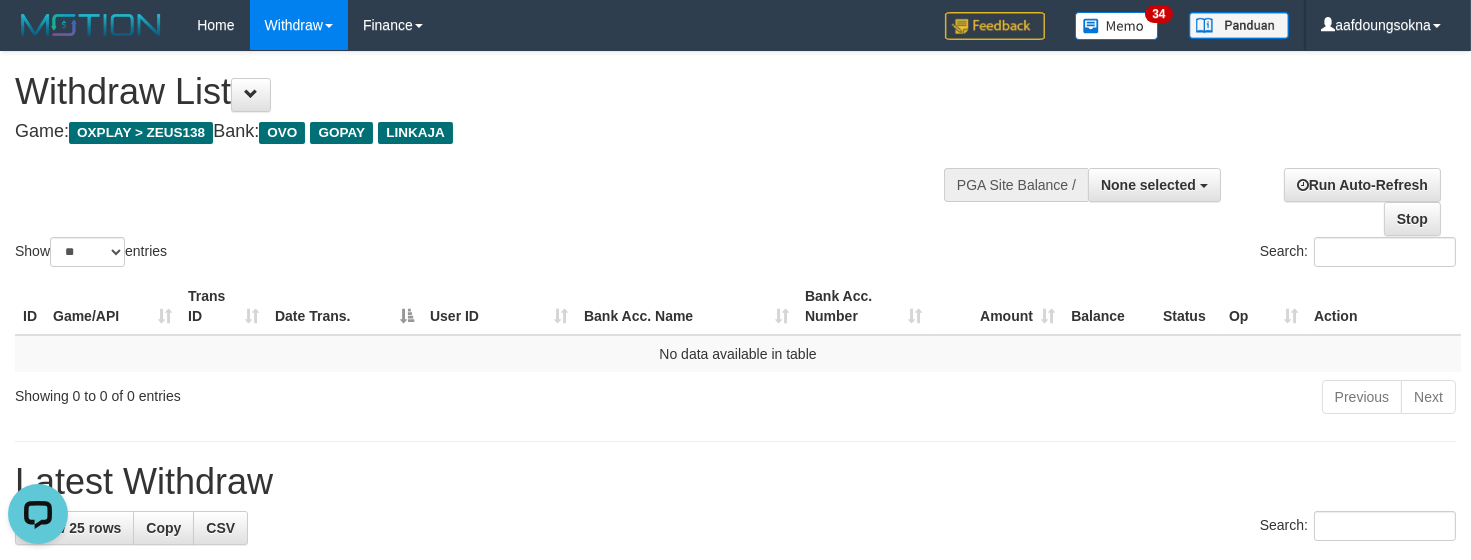 scroll, scrollTop: 0, scrollLeft: 0, axis: both 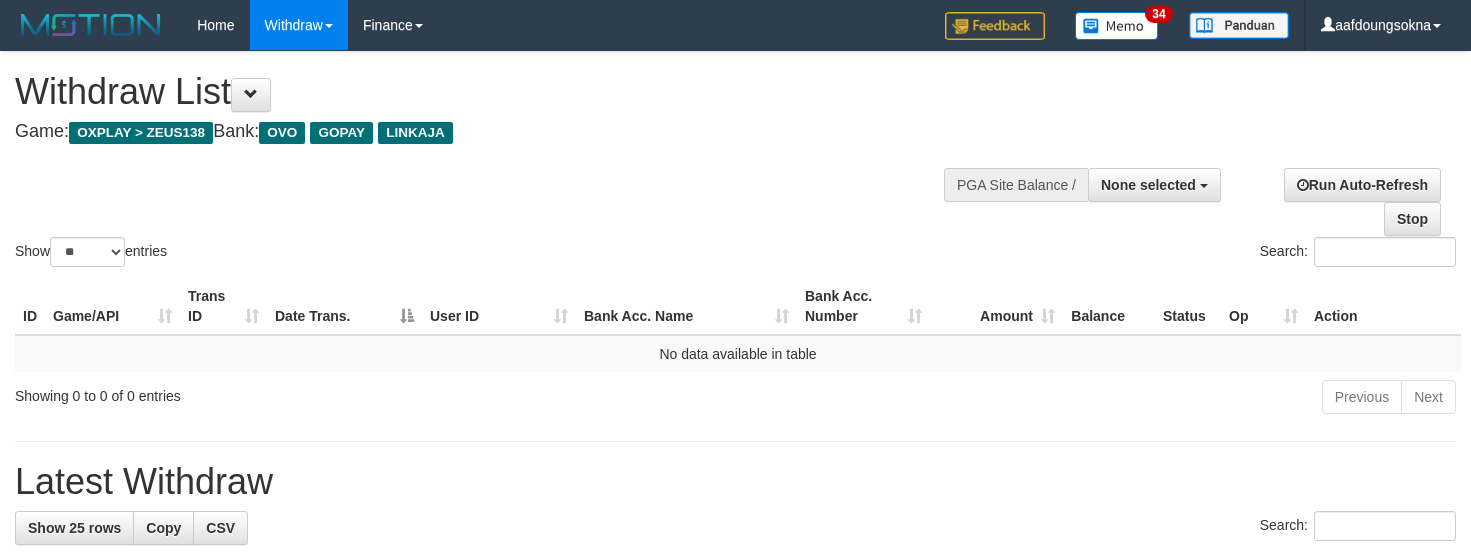 select 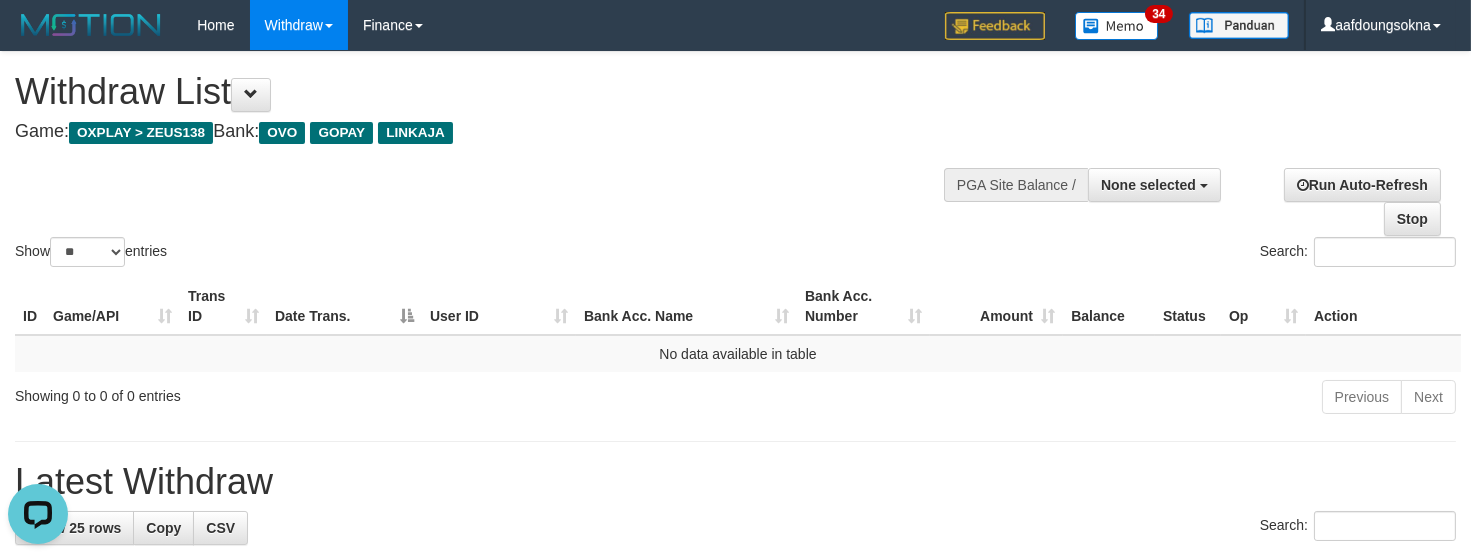 scroll, scrollTop: 0, scrollLeft: 0, axis: both 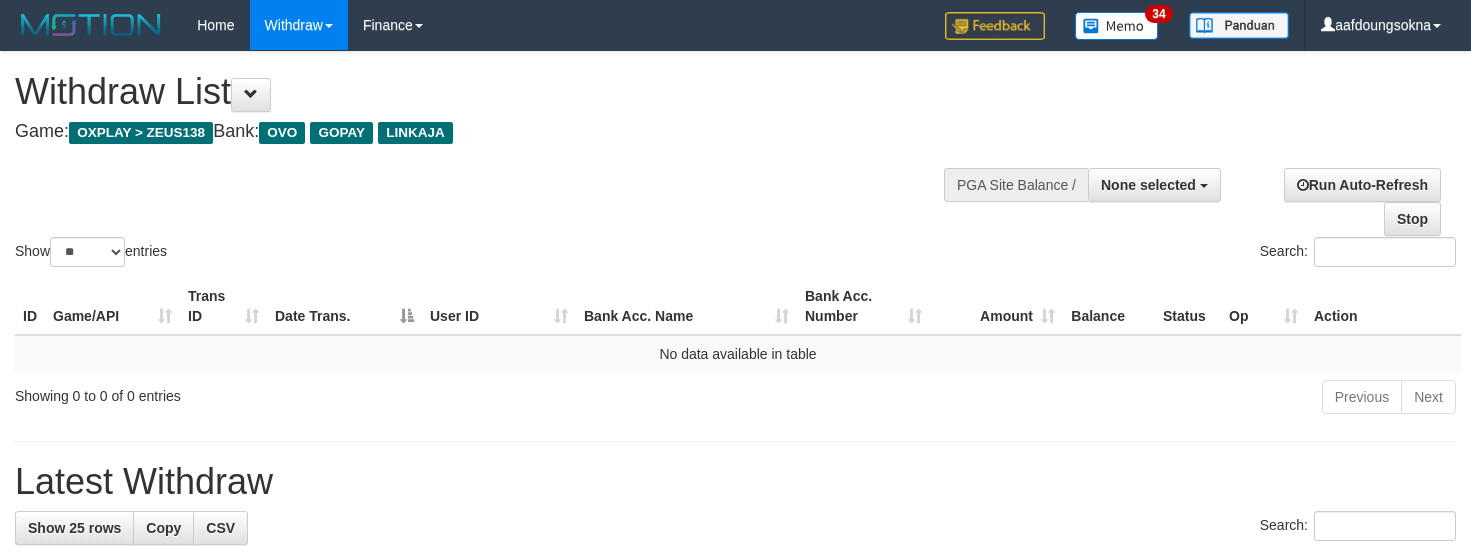 select 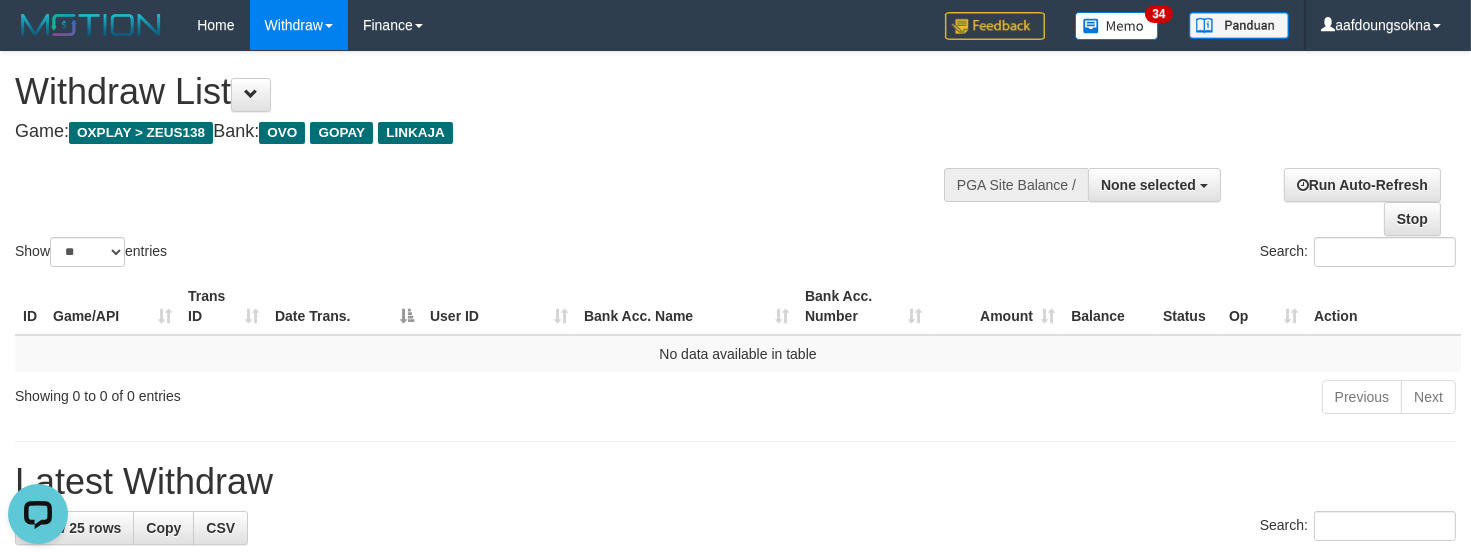 scroll, scrollTop: 0, scrollLeft: 0, axis: both 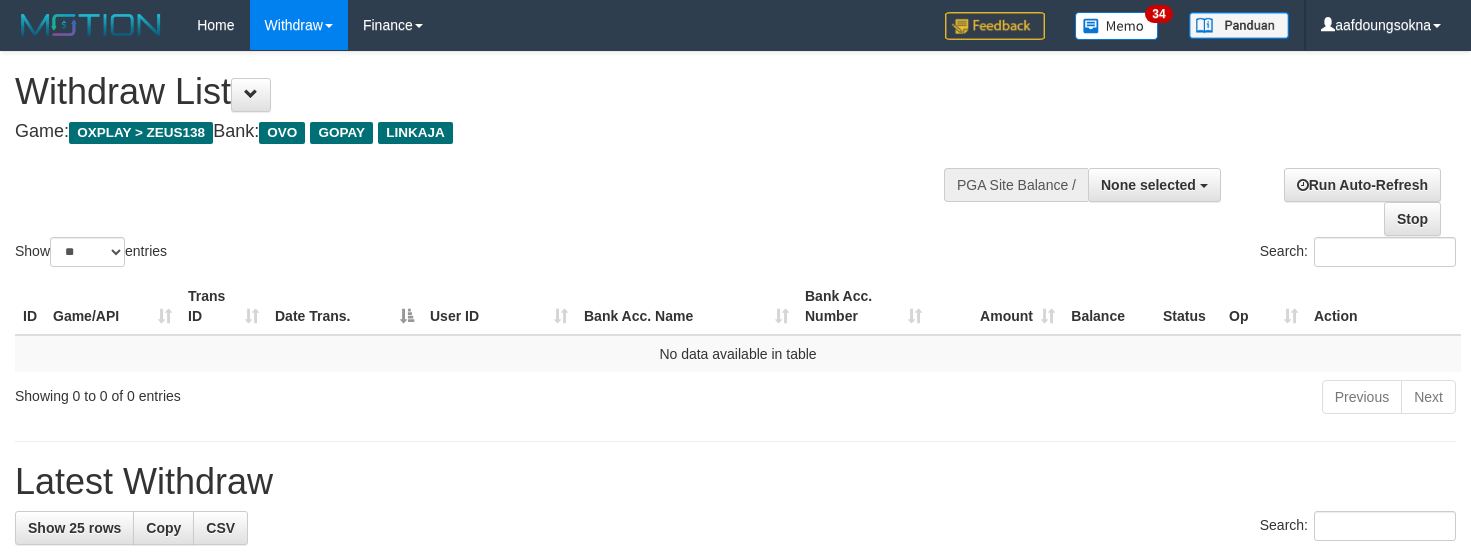 select 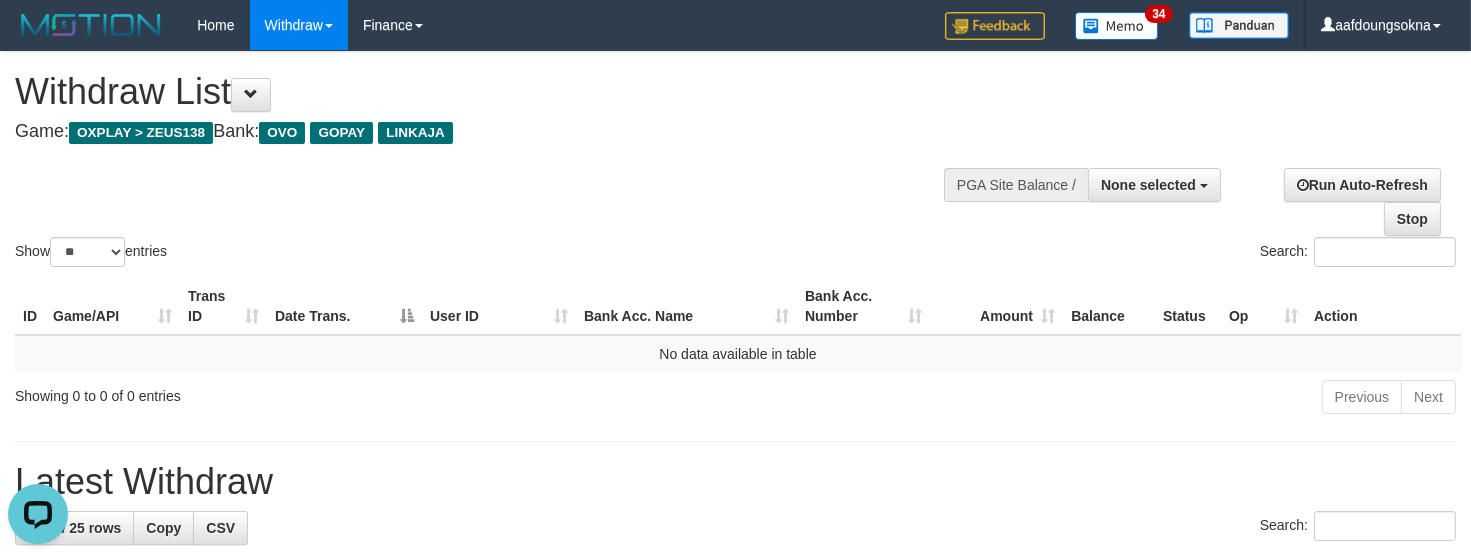 scroll, scrollTop: 0, scrollLeft: 0, axis: both 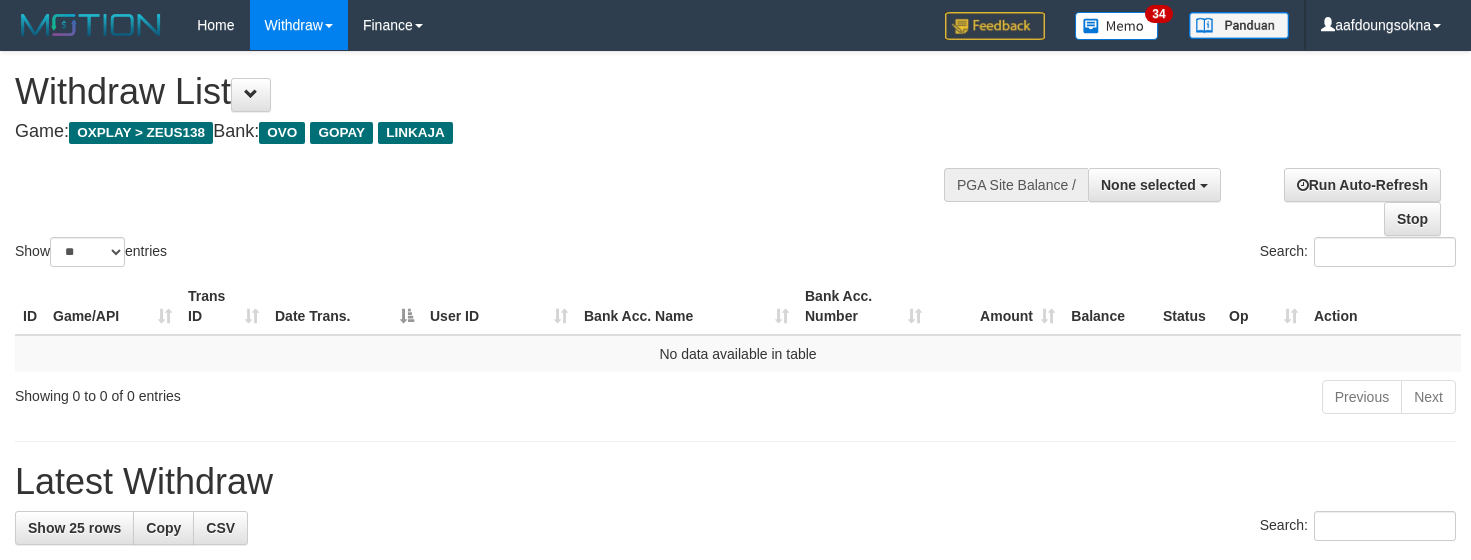 select 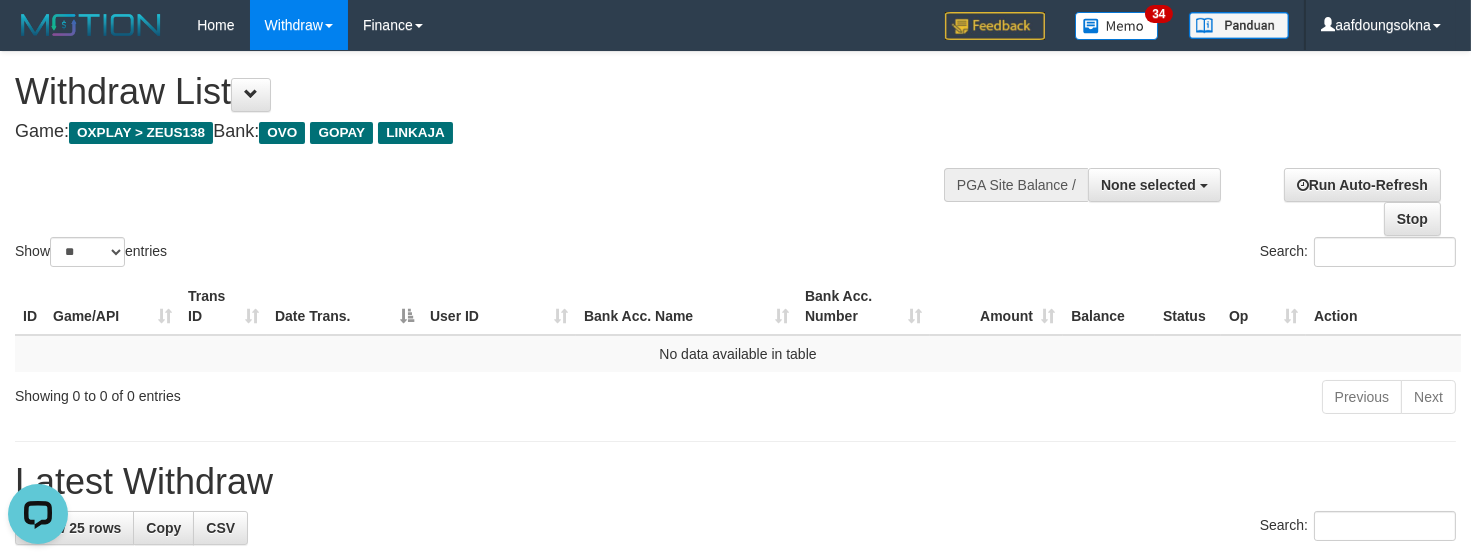 scroll, scrollTop: 0, scrollLeft: 0, axis: both 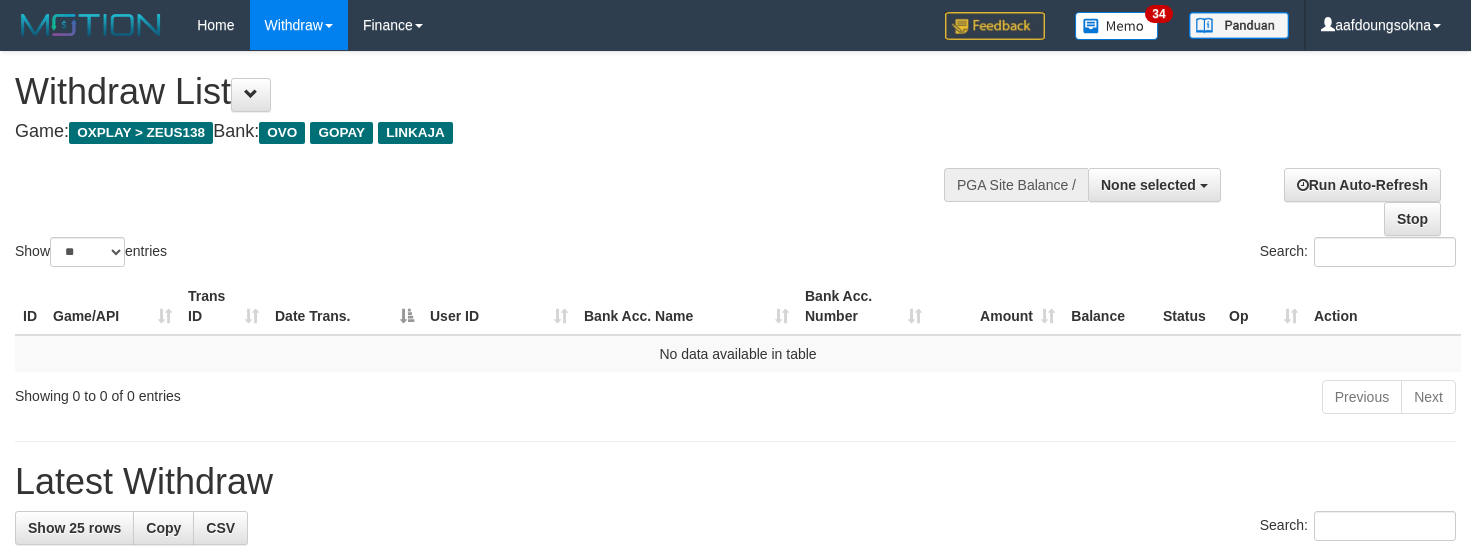 select 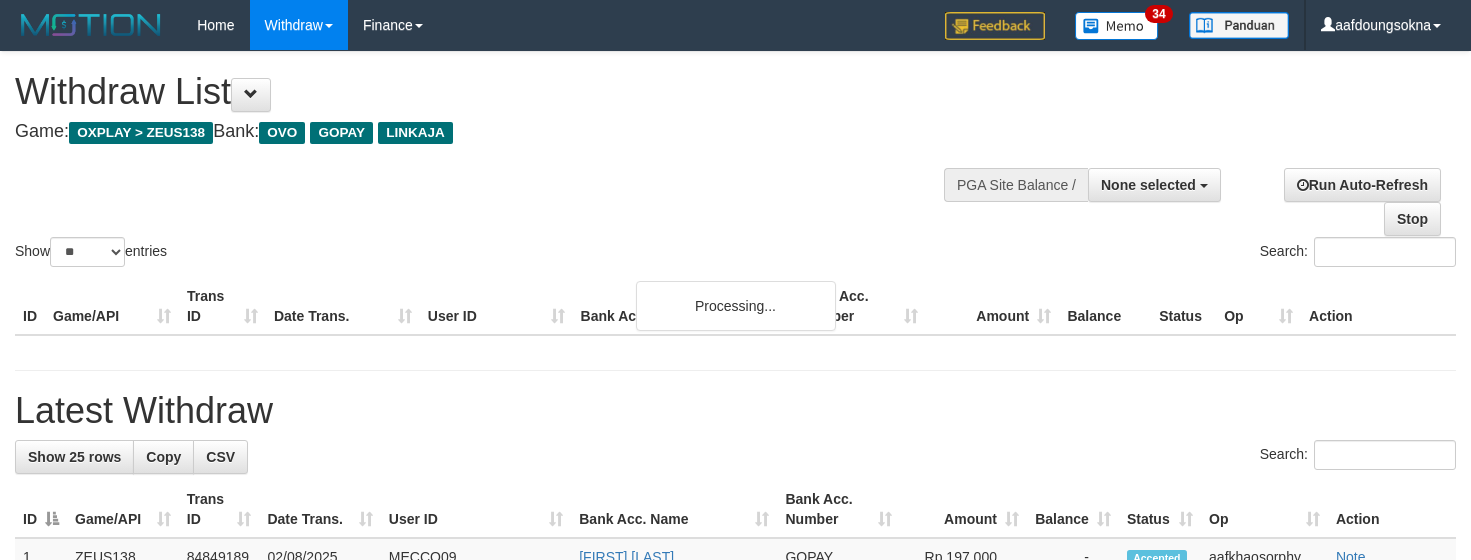 select 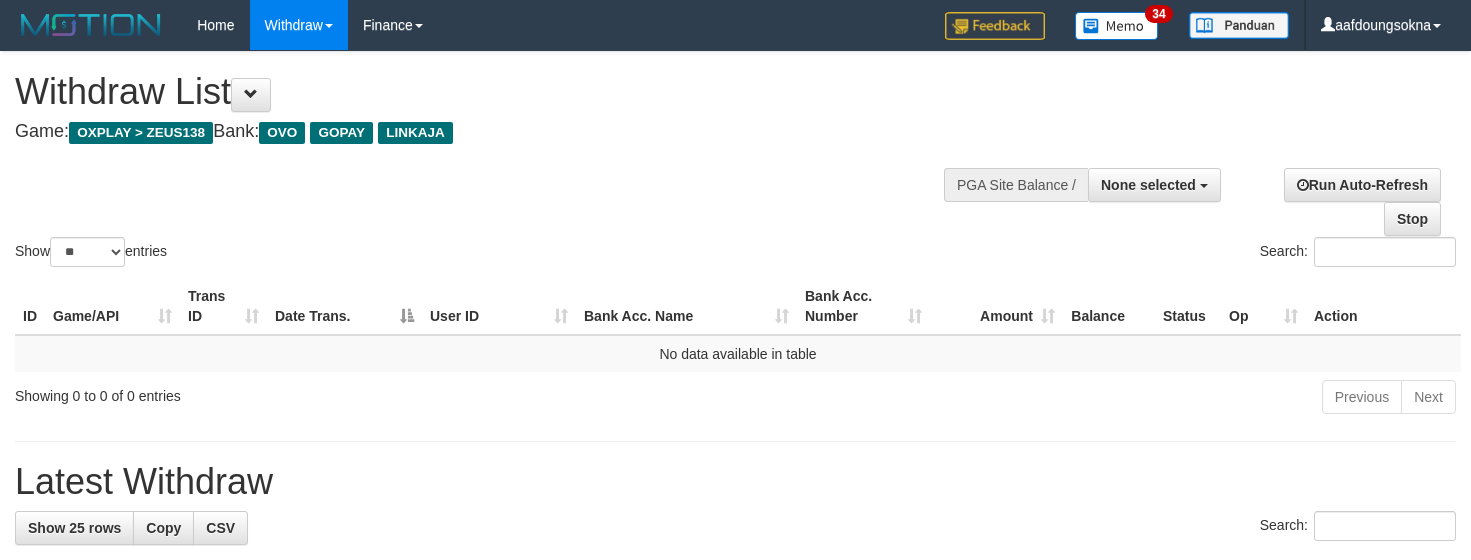 select 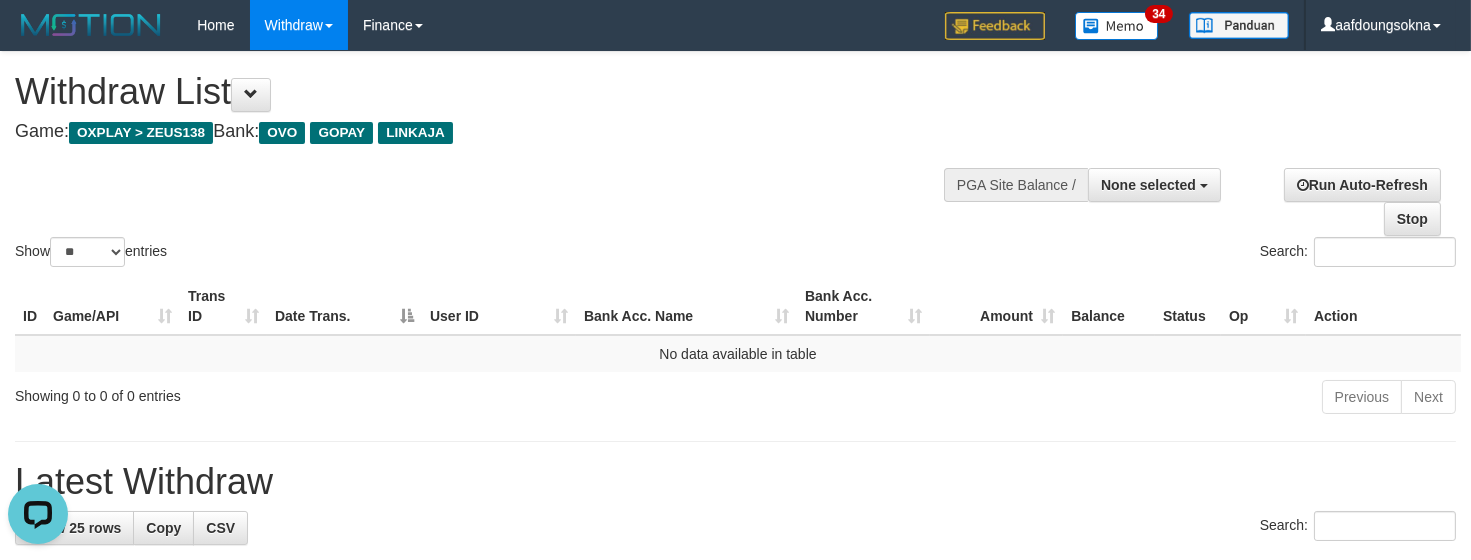 scroll, scrollTop: 0, scrollLeft: 0, axis: both 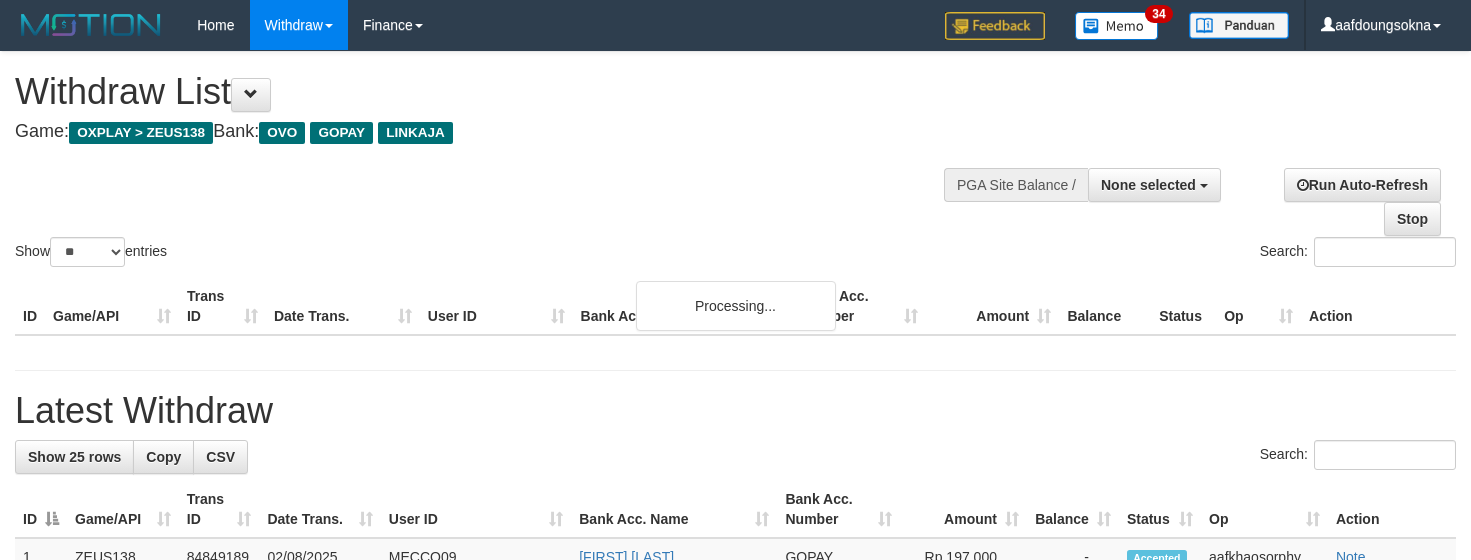 select 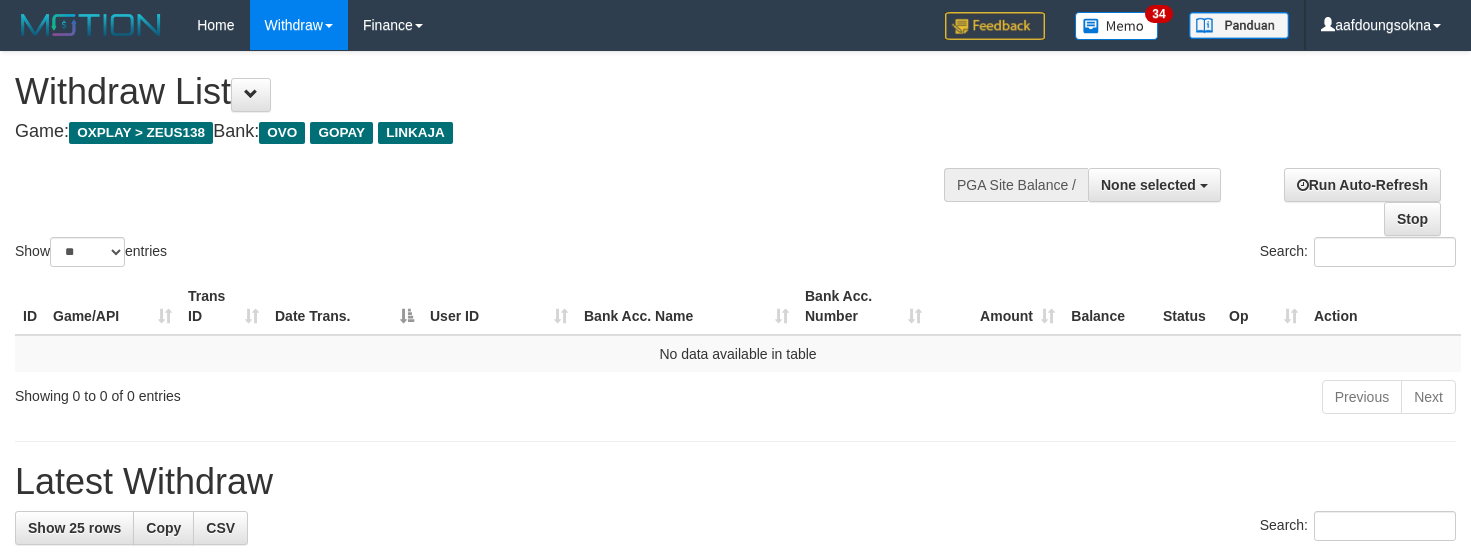 select 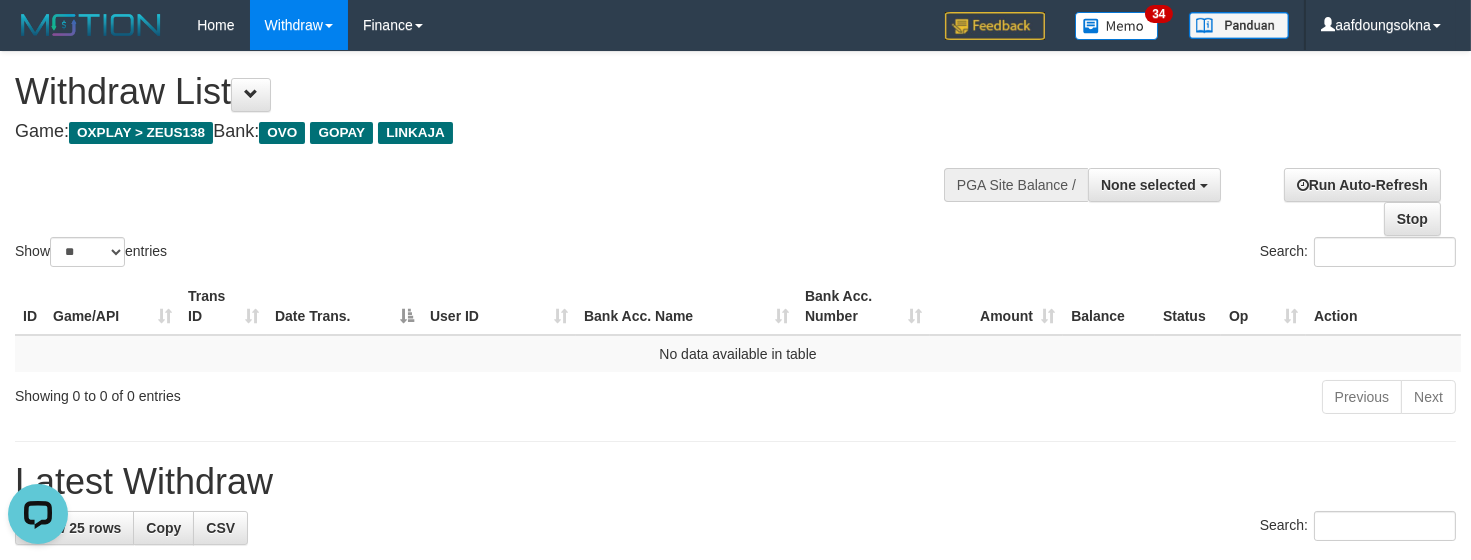 scroll, scrollTop: 0, scrollLeft: 0, axis: both 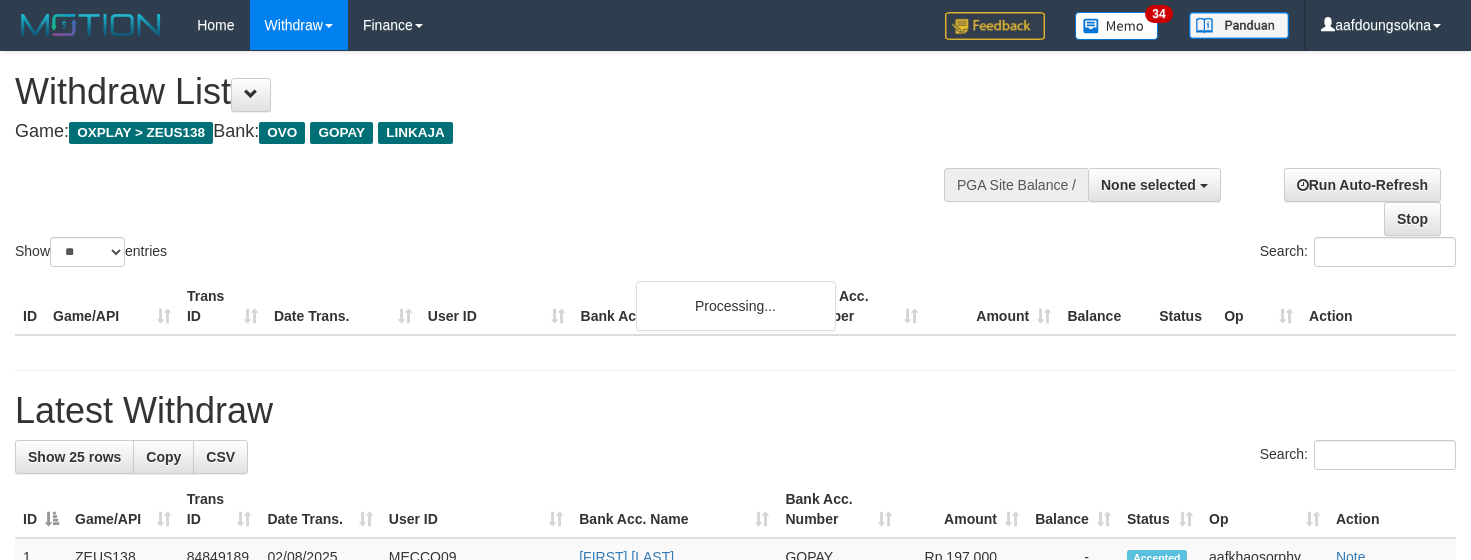 select 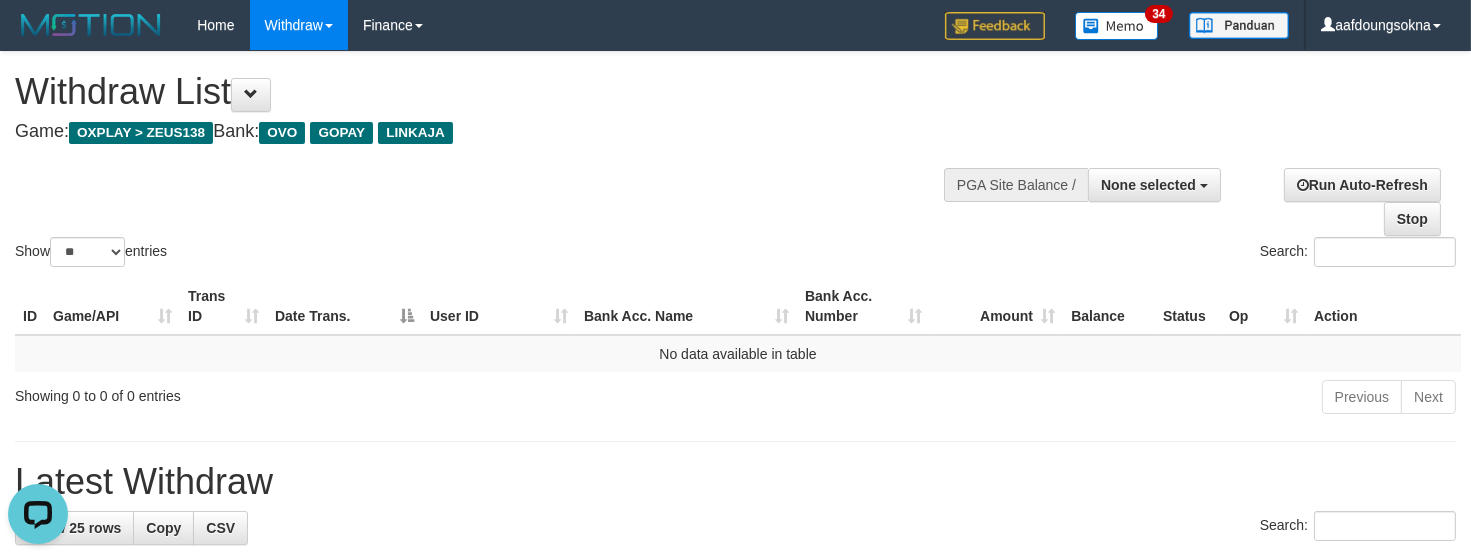 scroll, scrollTop: 0, scrollLeft: 0, axis: both 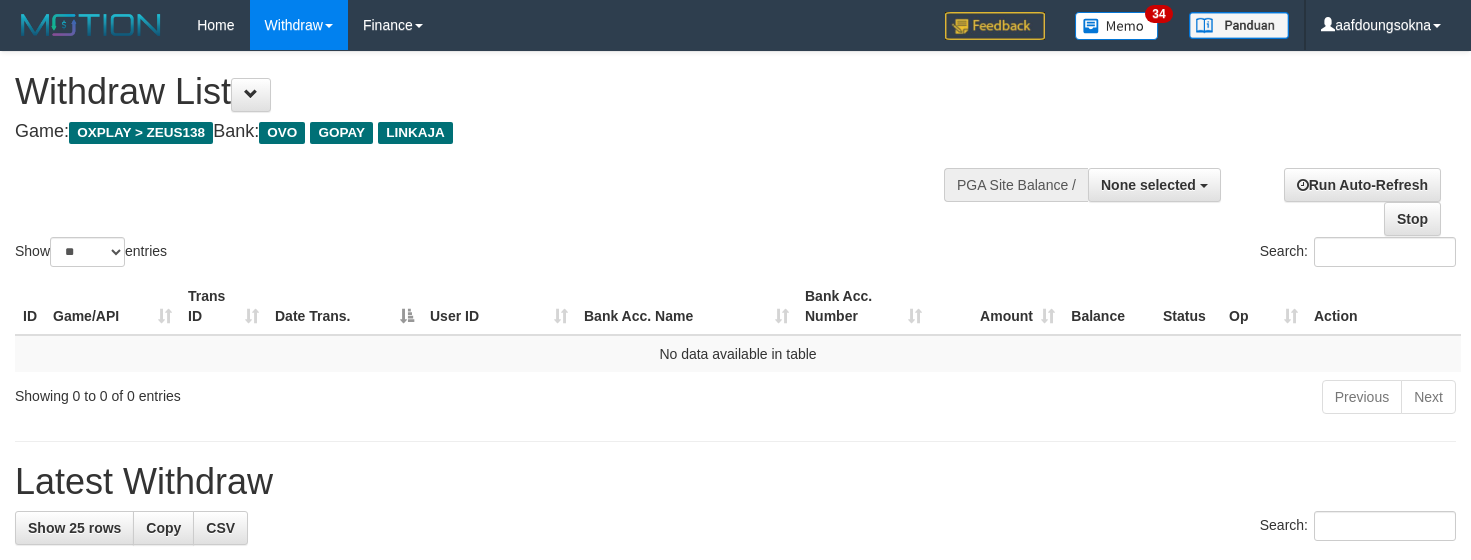 select 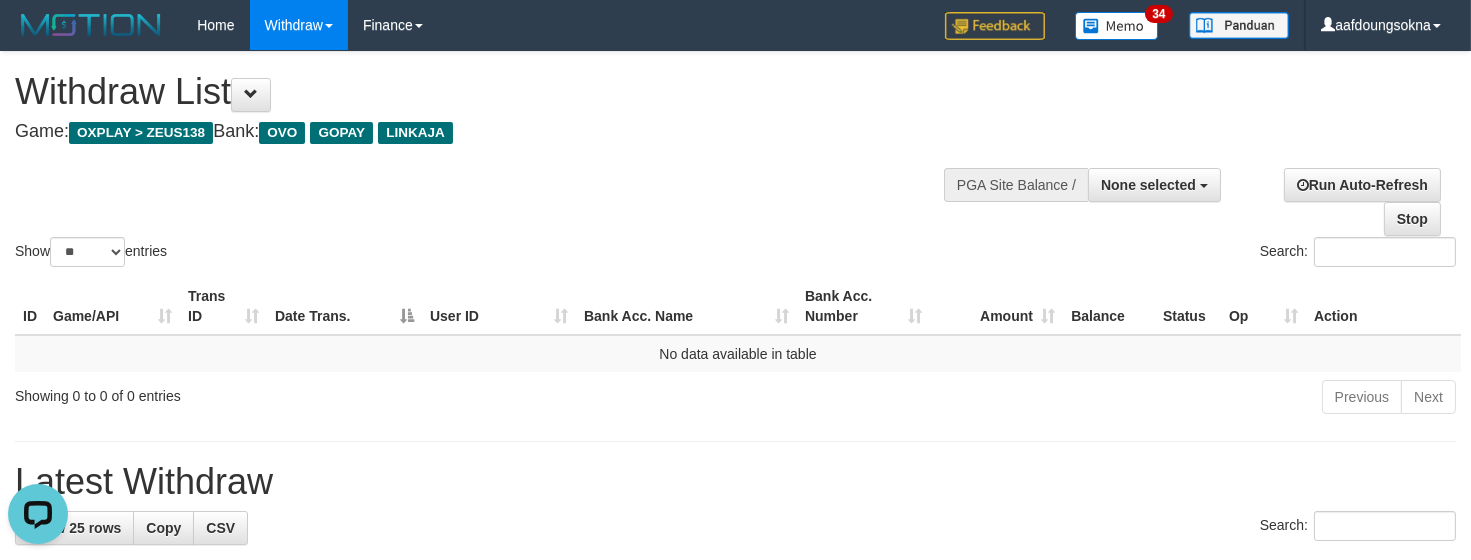 scroll, scrollTop: 0, scrollLeft: 0, axis: both 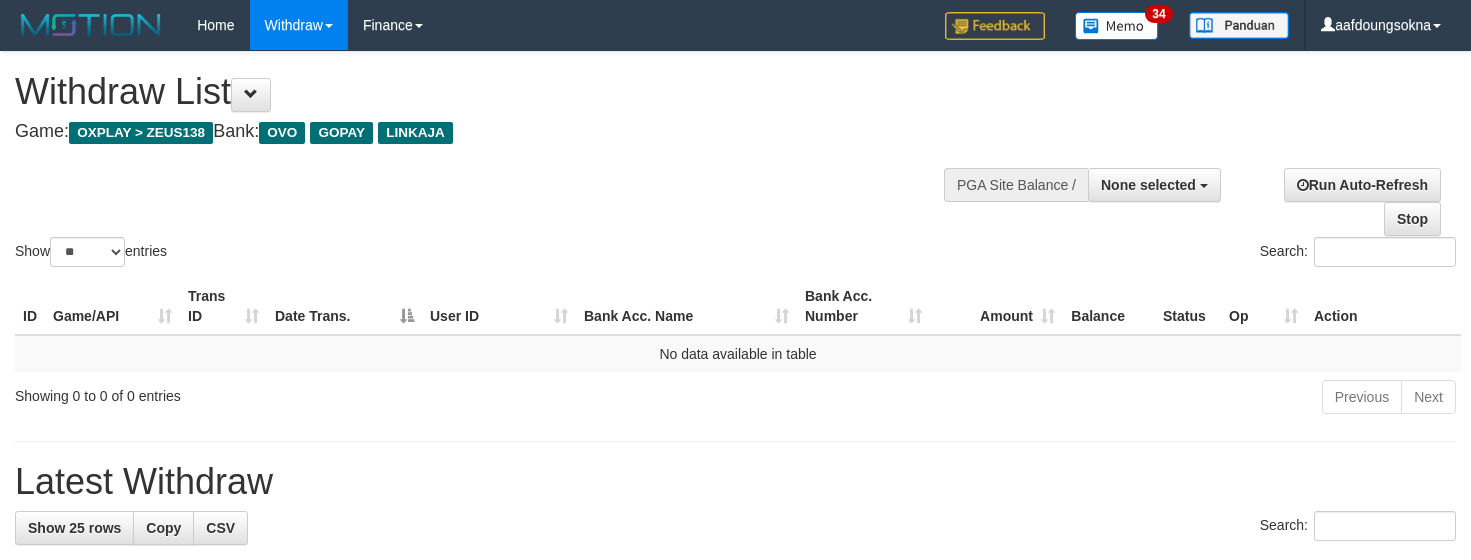 select 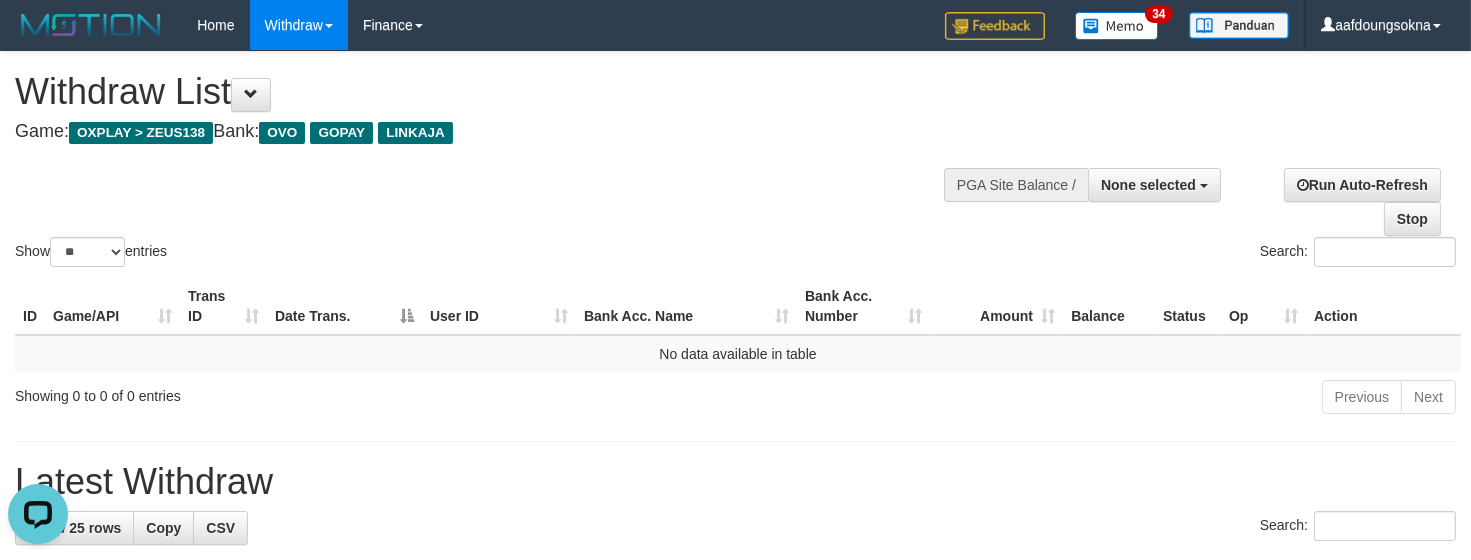 scroll, scrollTop: 0, scrollLeft: 0, axis: both 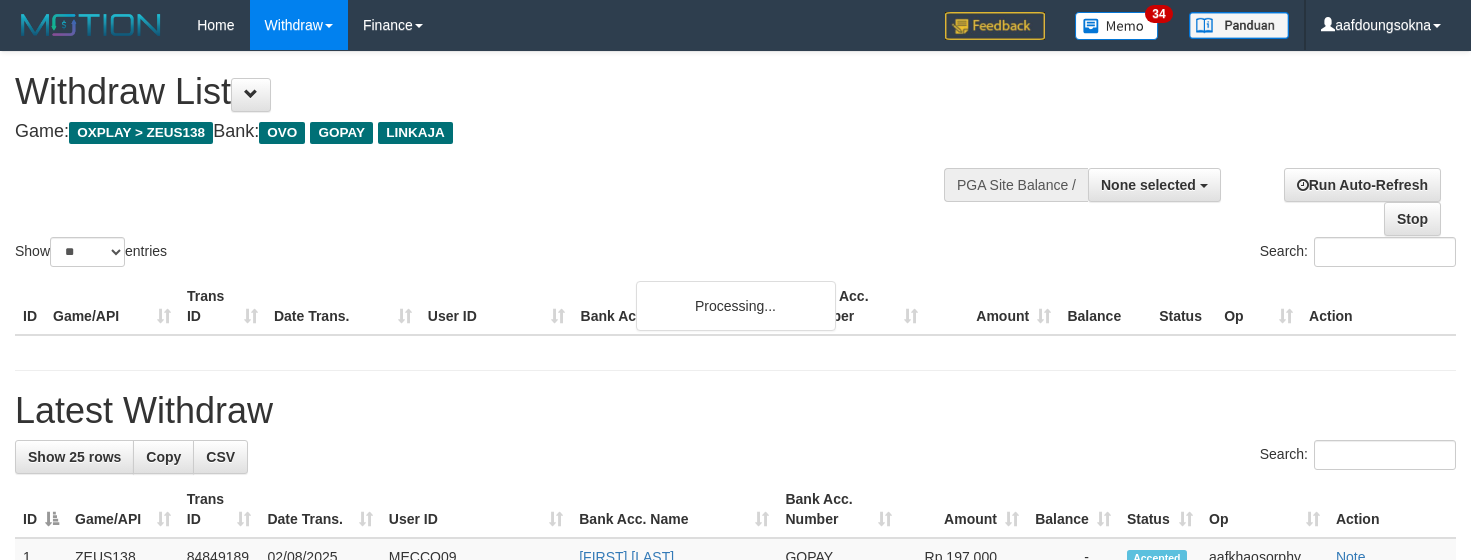 select 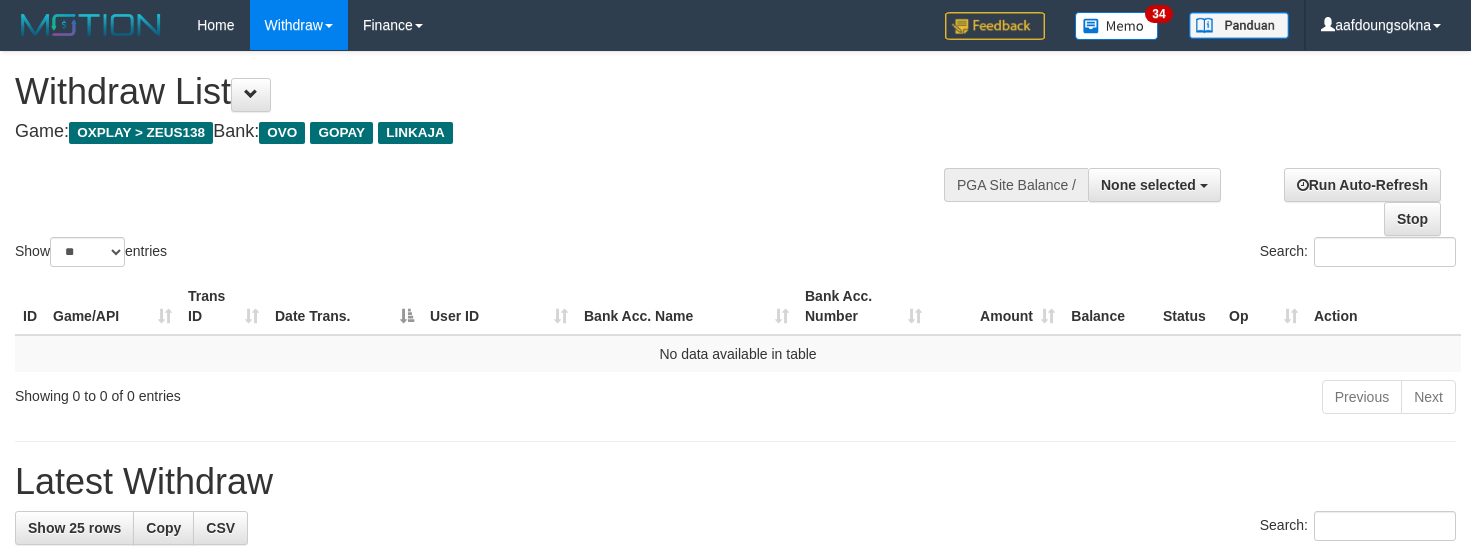 select 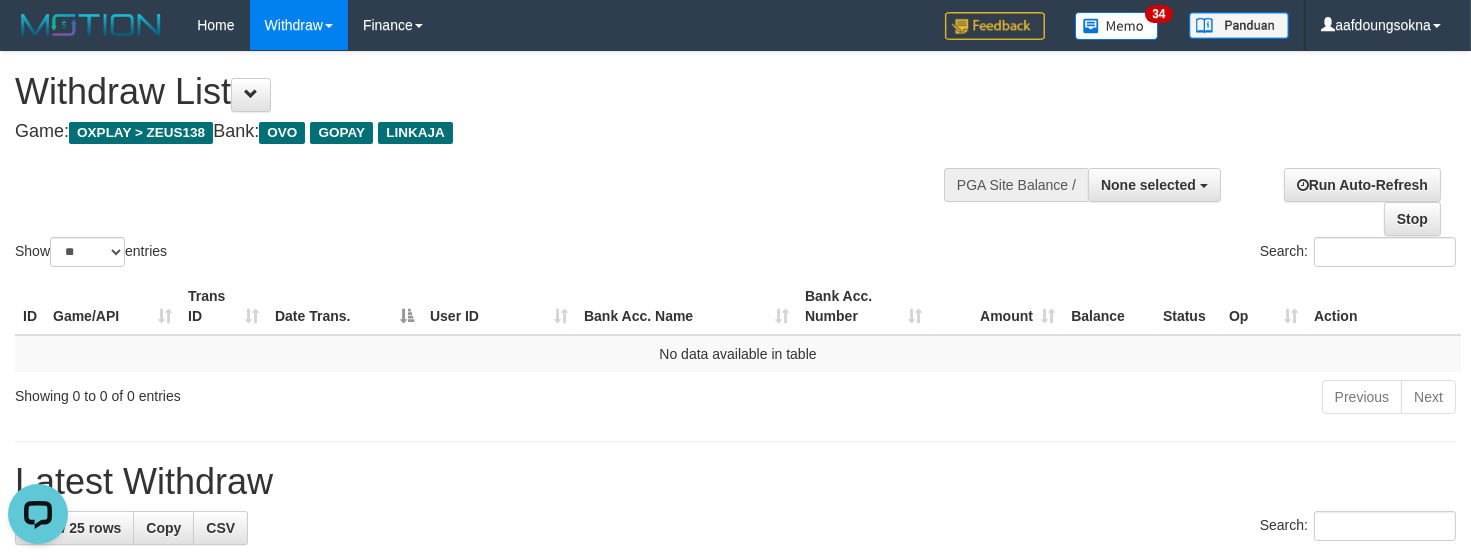 scroll, scrollTop: 0, scrollLeft: 0, axis: both 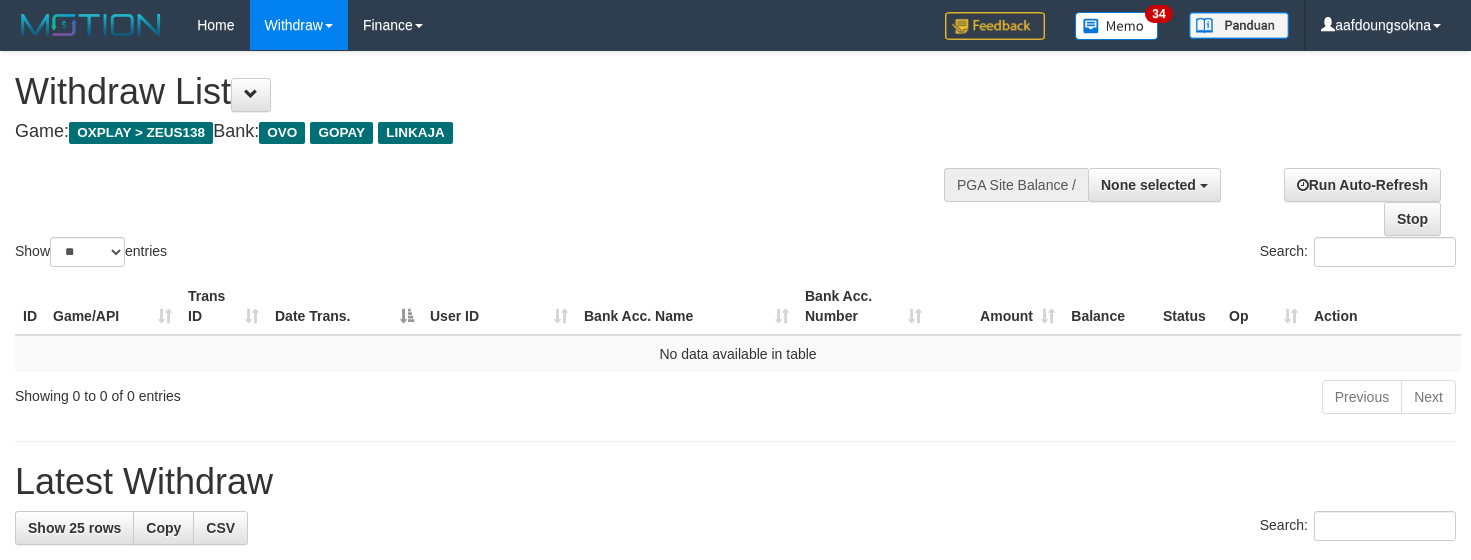 select 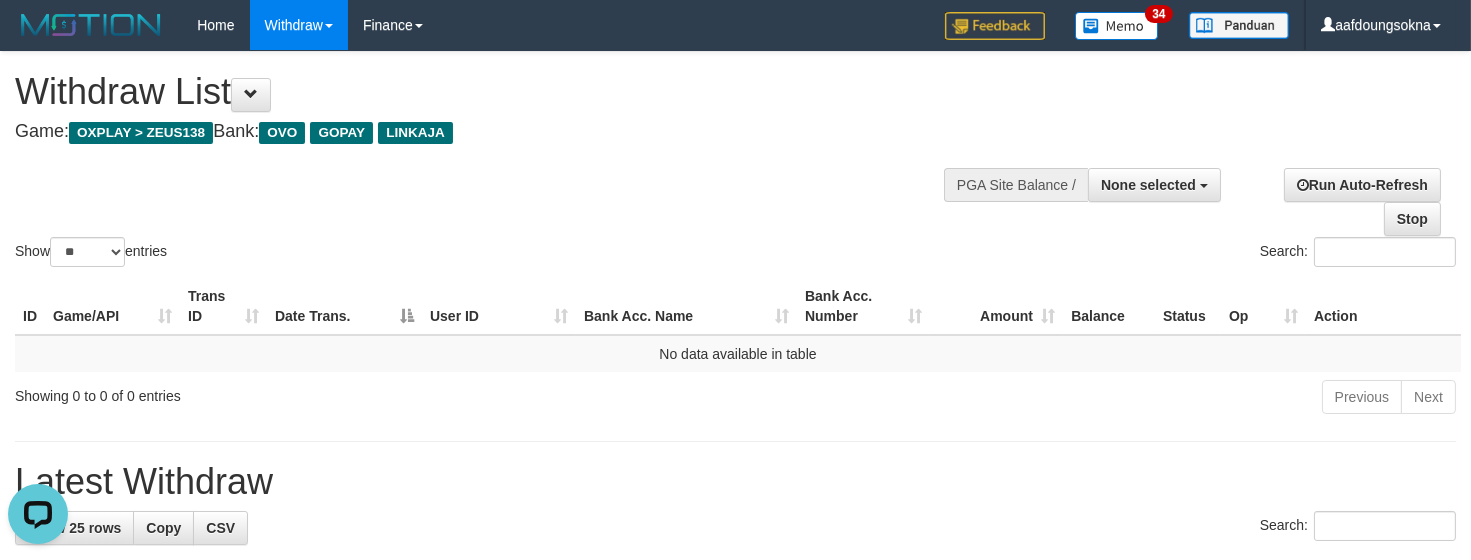scroll, scrollTop: 0, scrollLeft: 0, axis: both 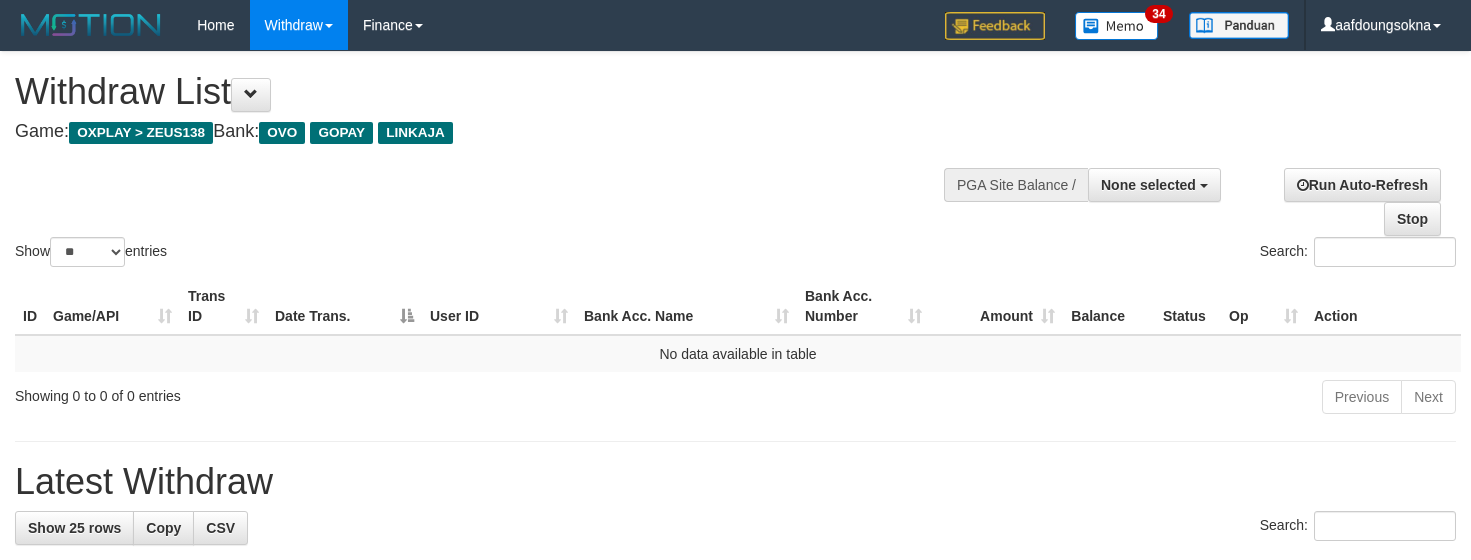 select 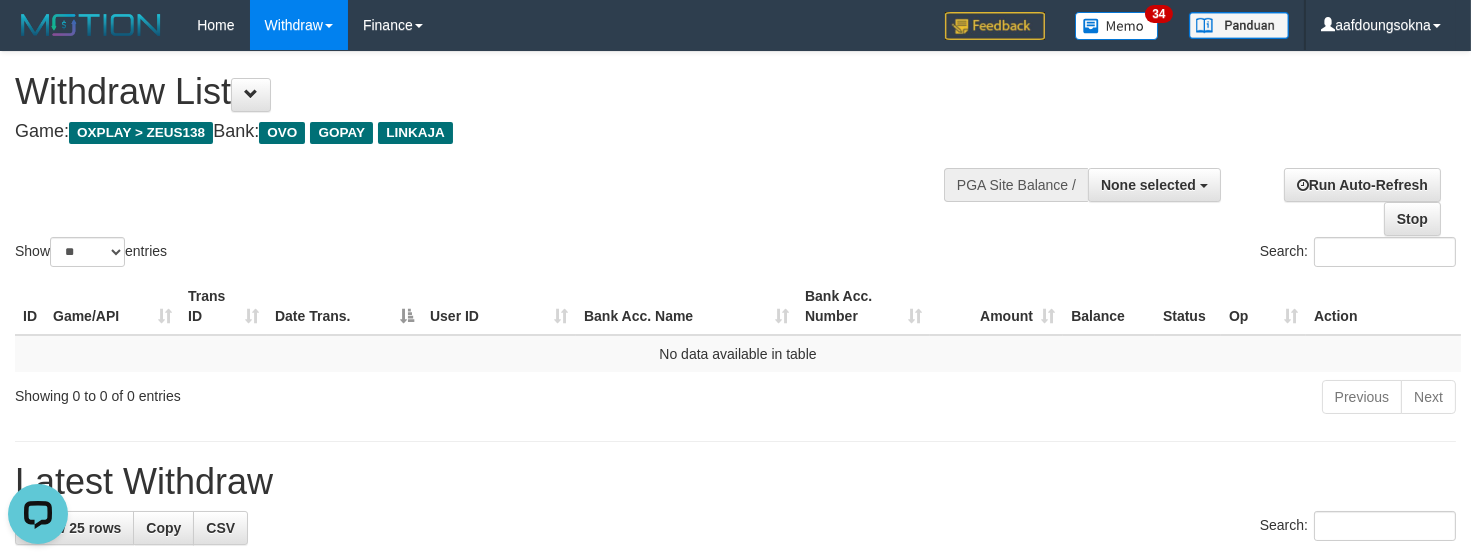 scroll, scrollTop: 0, scrollLeft: 0, axis: both 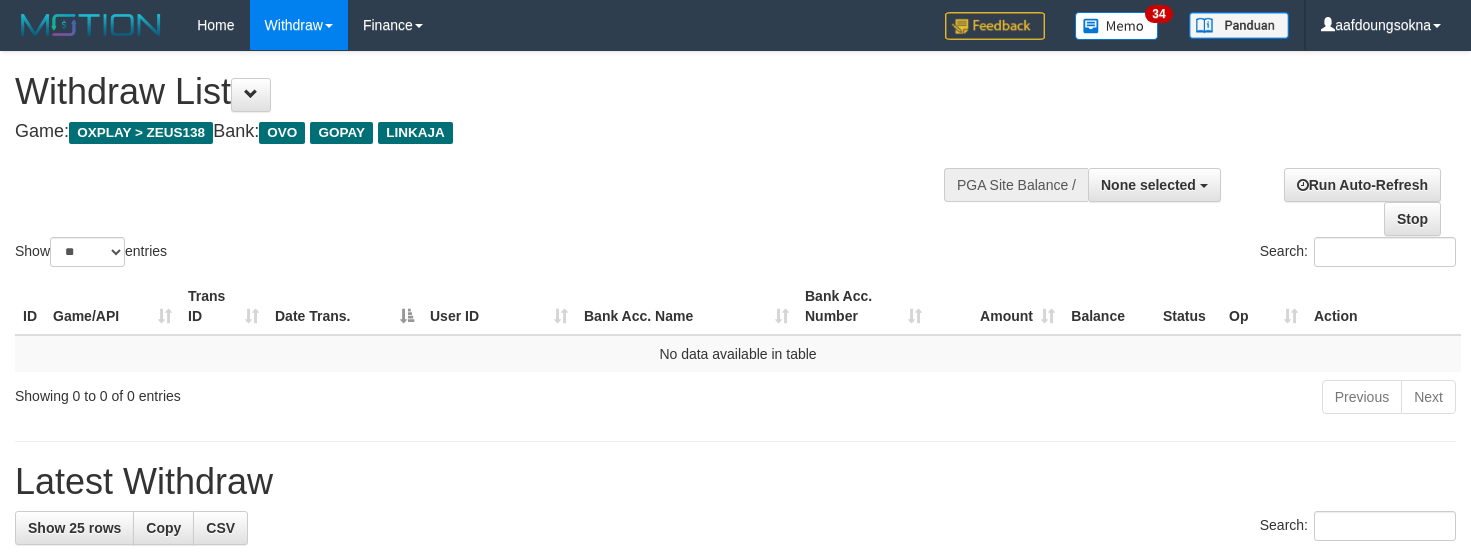 select 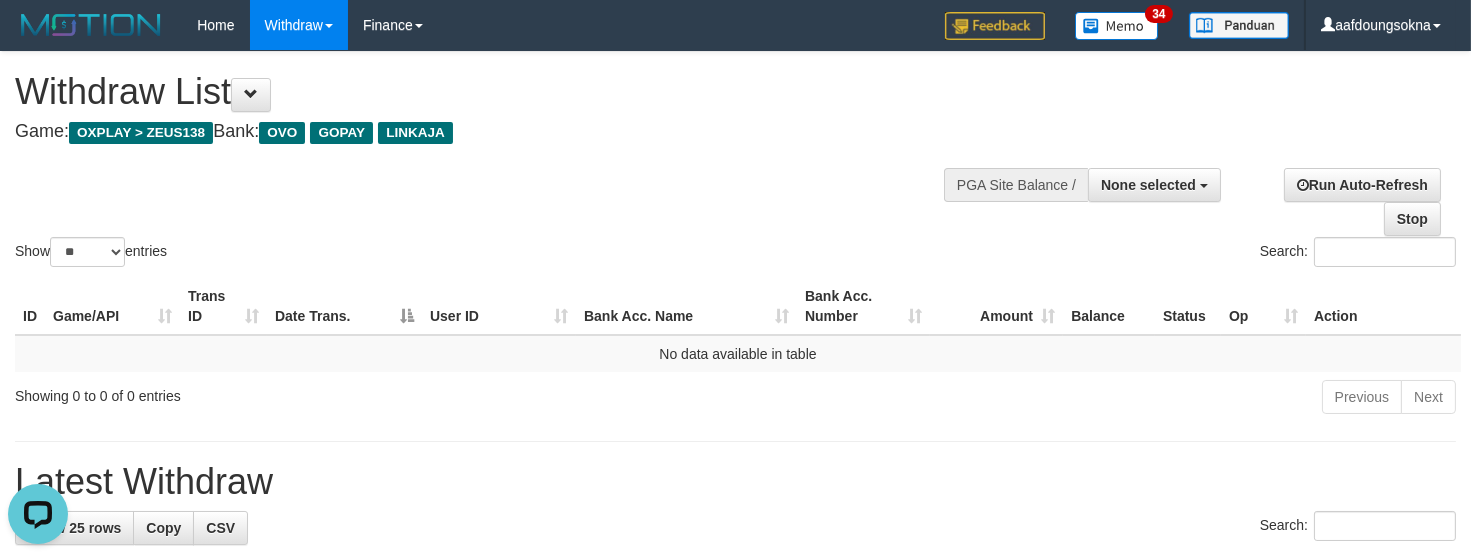 scroll, scrollTop: 0, scrollLeft: 0, axis: both 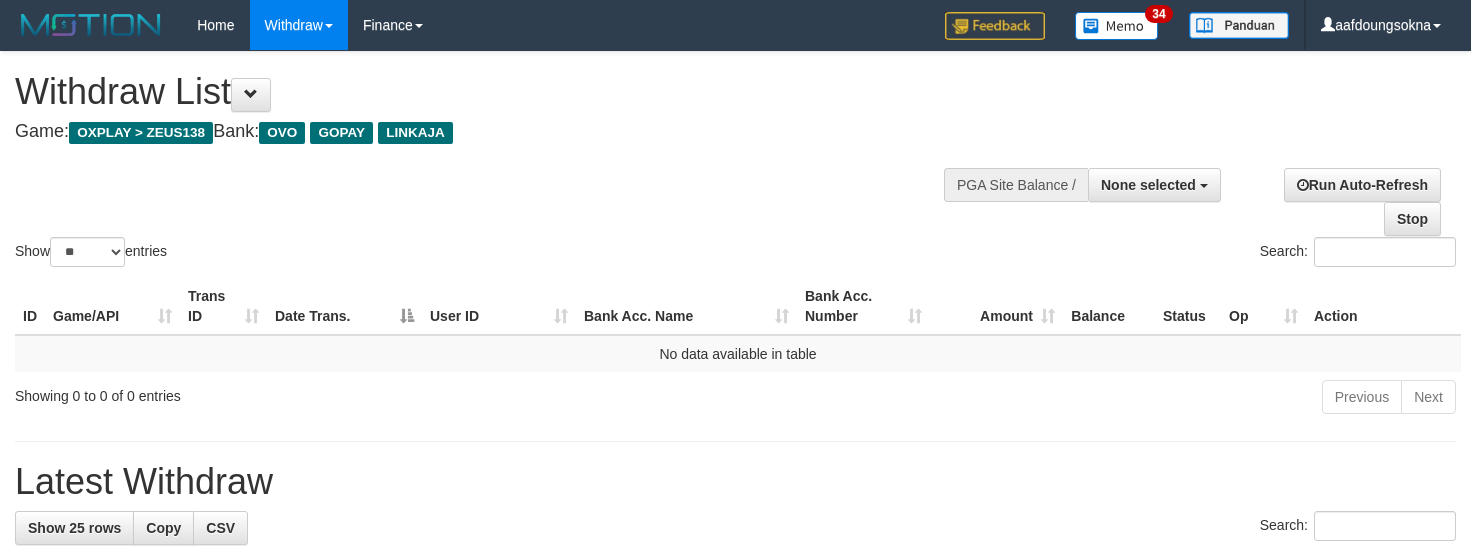 select 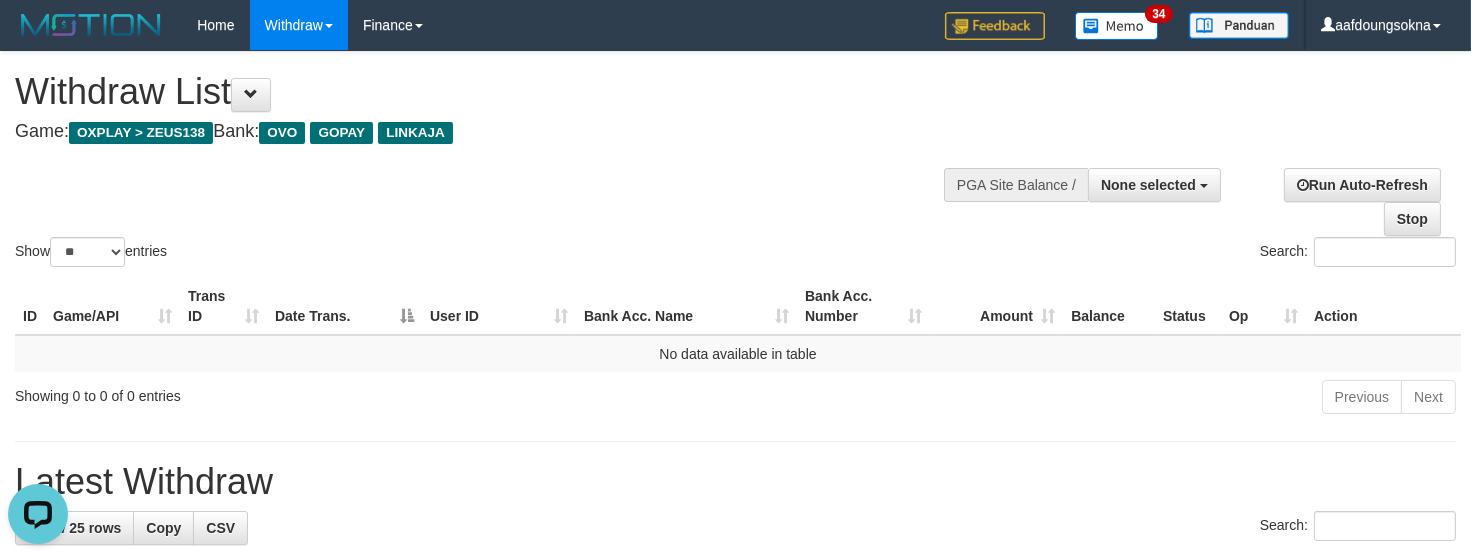 scroll, scrollTop: 0, scrollLeft: 0, axis: both 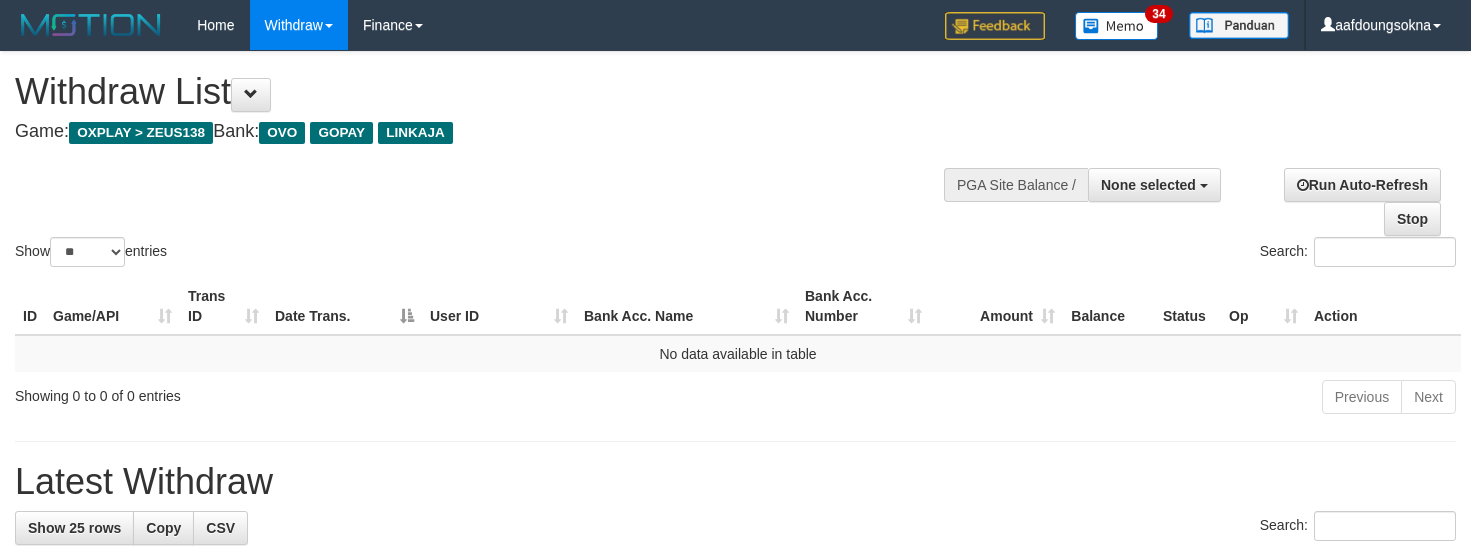 select 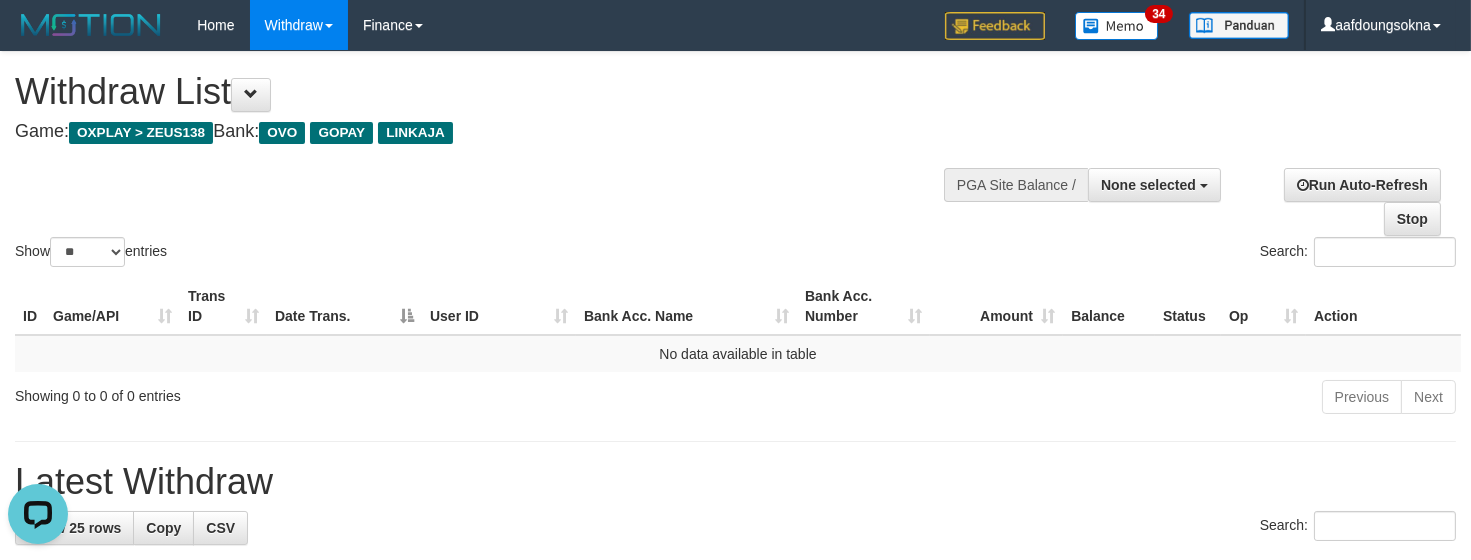 scroll, scrollTop: 0, scrollLeft: 0, axis: both 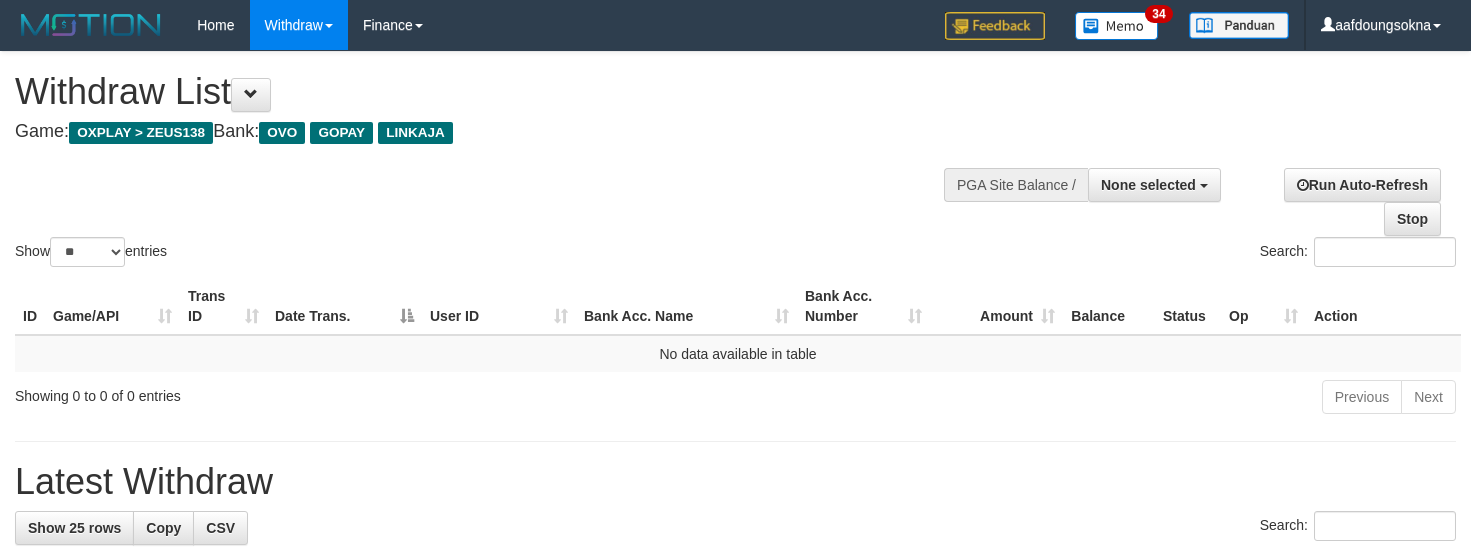 select 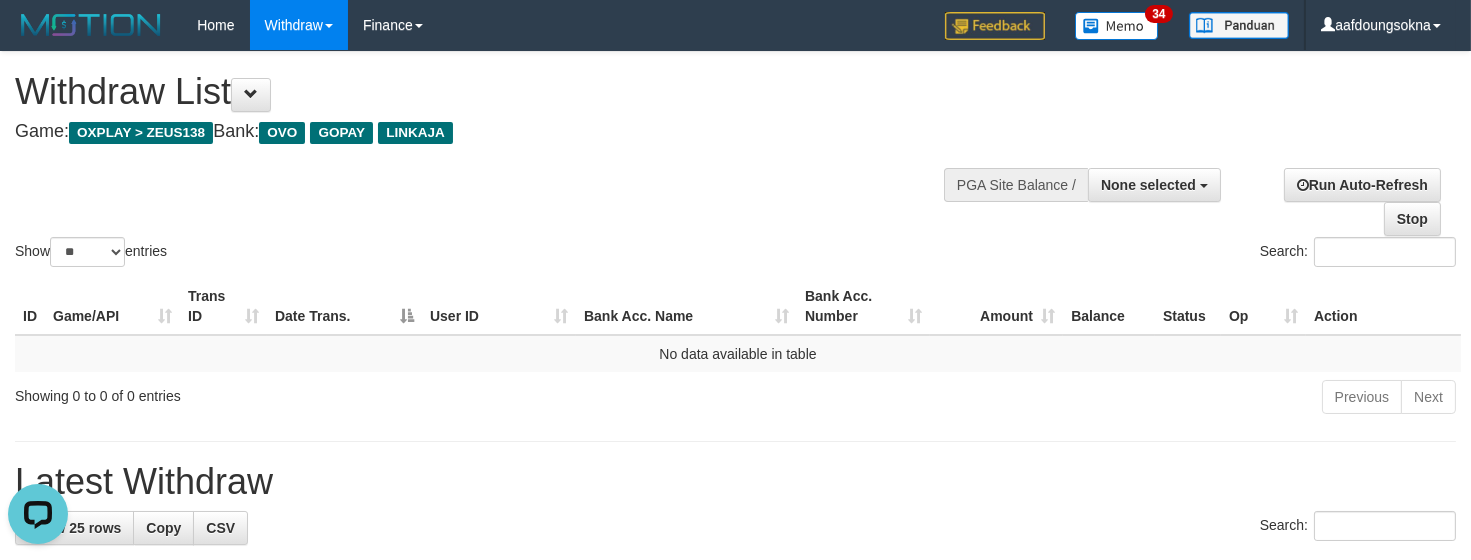 scroll, scrollTop: 0, scrollLeft: 0, axis: both 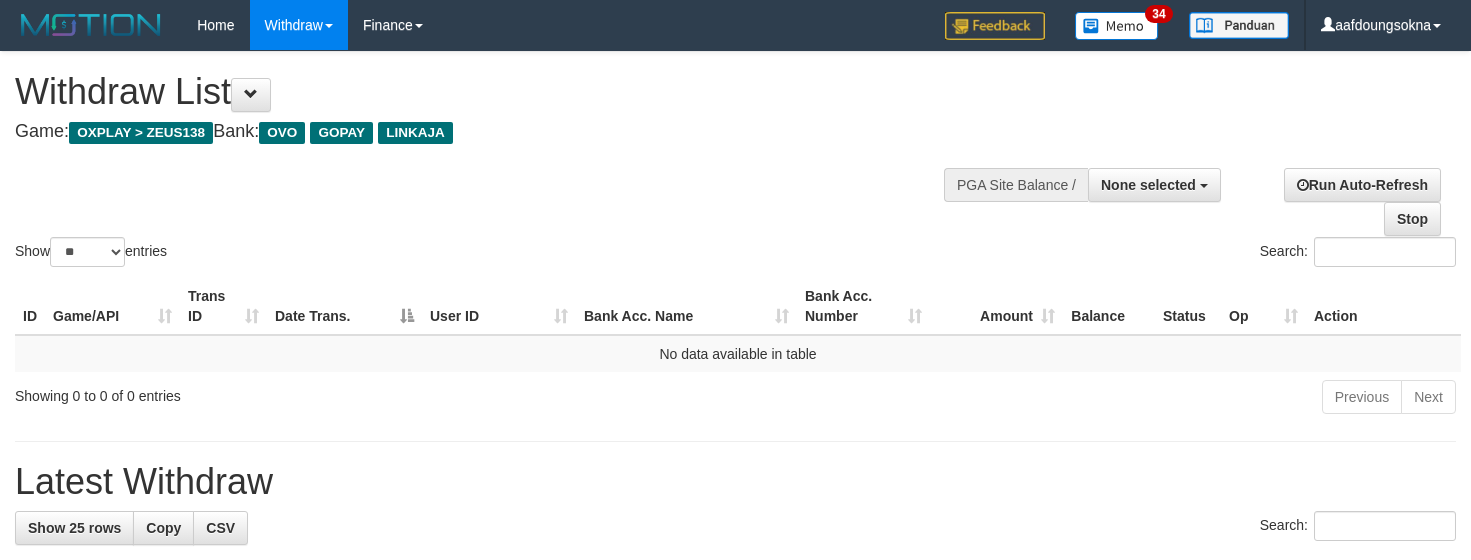 select 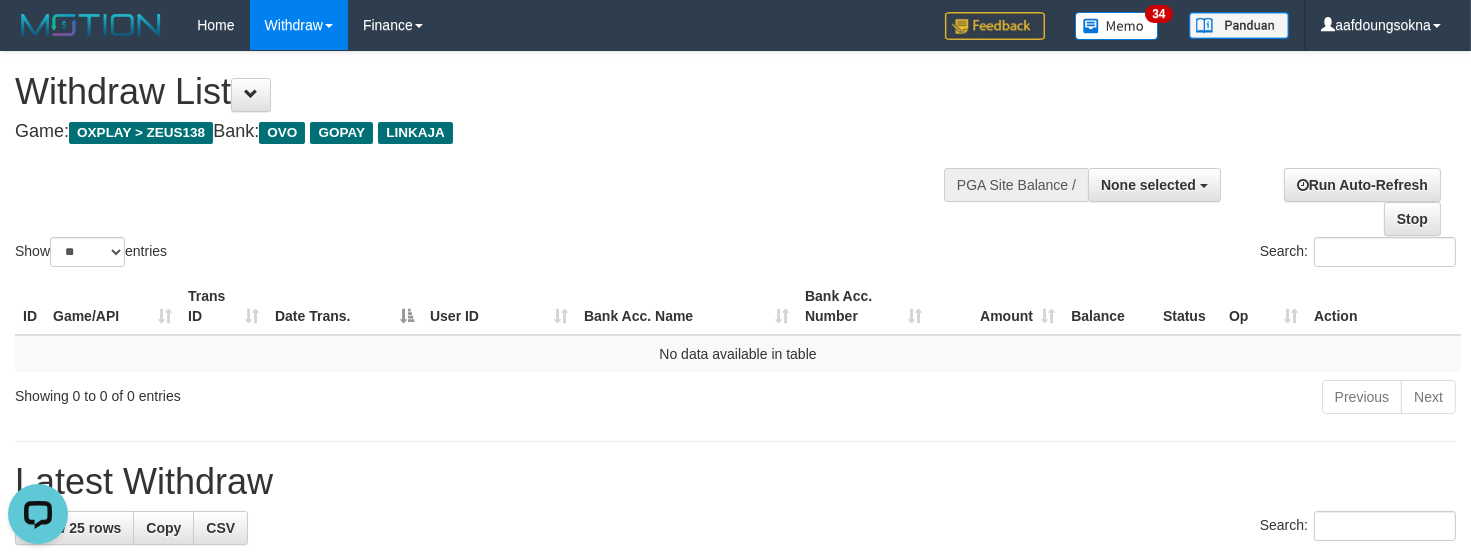 scroll, scrollTop: 0, scrollLeft: 0, axis: both 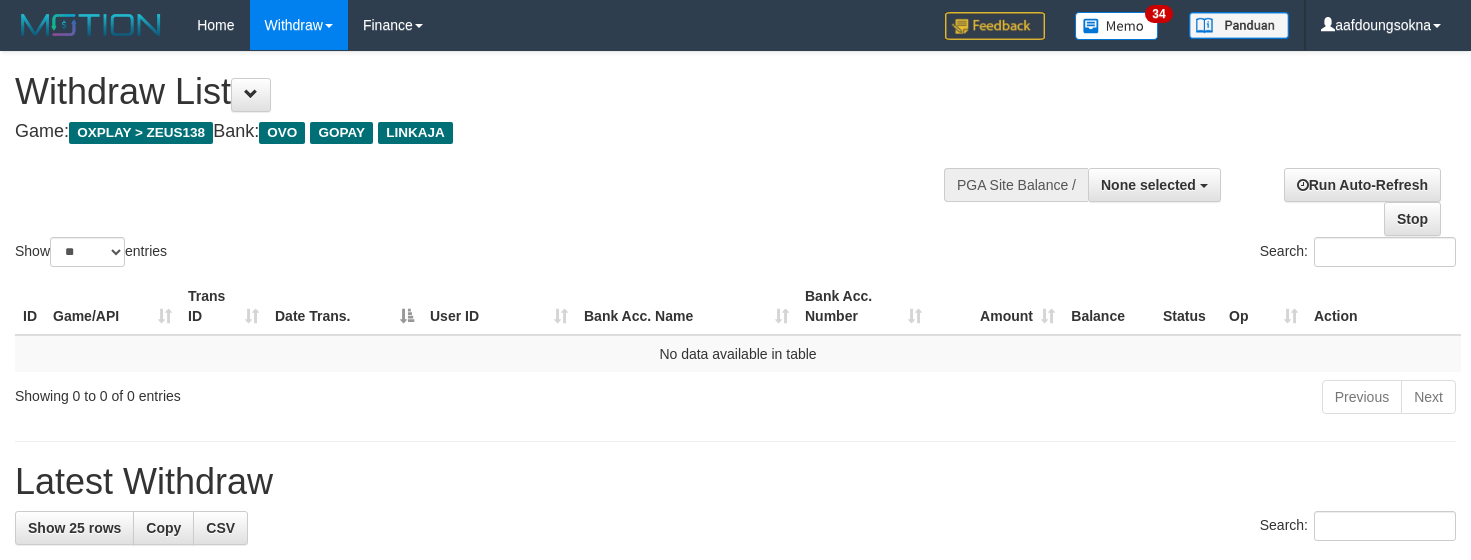 select 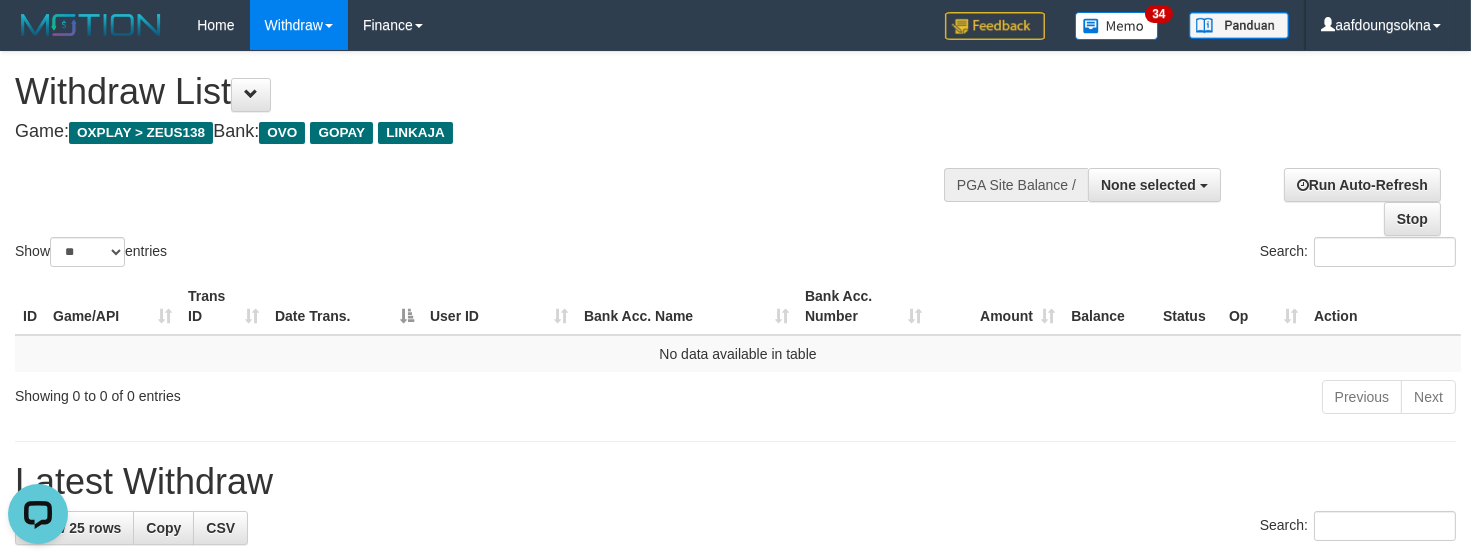 scroll, scrollTop: 0, scrollLeft: 0, axis: both 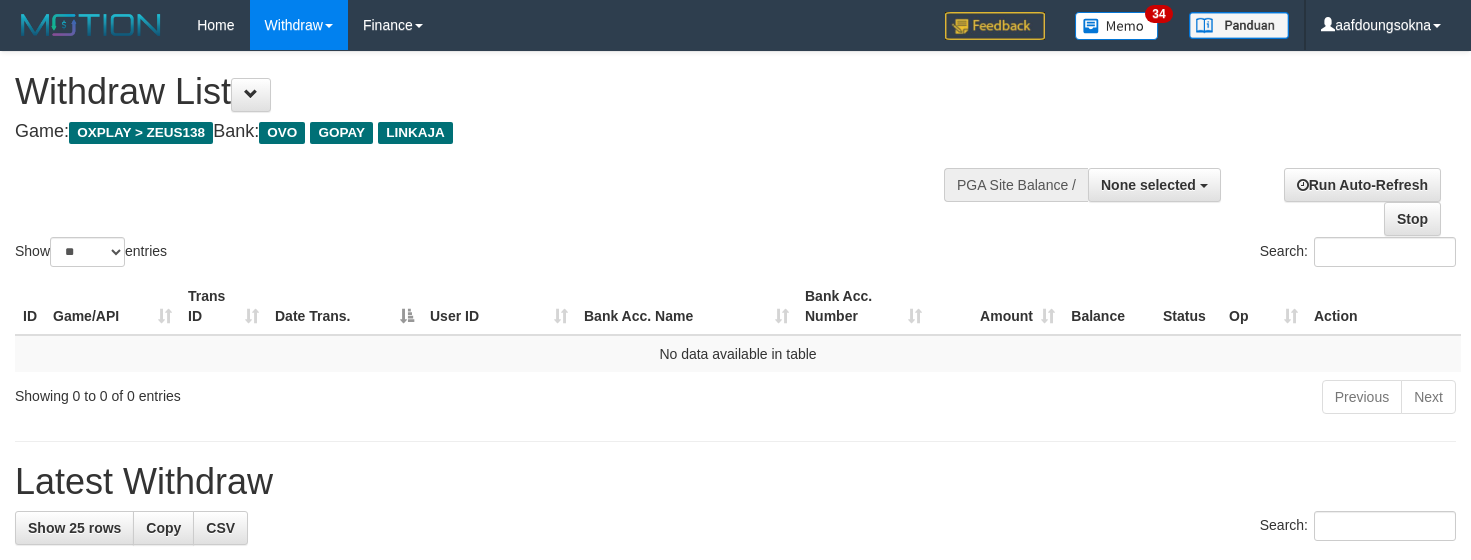select 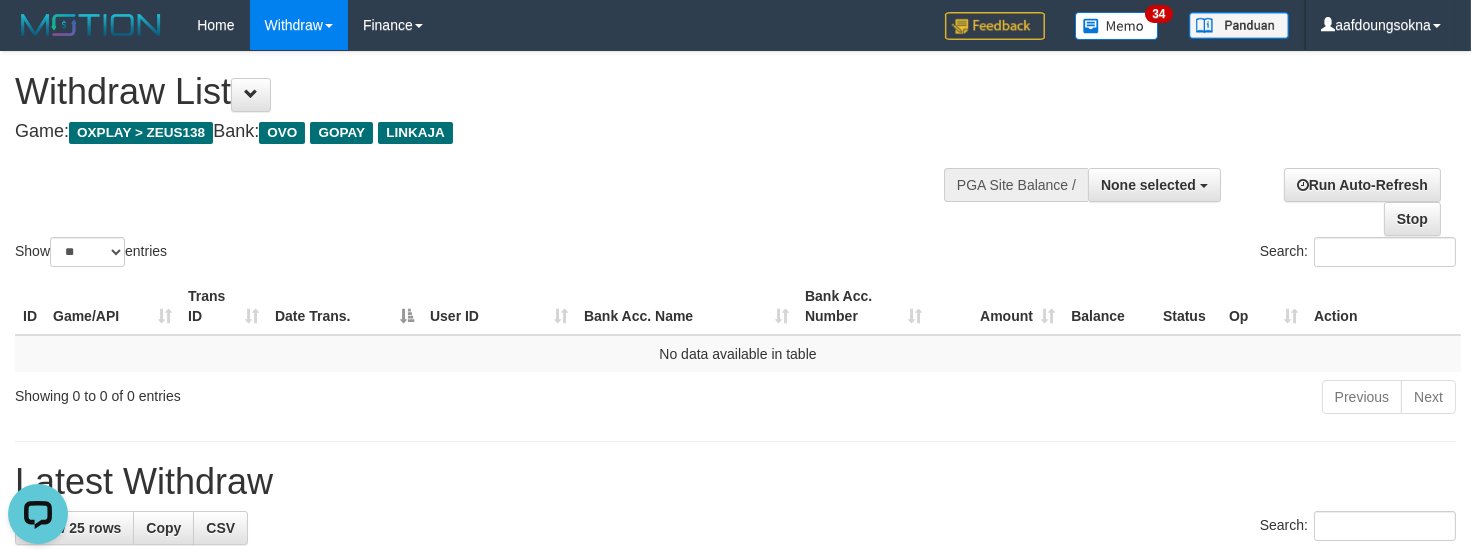 scroll, scrollTop: 0, scrollLeft: 0, axis: both 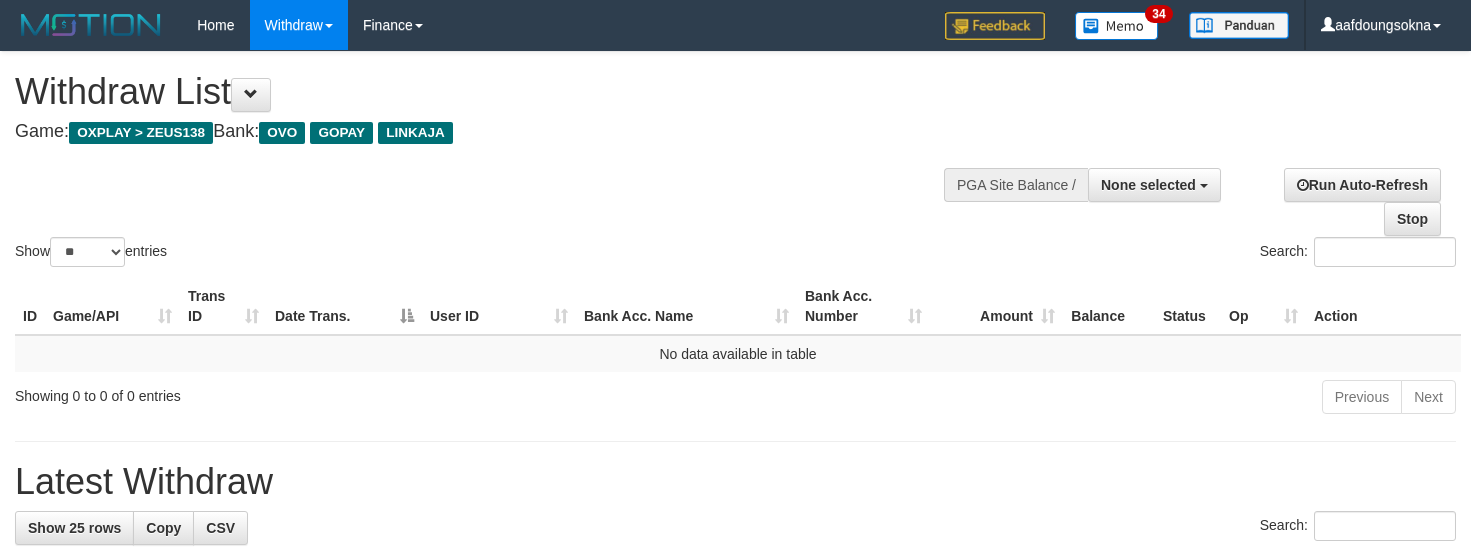 select 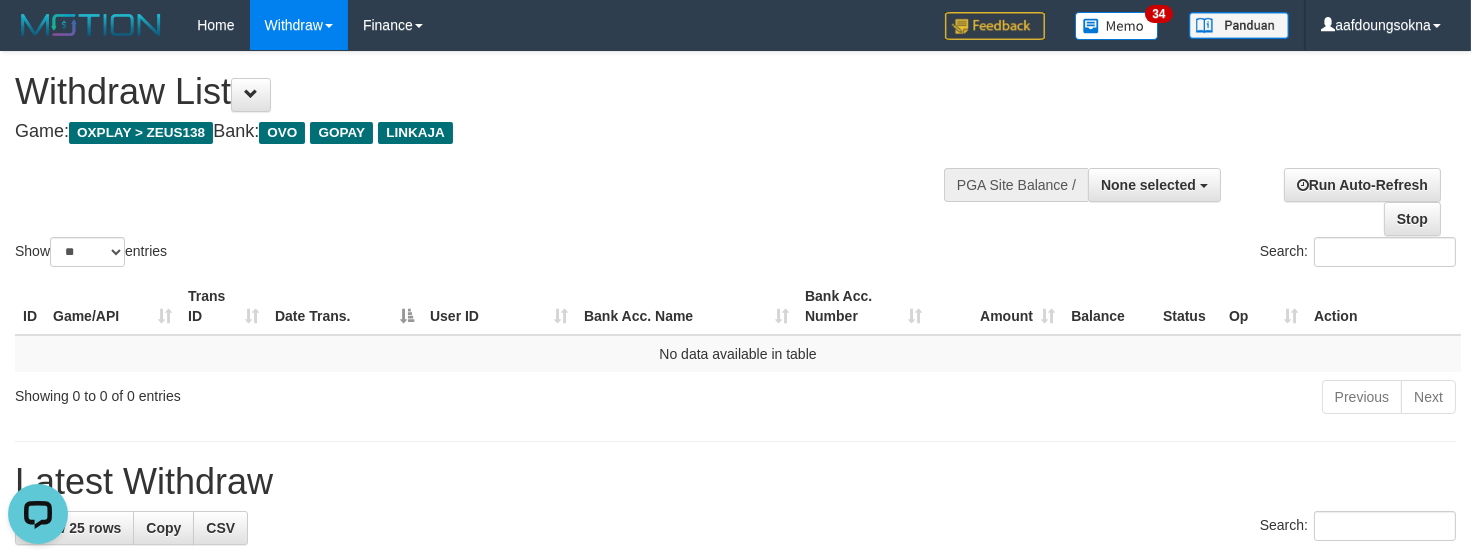 scroll, scrollTop: 0, scrollLeft: 0, axis: both 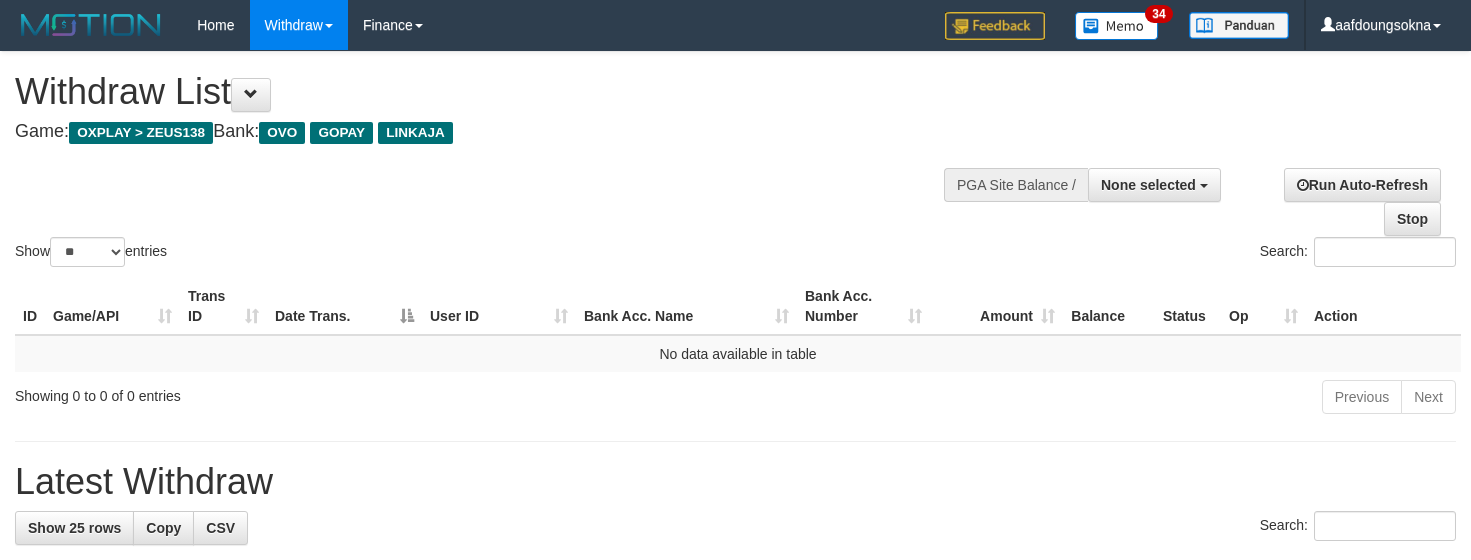 select 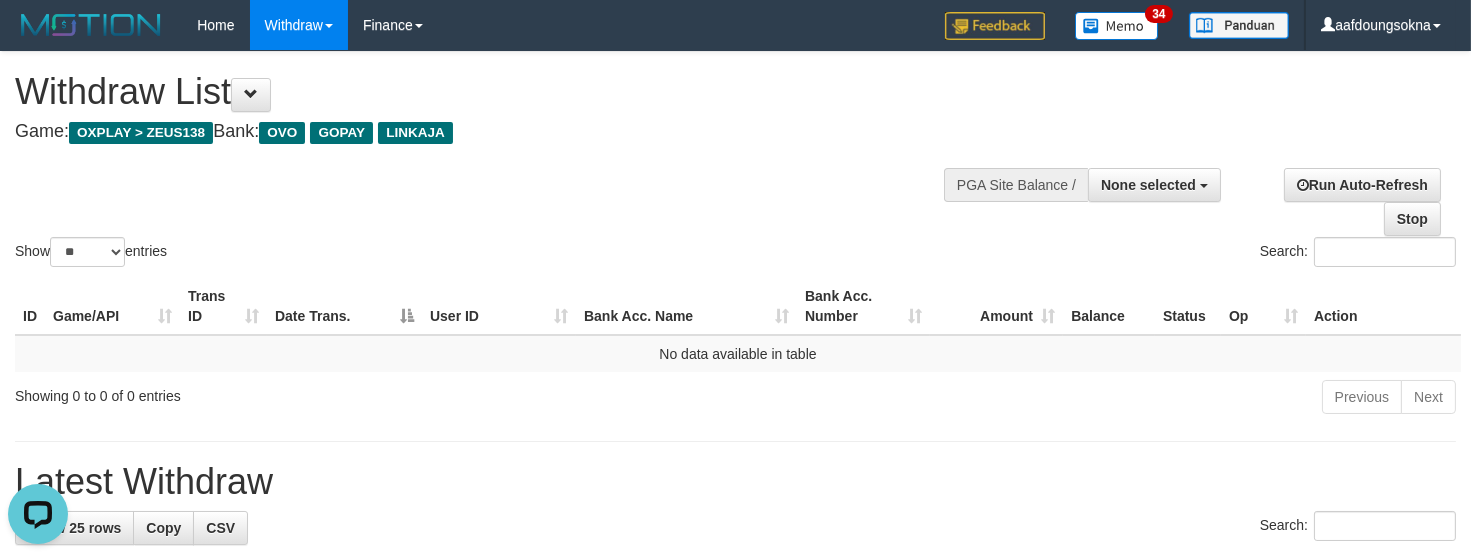 scroll, scrollTop: 0, scrollLeft: 0, axis: both 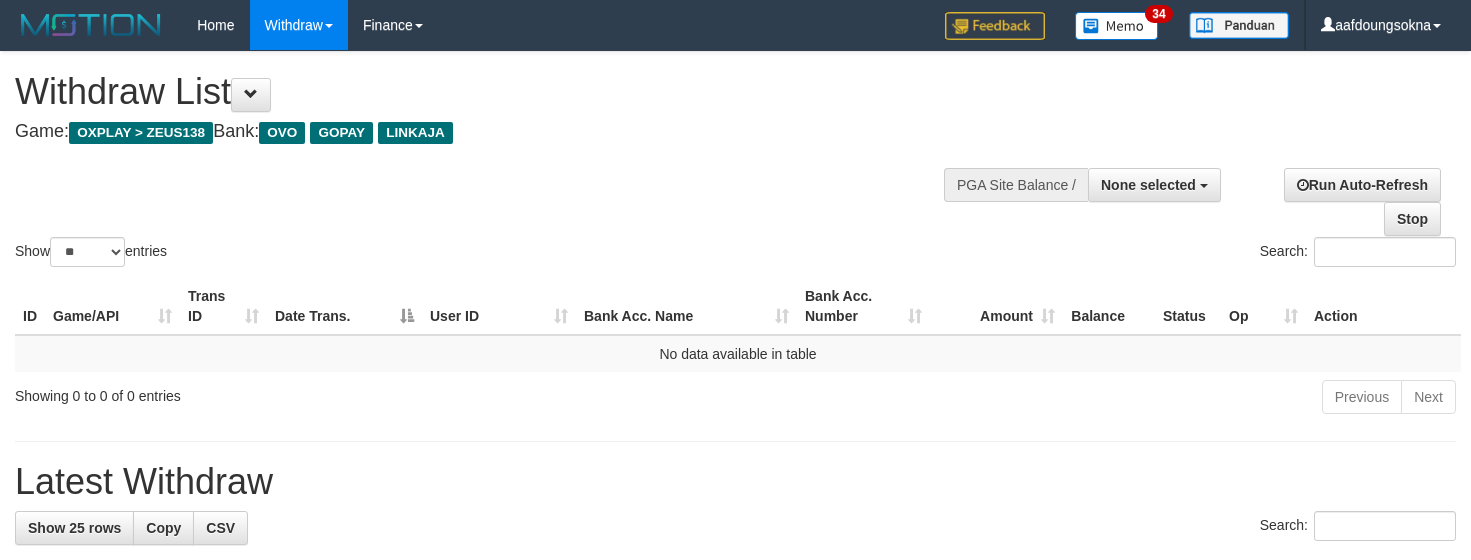select 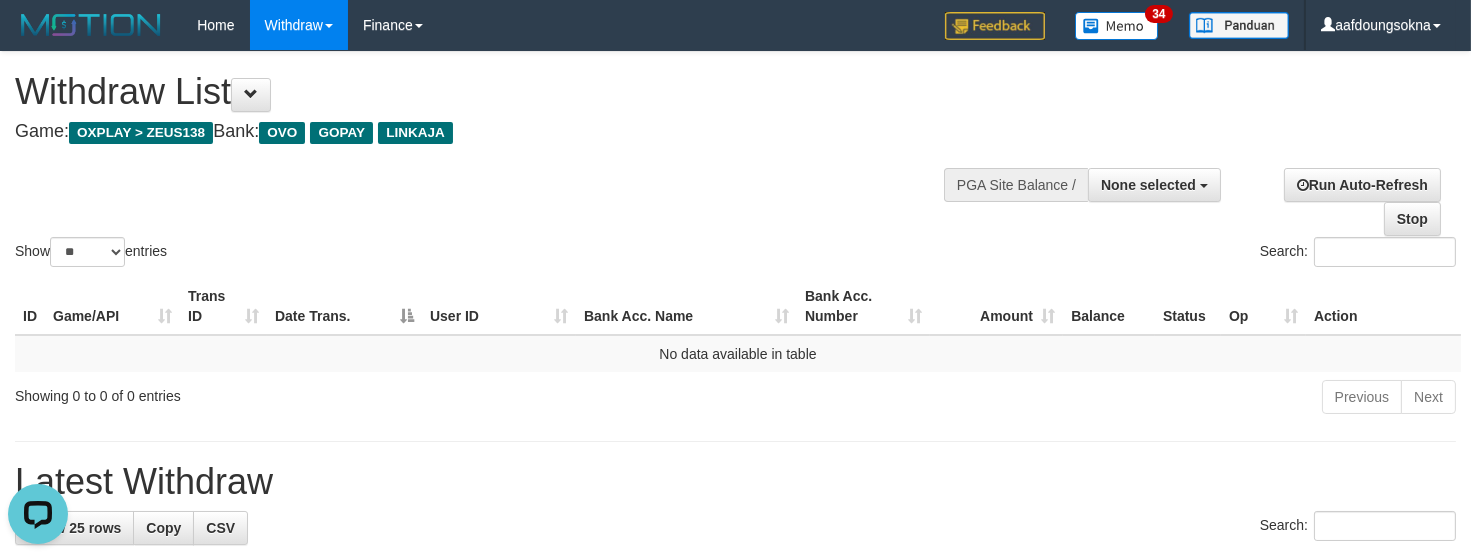 scroll, scrollTop: 0, scrollLeft: 0, axis: both 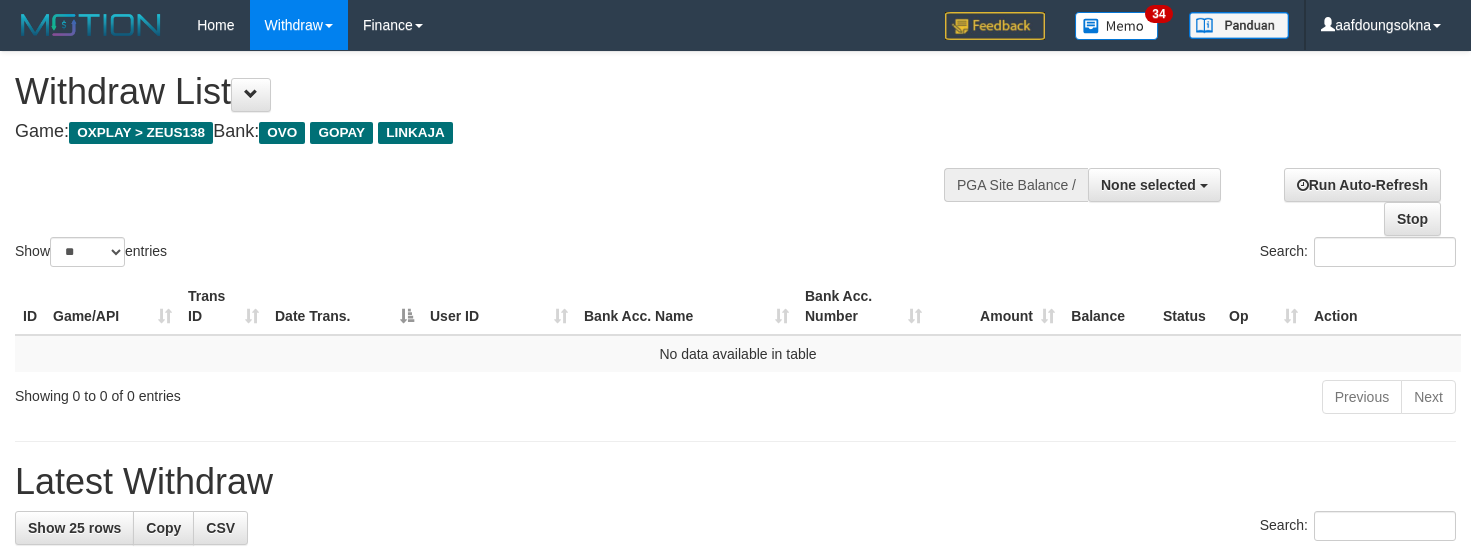 select 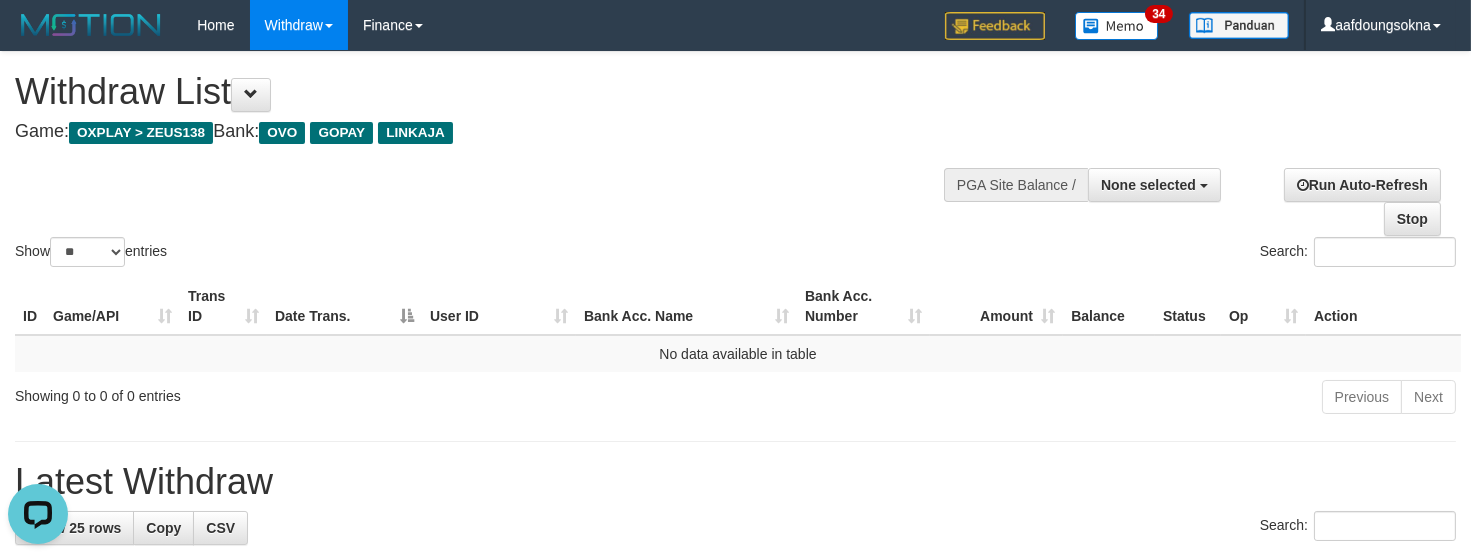 scroll, scrollTop: 0, scrollLeft: 0, axis: both 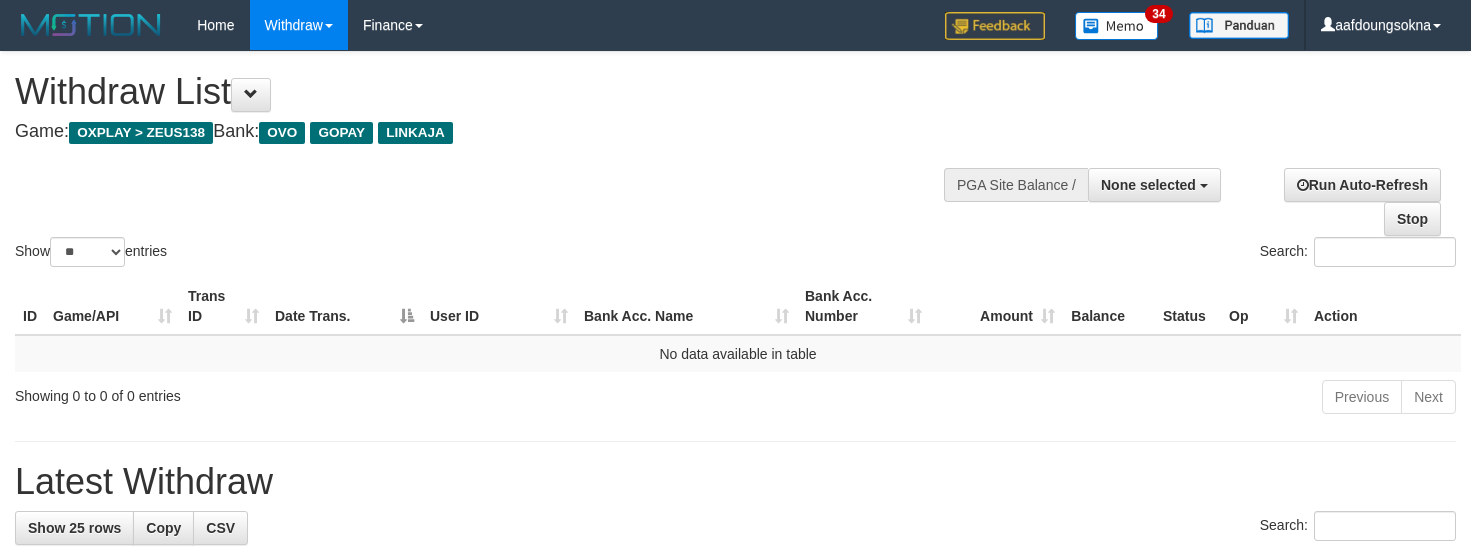 select 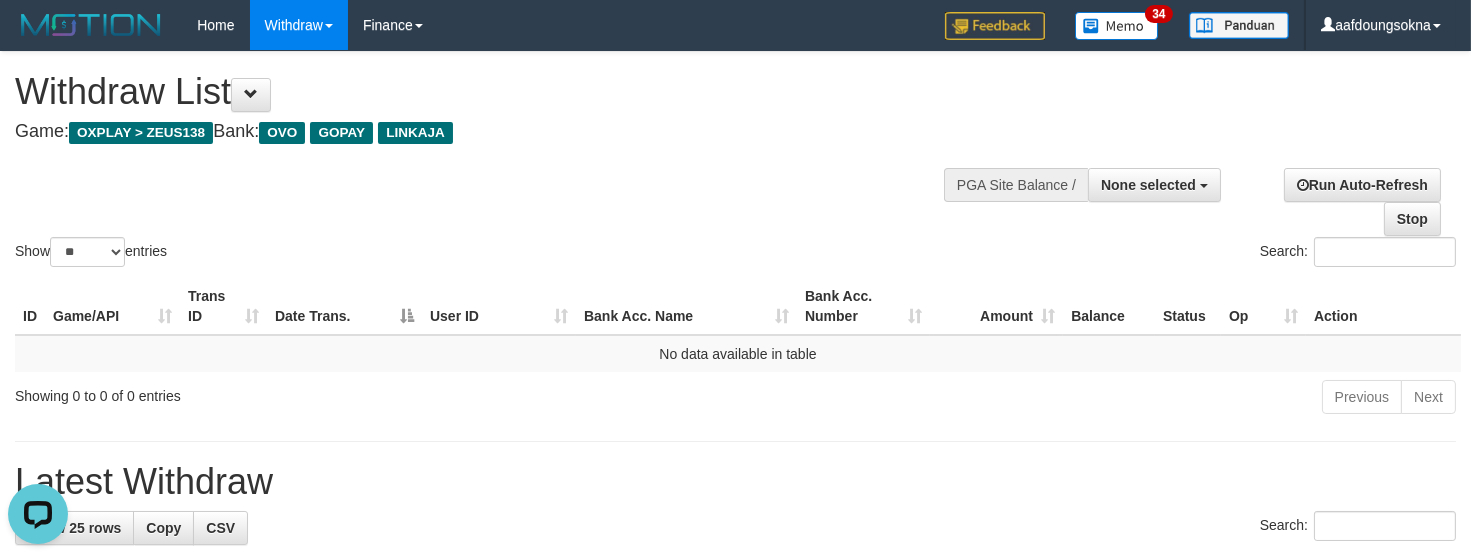 scroll, scrollTop: 0, scrollLeft: 0, axis: both 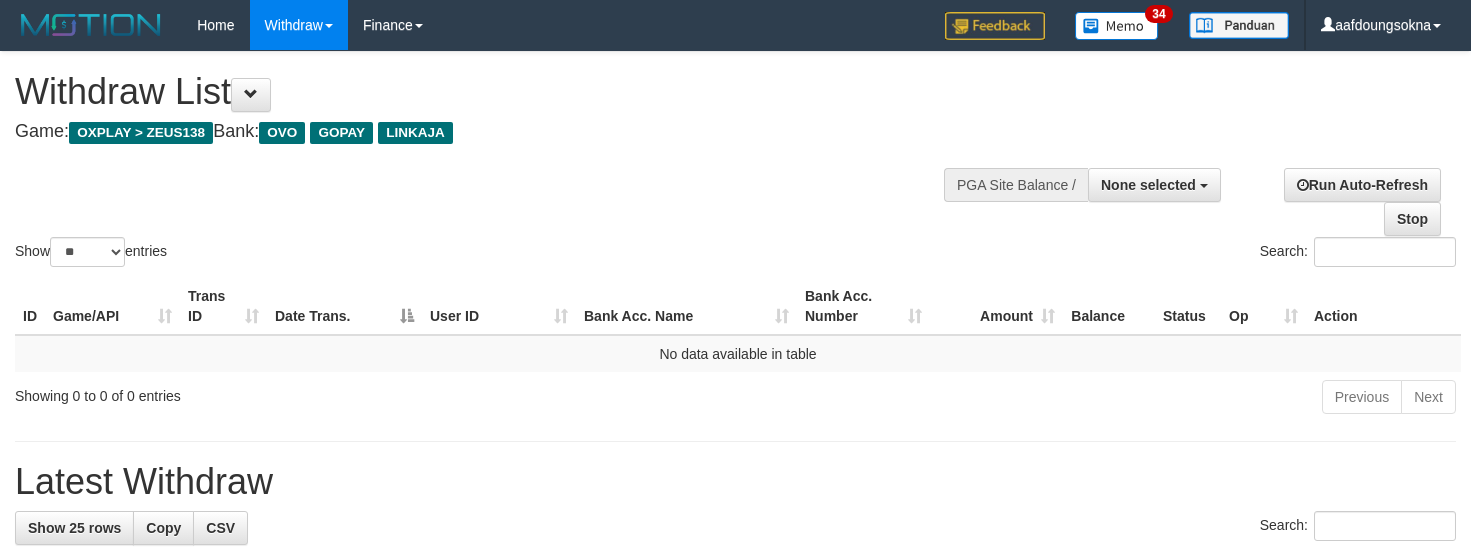 select 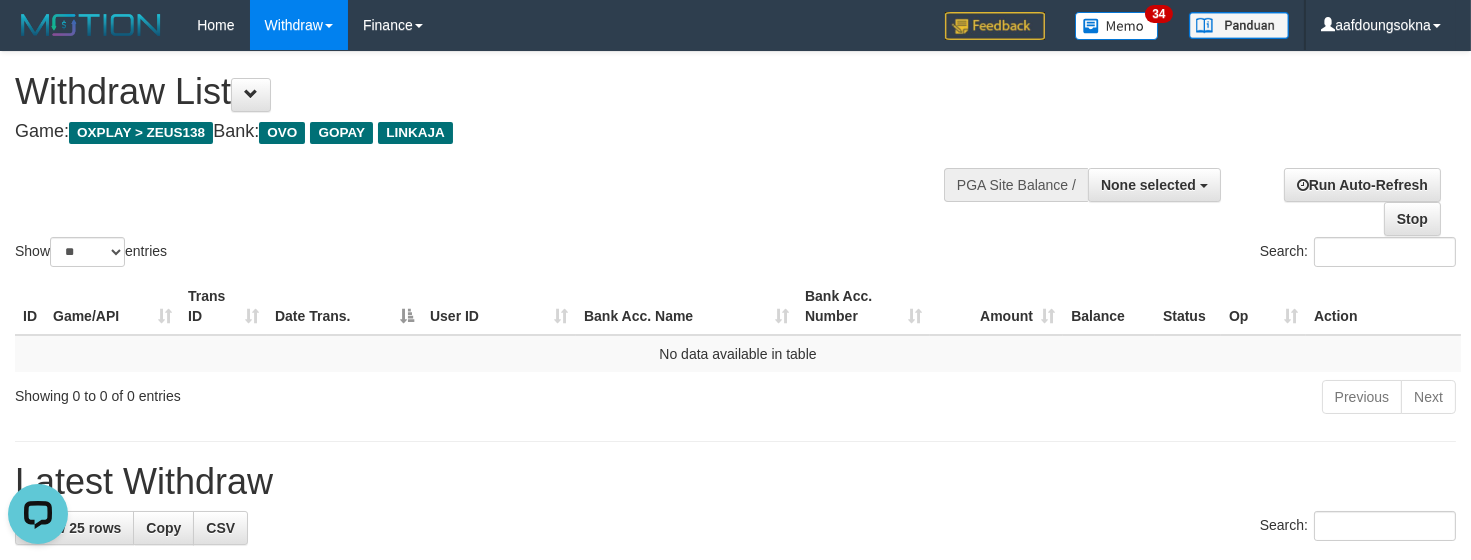 scroll, scrollTop: 0, scrollLeft: 0, axis: both 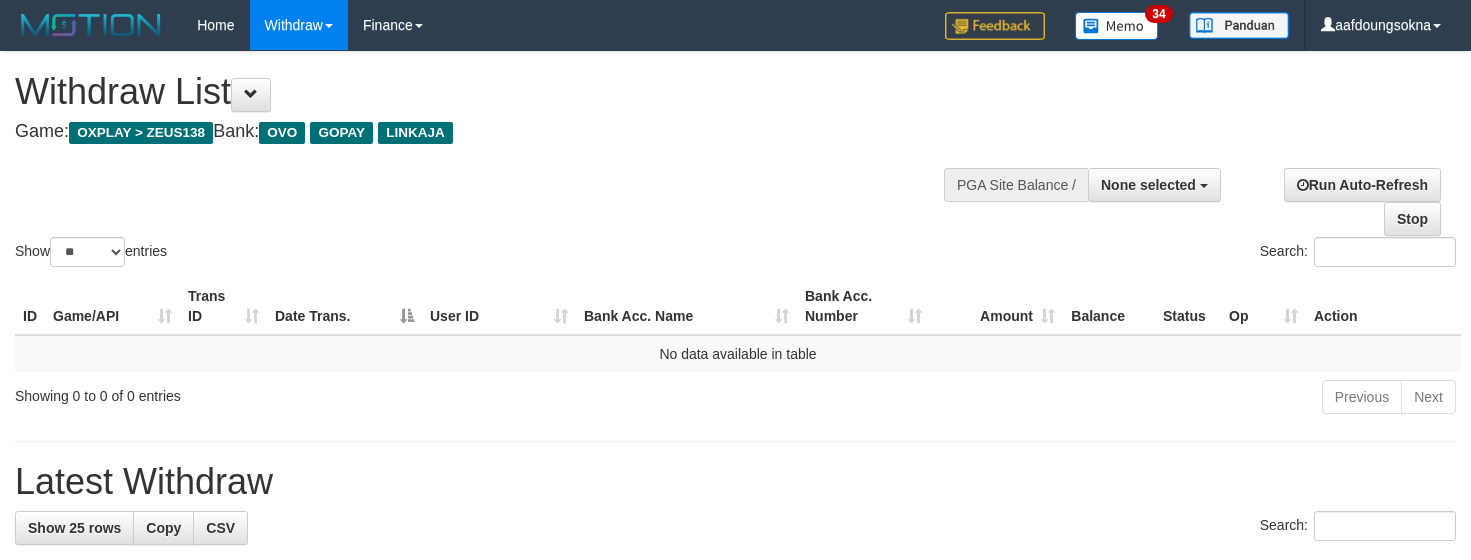 select 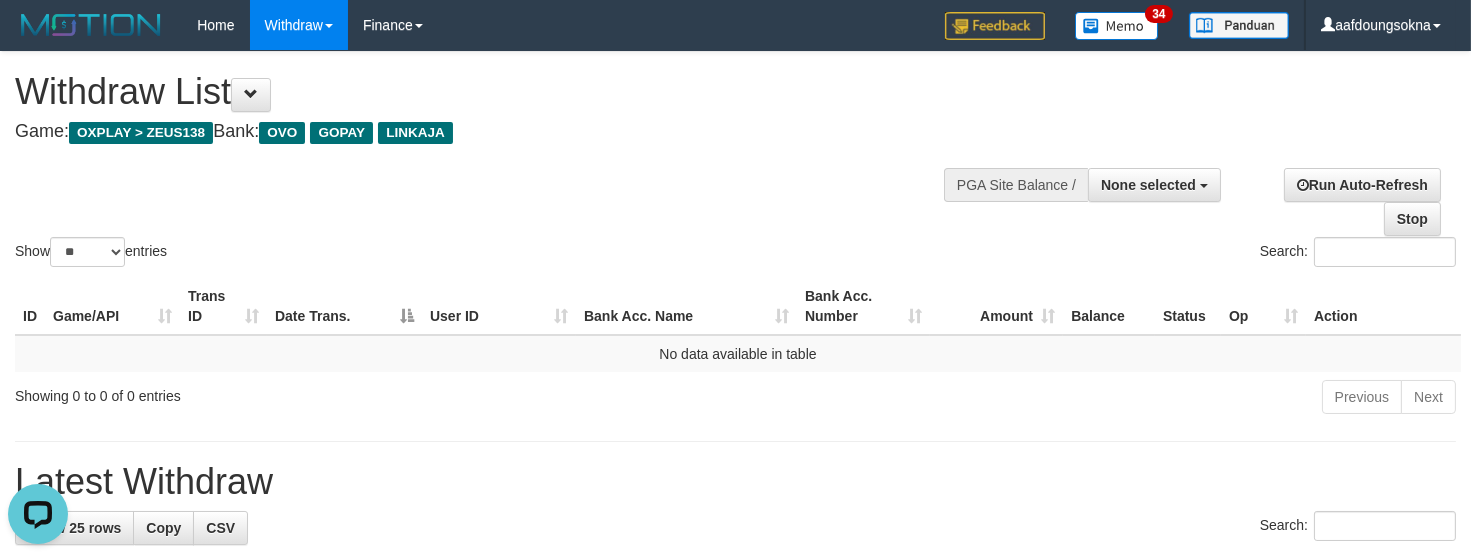 scroll, scrollTop: 0, scrollLeft: 0, axis: both 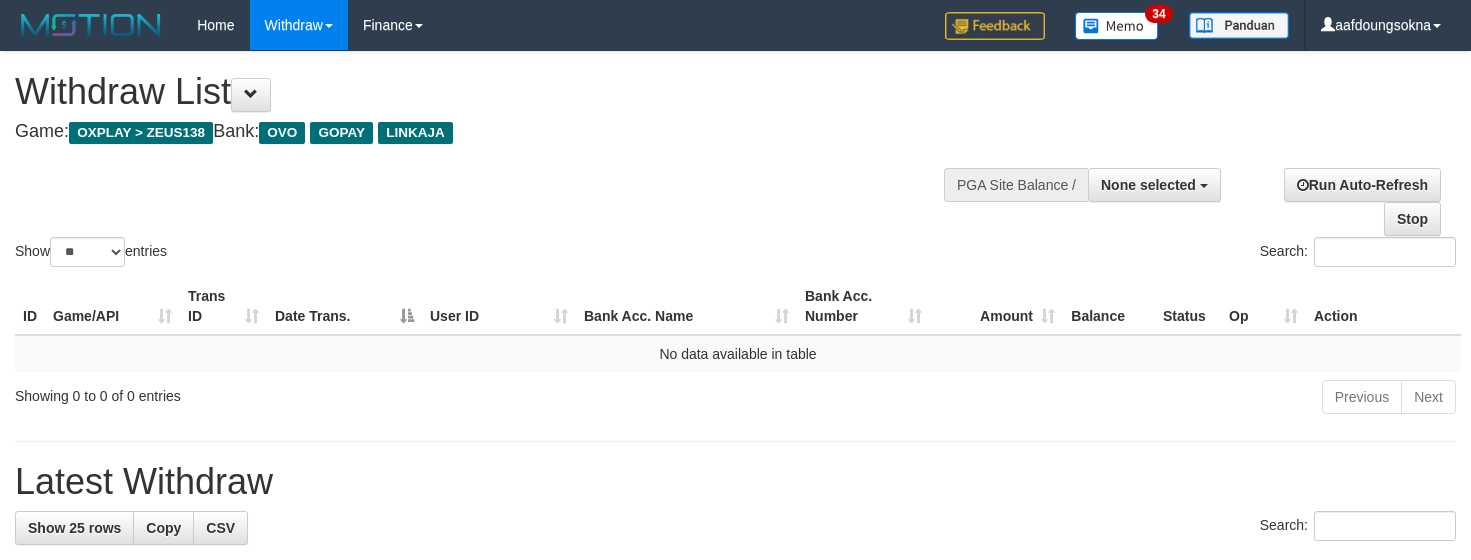 select 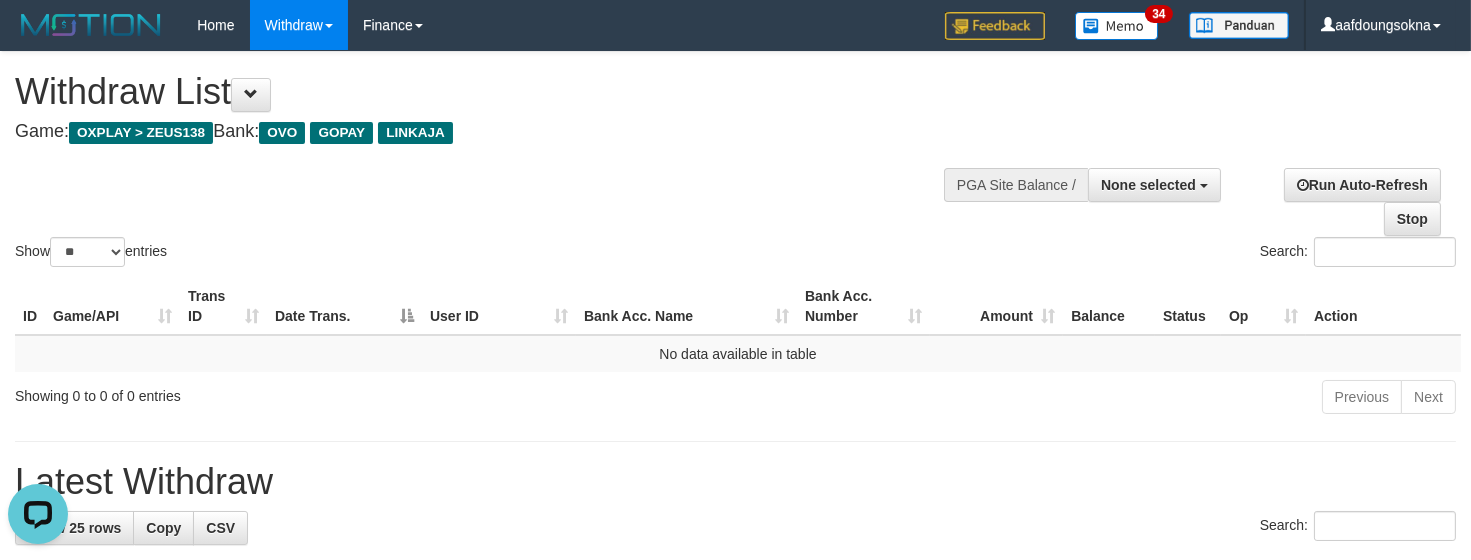 scroll, scrollTop: 0, scrollLeft: 0, axis: both 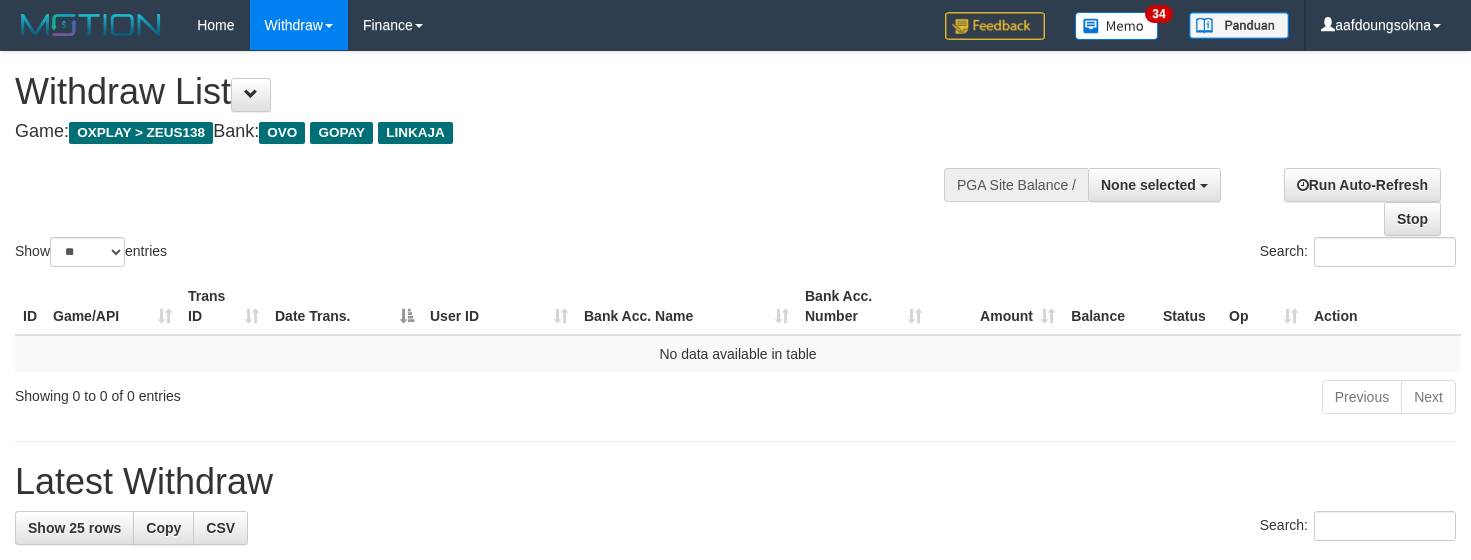 select 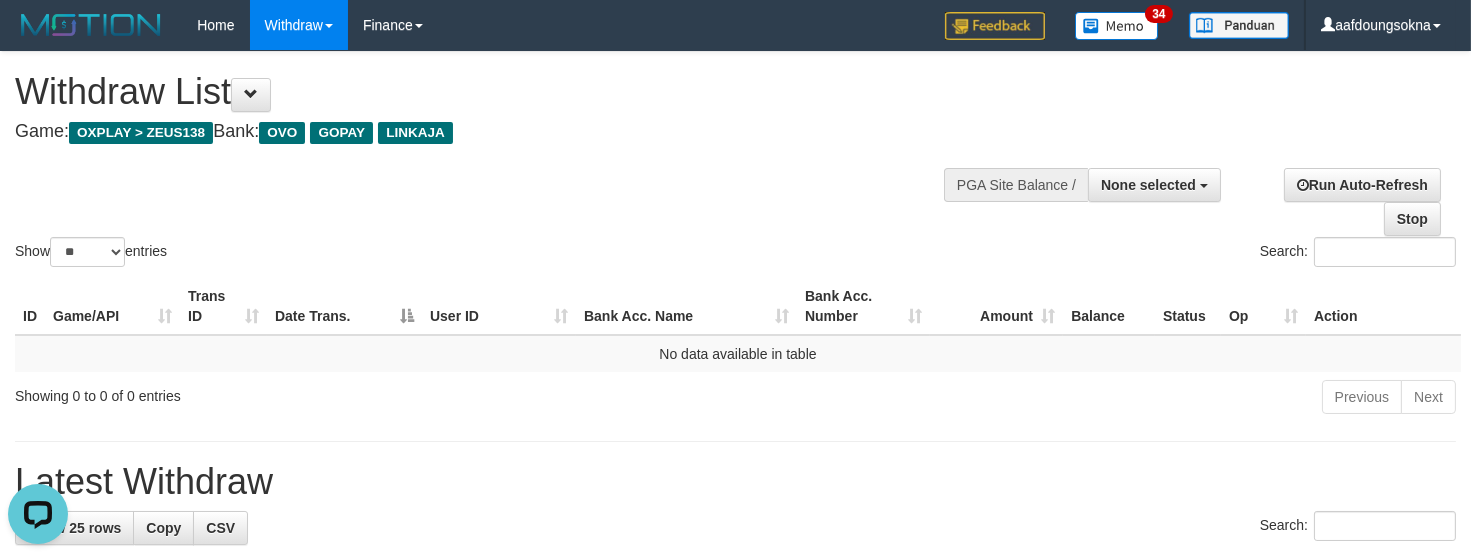 scroll, scrollTop: 0, scrollLeft: 0, axis: both 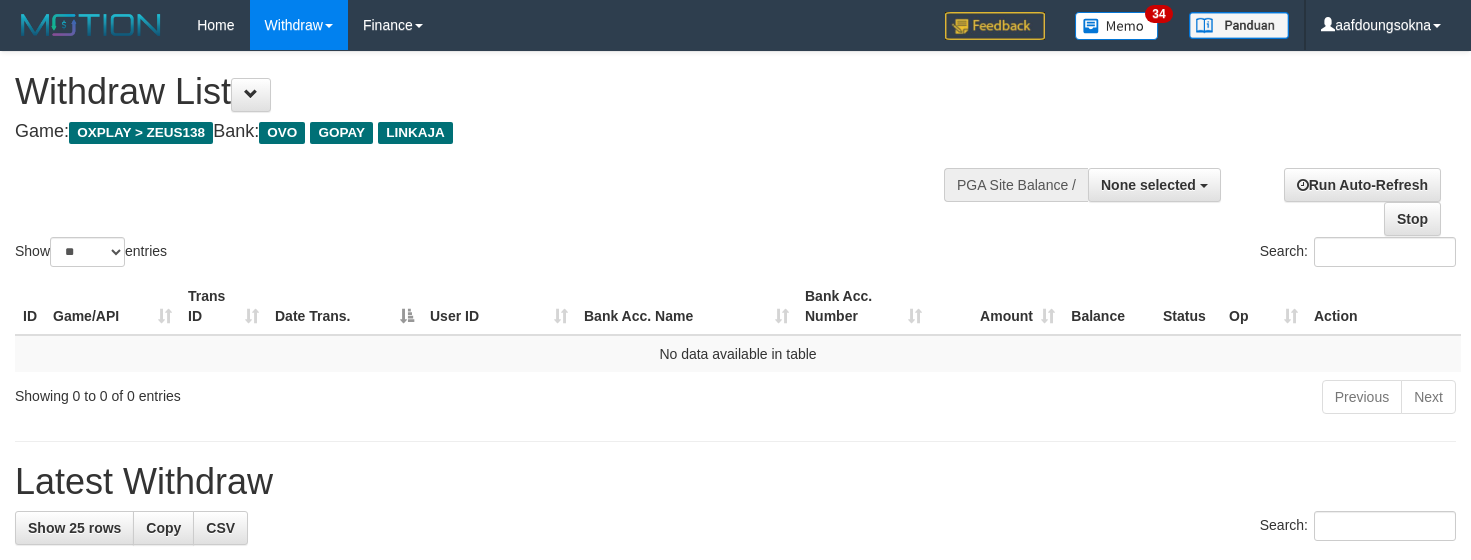 select 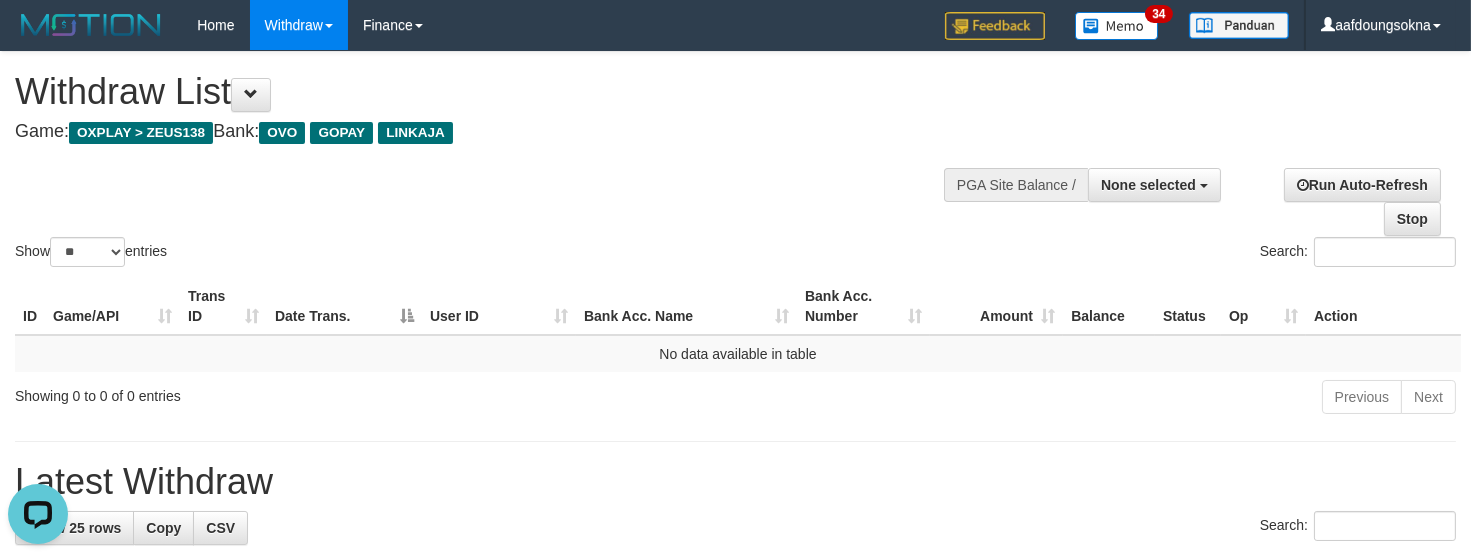scroll, scrollTop: 0, scrollLeft: 0, axis: both 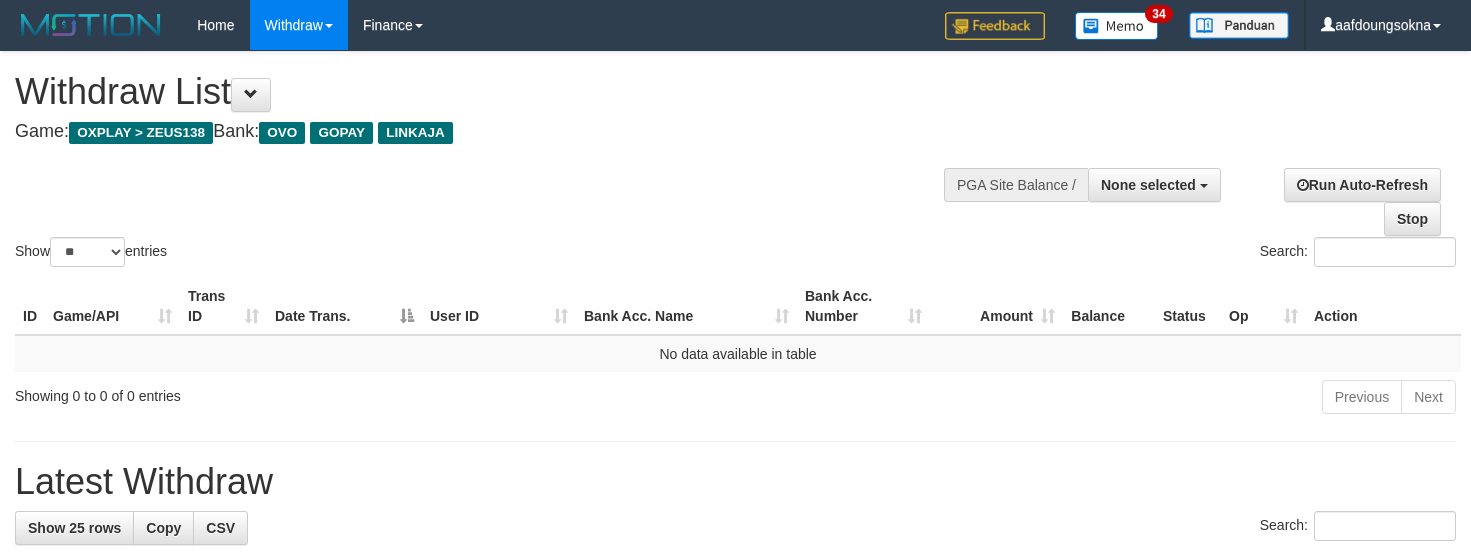 select 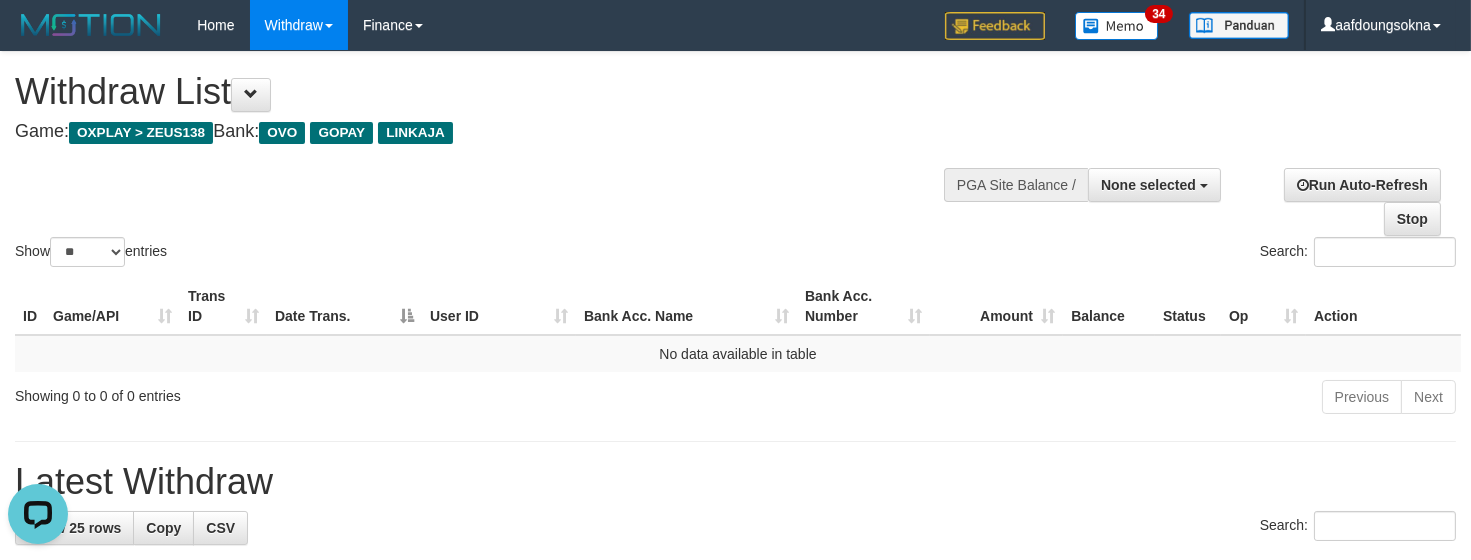 scroll, scrollTop: 0, scrollLeft: 0, axis: both 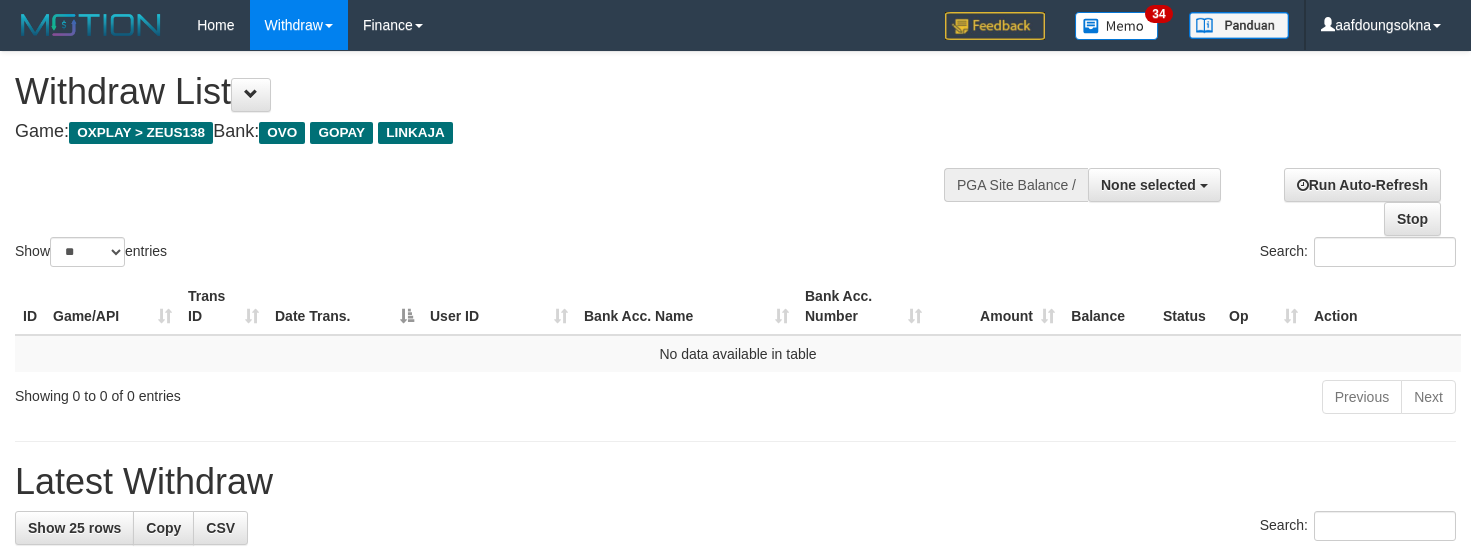 select 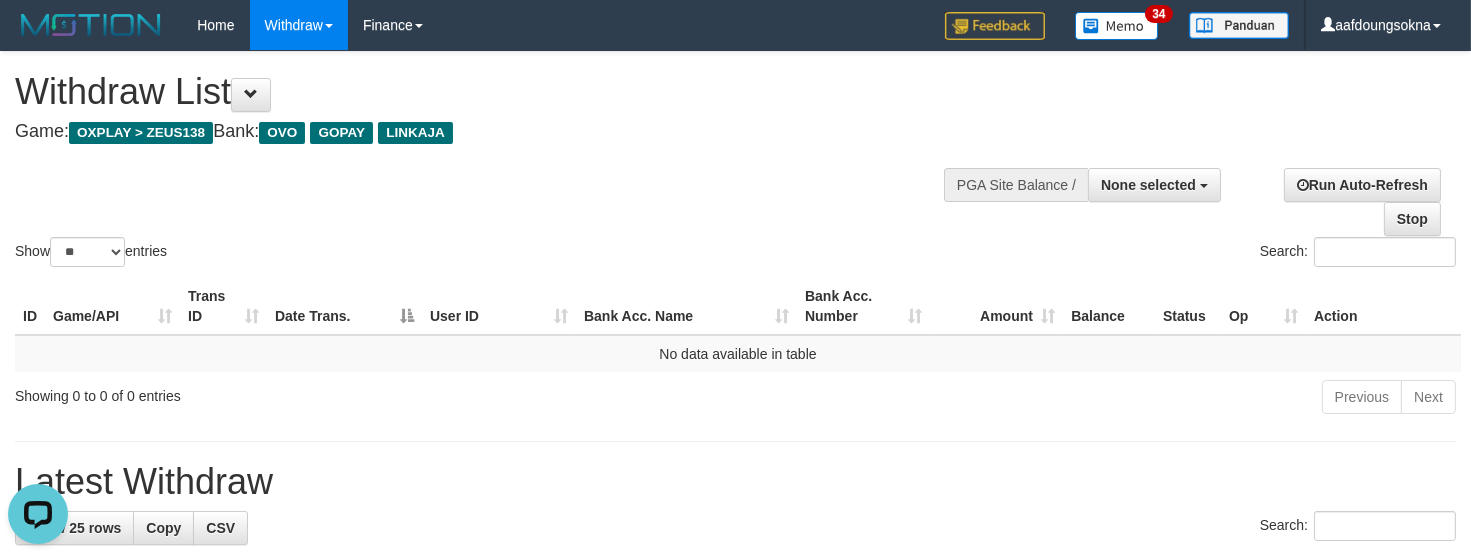 scroll, scrollTop: 0, scrollLeft: 0, axis: both 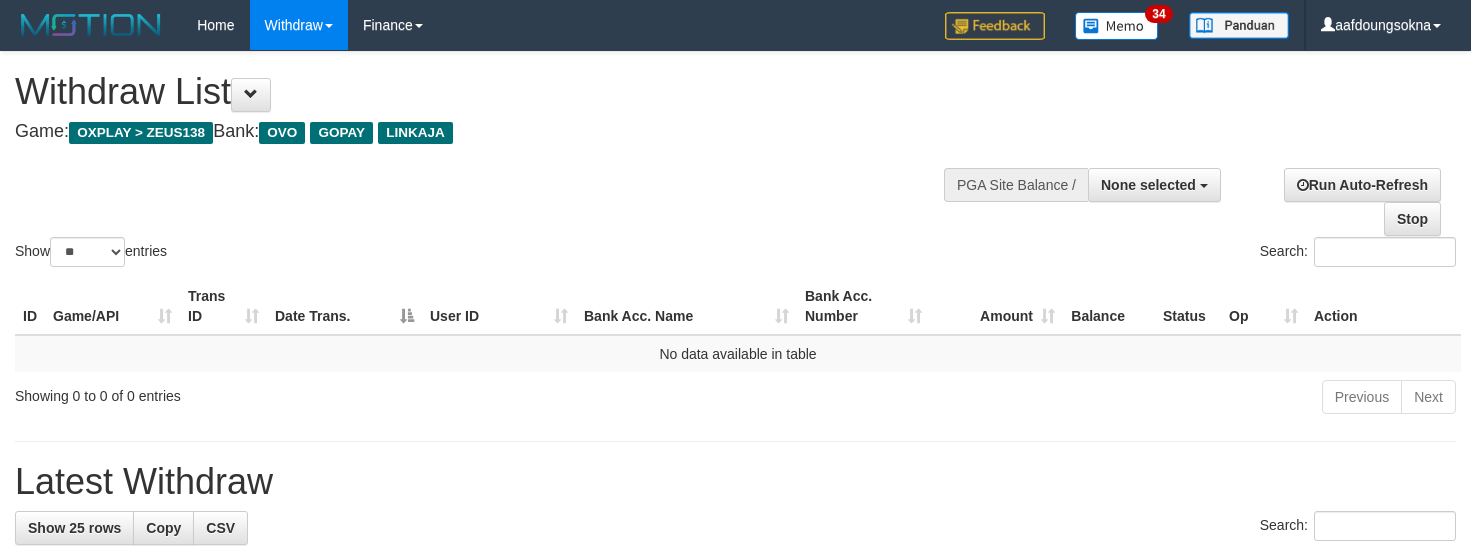 select 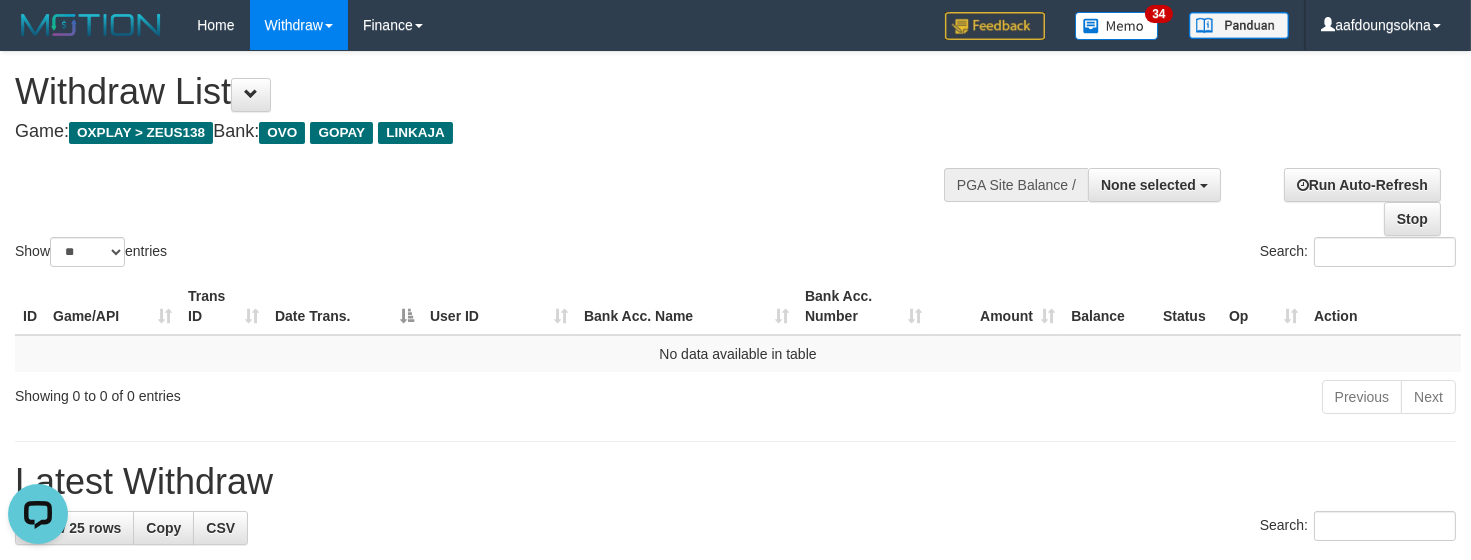 scroll, scrollTop: 0, scrollLeft: 0, axis: both 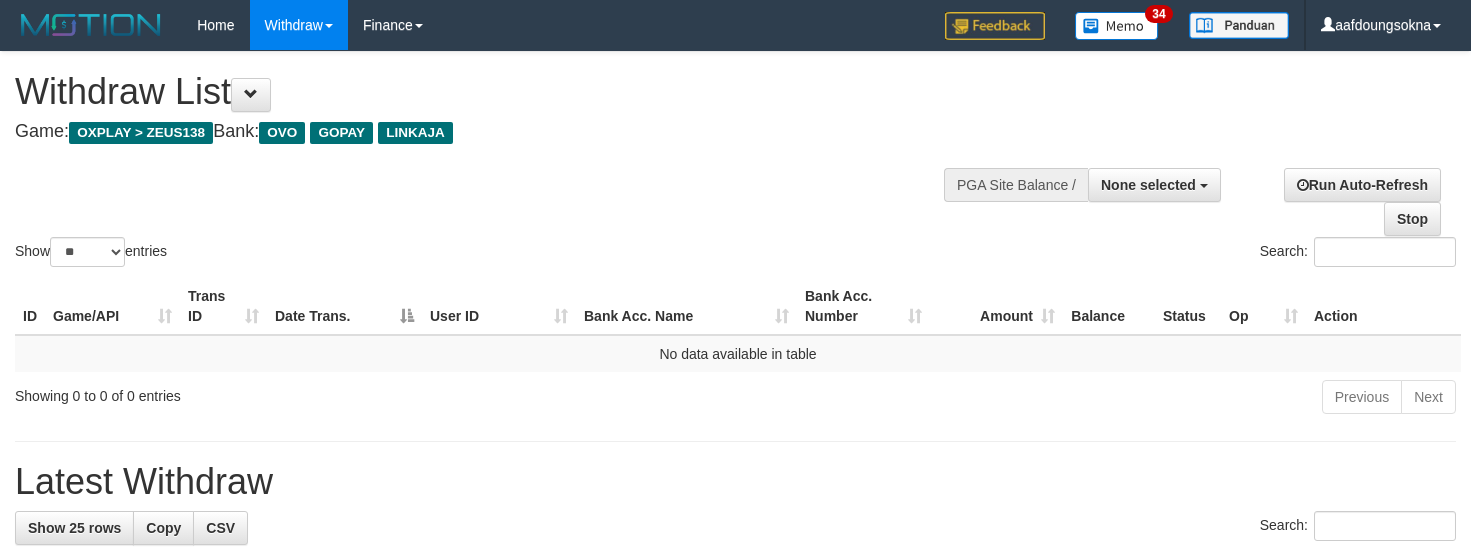 select 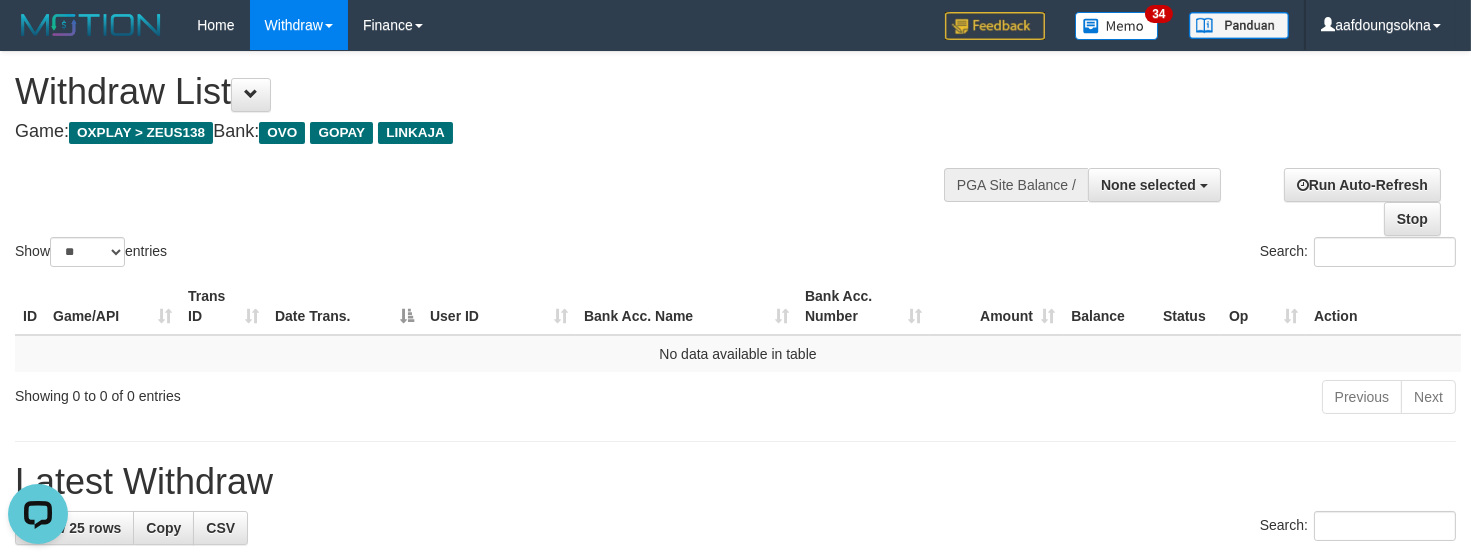 scroll, scrollTop: 0, scrollLeft: 0, axis: both 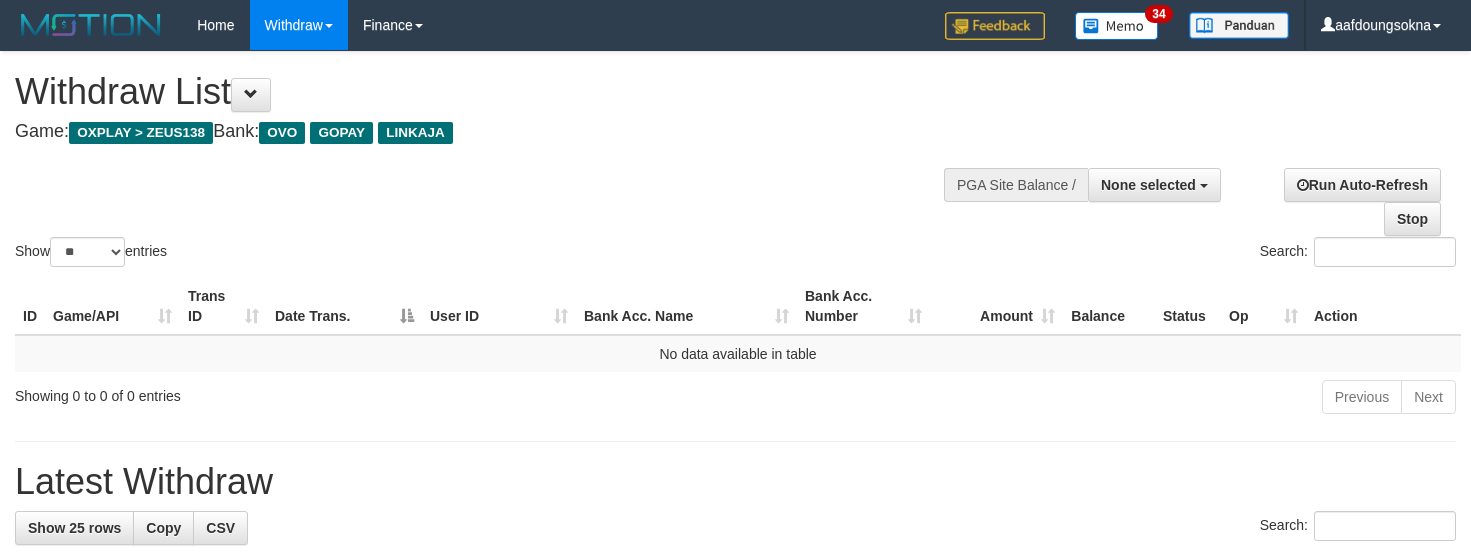 select 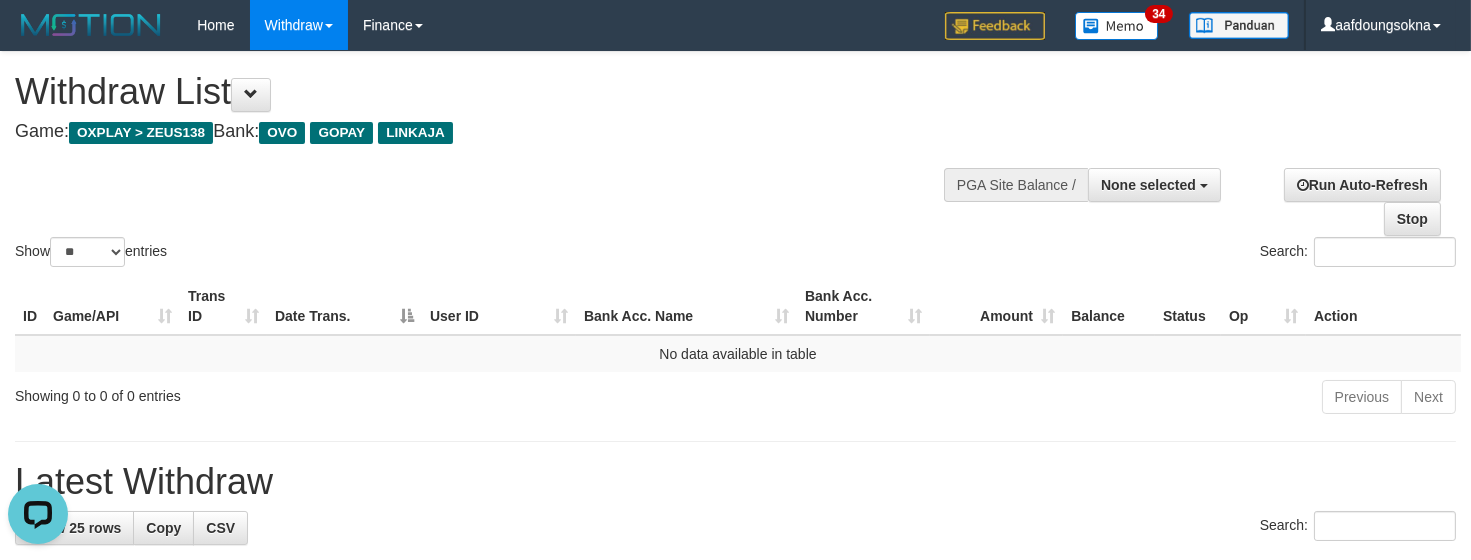 scroll, scrollTop: 0, scrollLeft: 0, axis: both 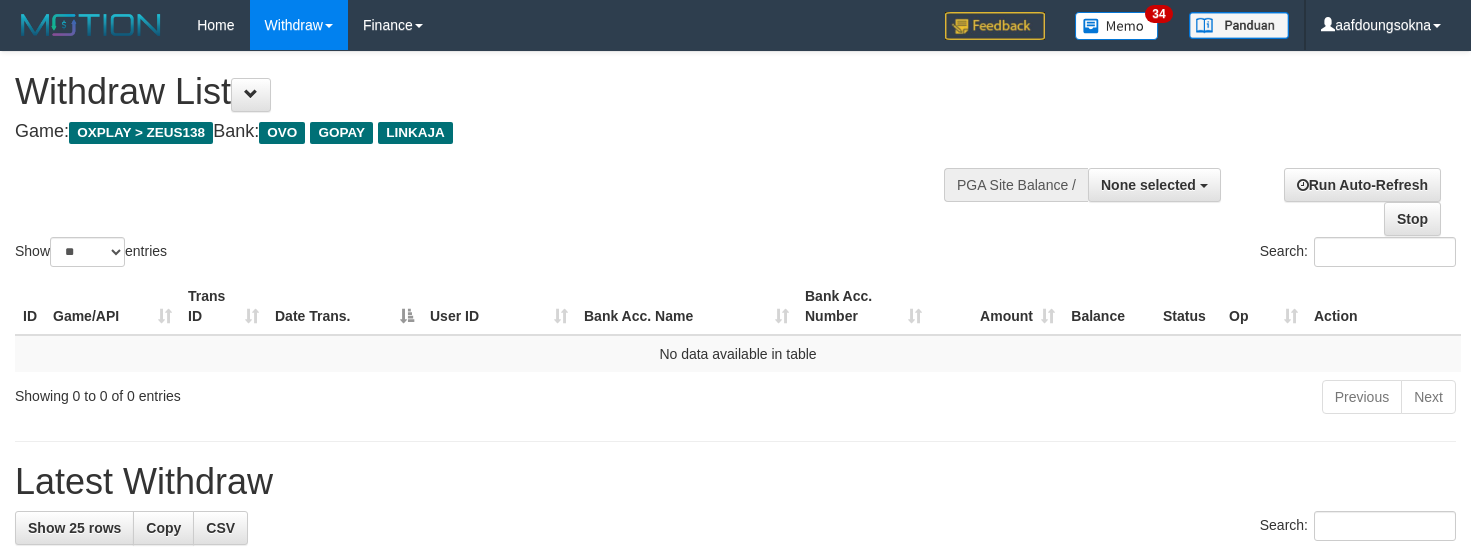 select 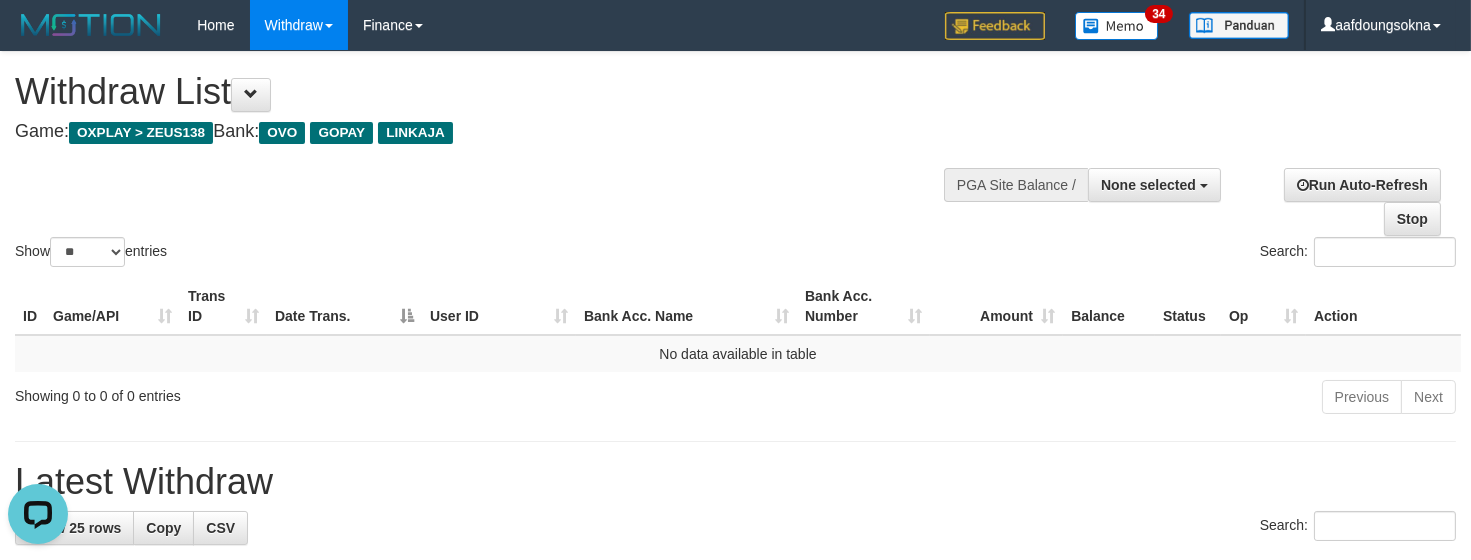 scroll, scrollTop: 0, scrollLeft: 0, axis: both 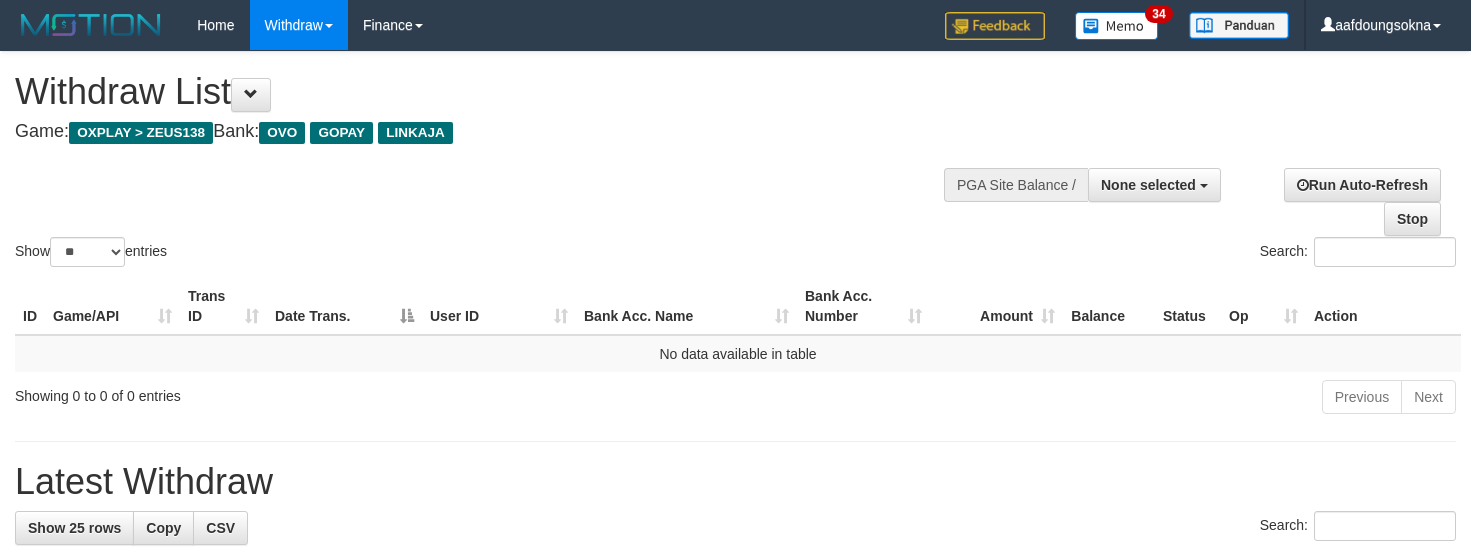 select 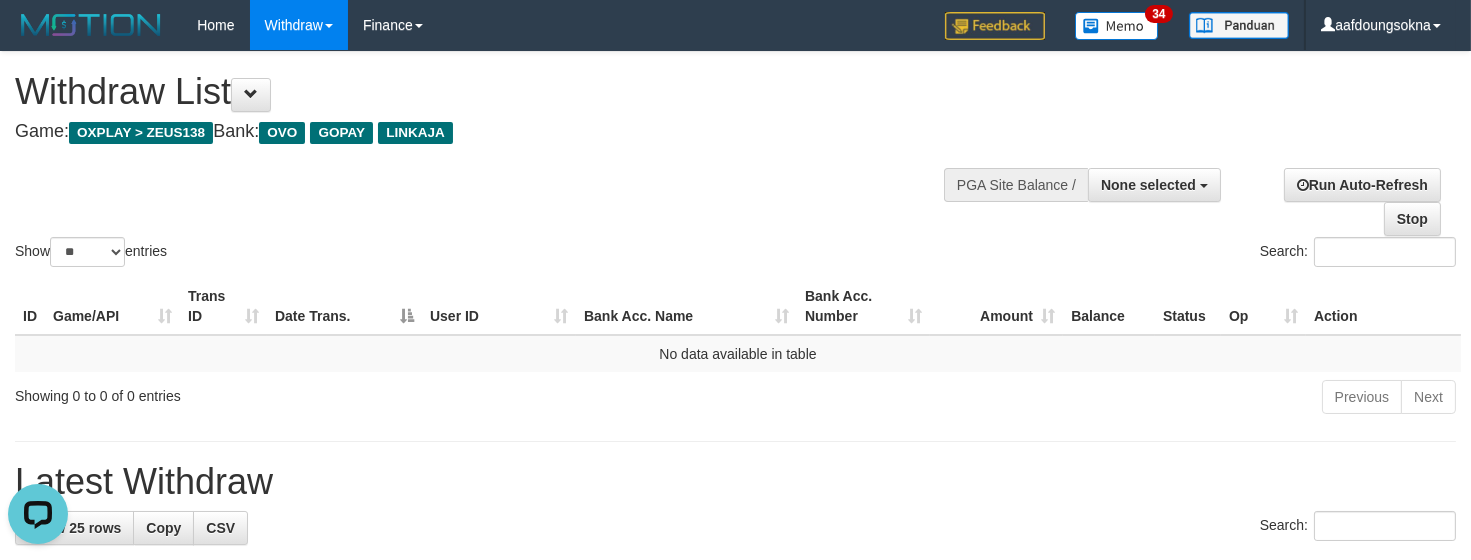 scroll, scrollTop: 0, scrollLeft: 0, axis: both 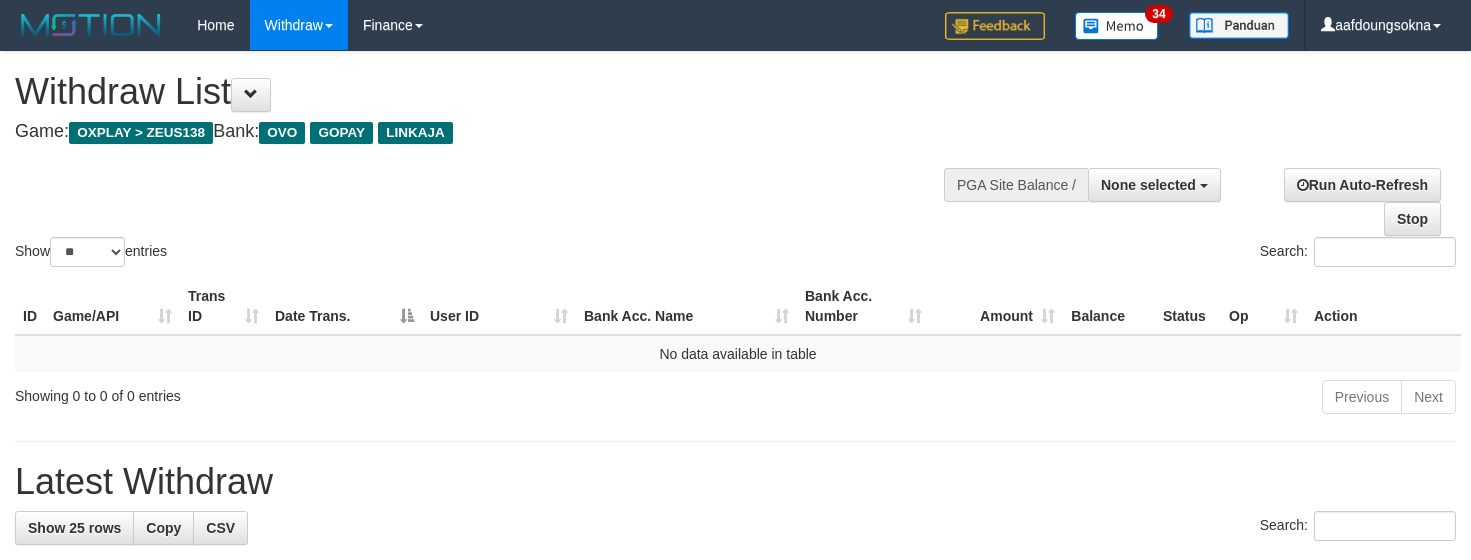 select 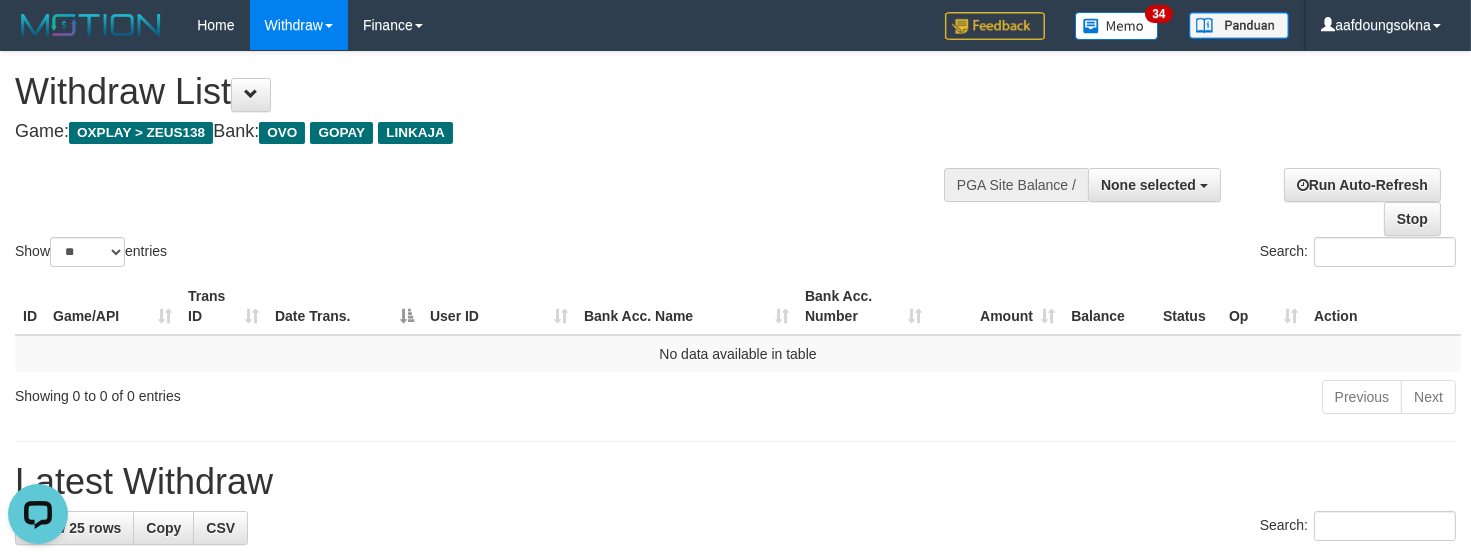 scroll, scrollTop: 0, scrollLeft: 0, axis: both 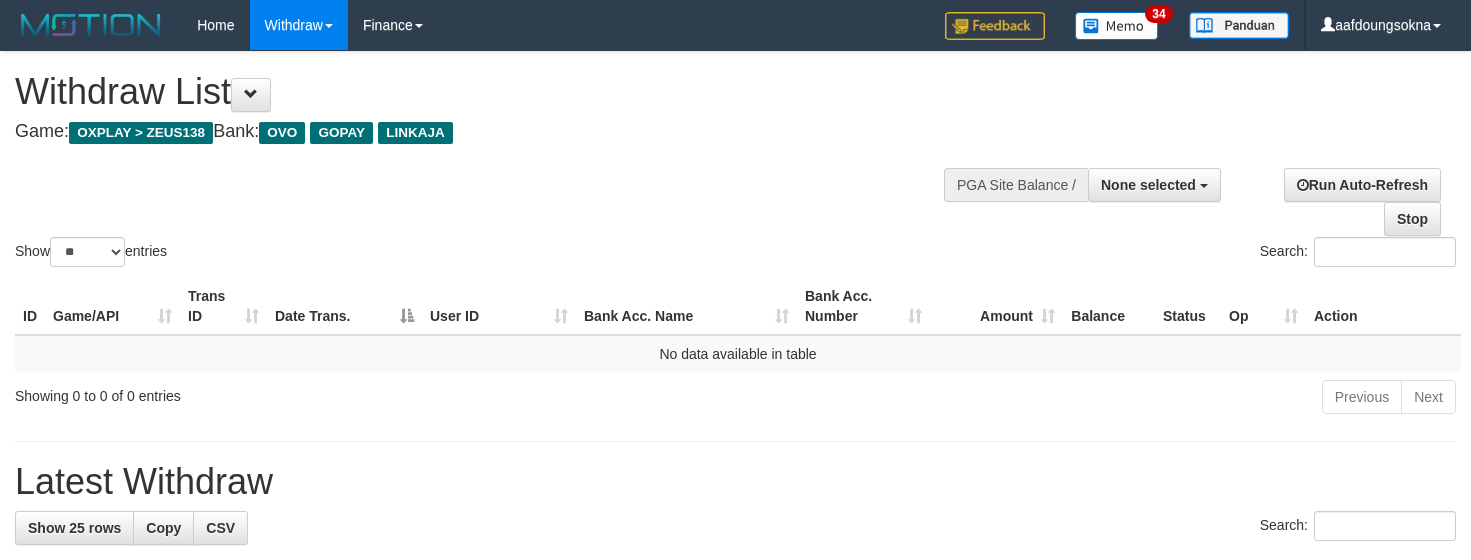 select 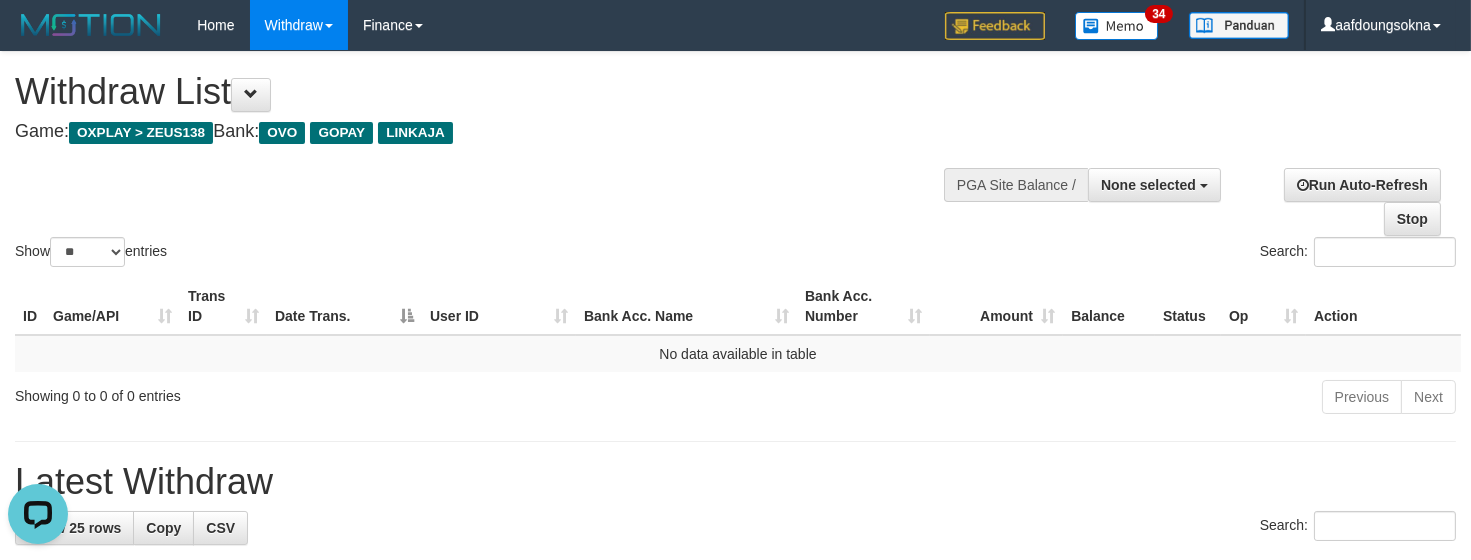 scroll, scrollTop: 0, scrollLeft: 0, axis: both 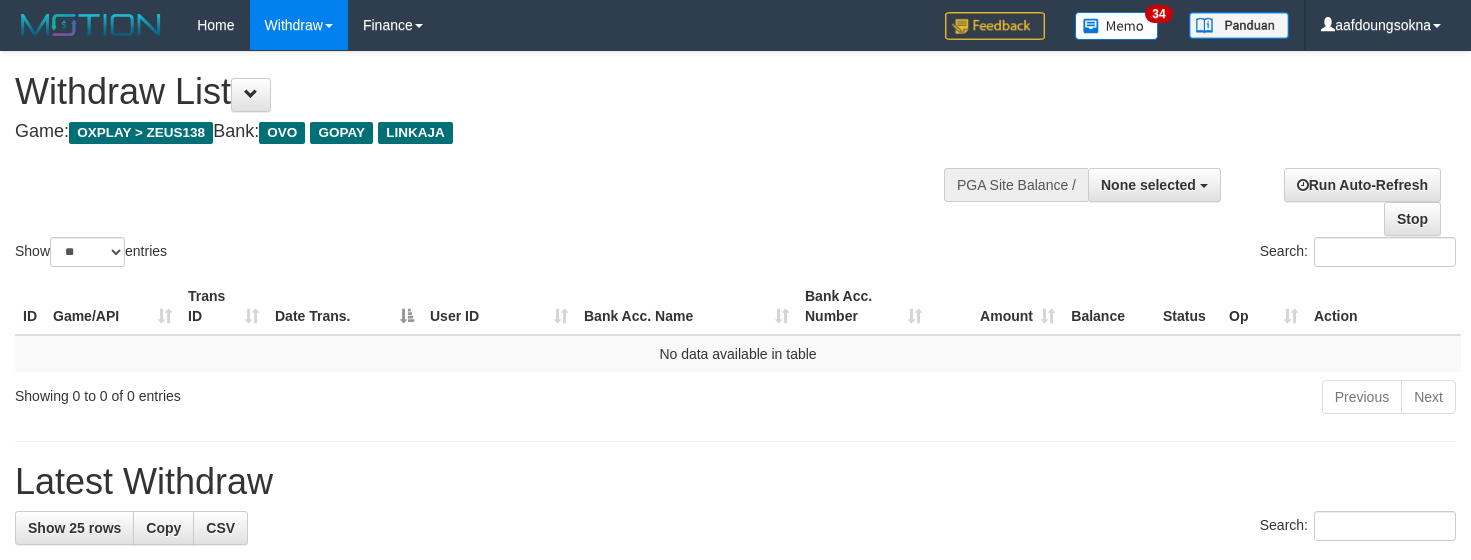 select 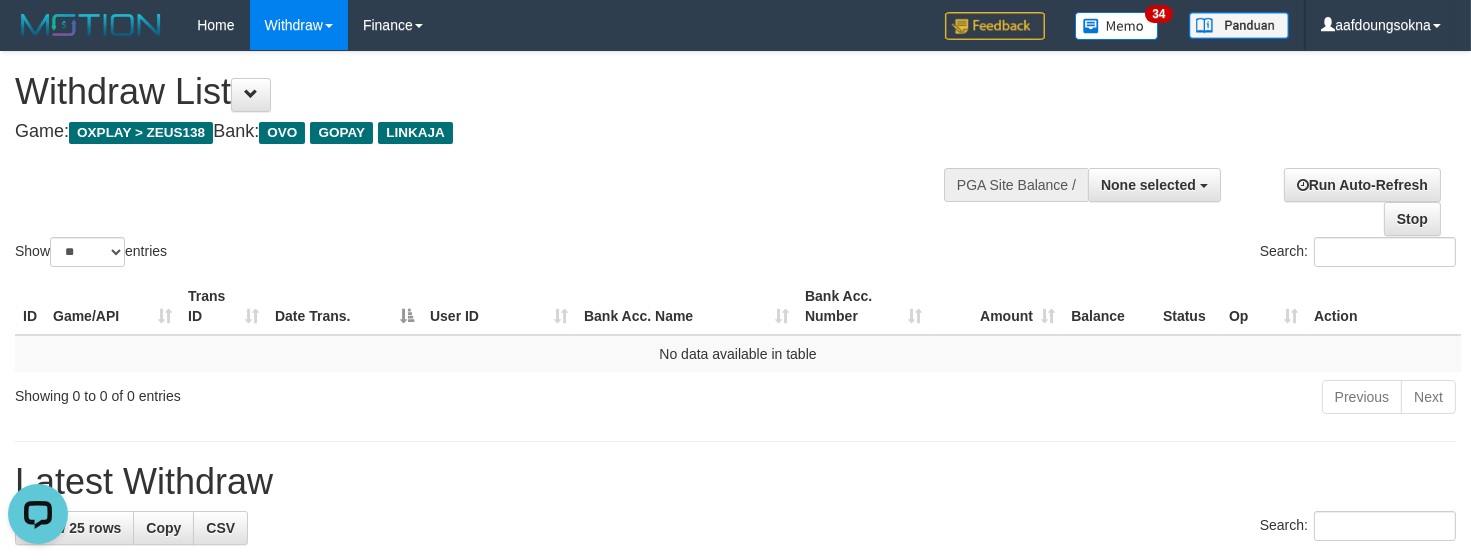 scroll, scrollTop: 0, scrollLeft: 0, axis: both 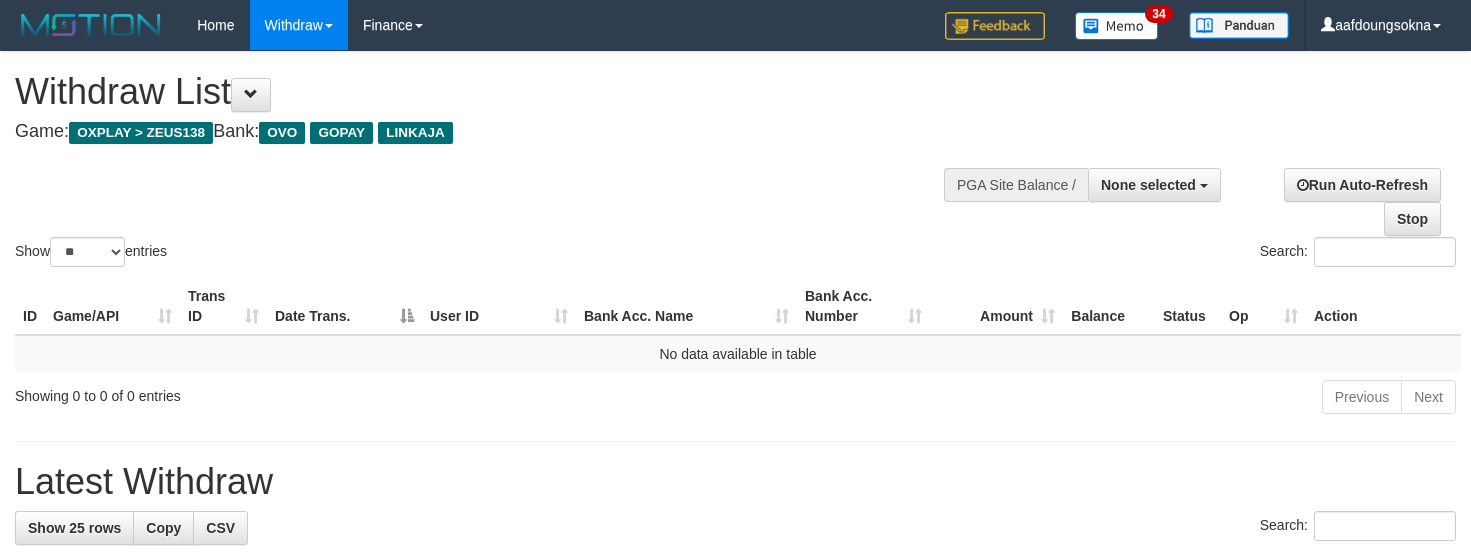 select 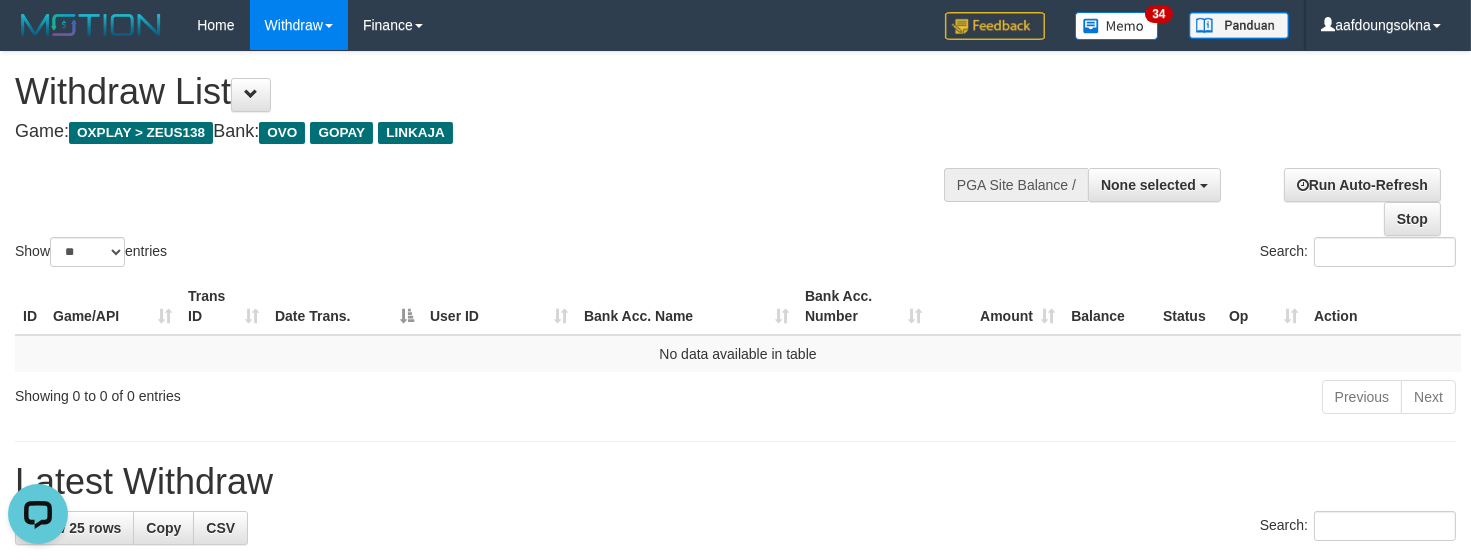scroll, scrollTop: 0, scrollLeft: 0, axis: both 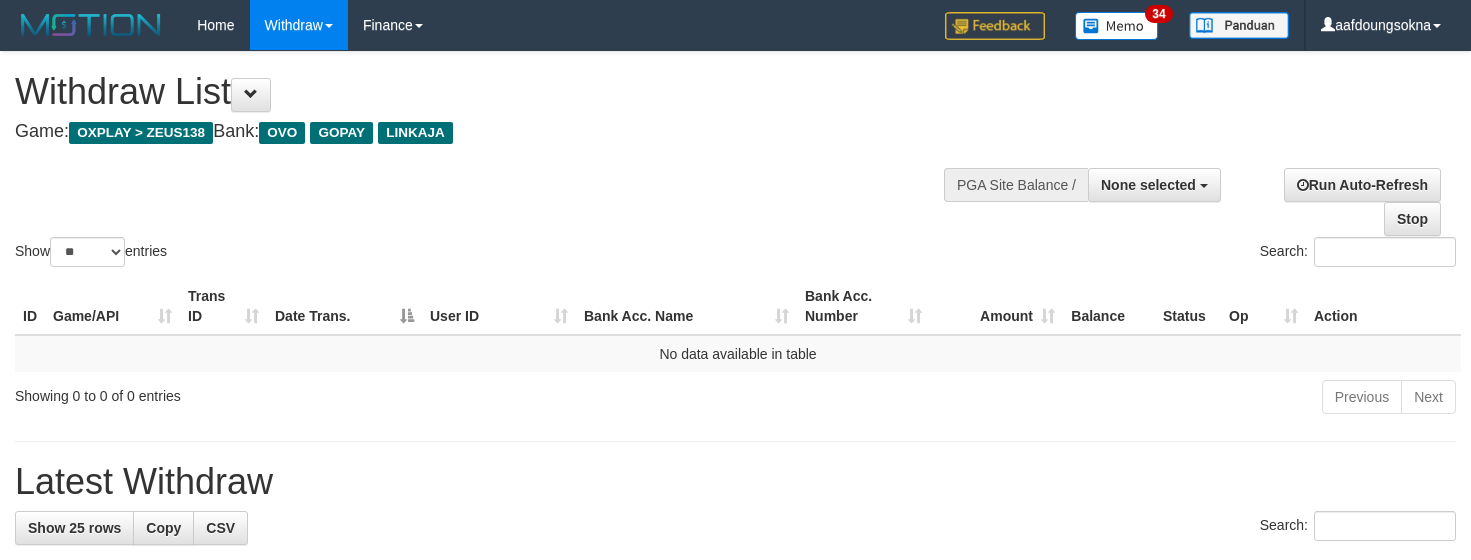 select 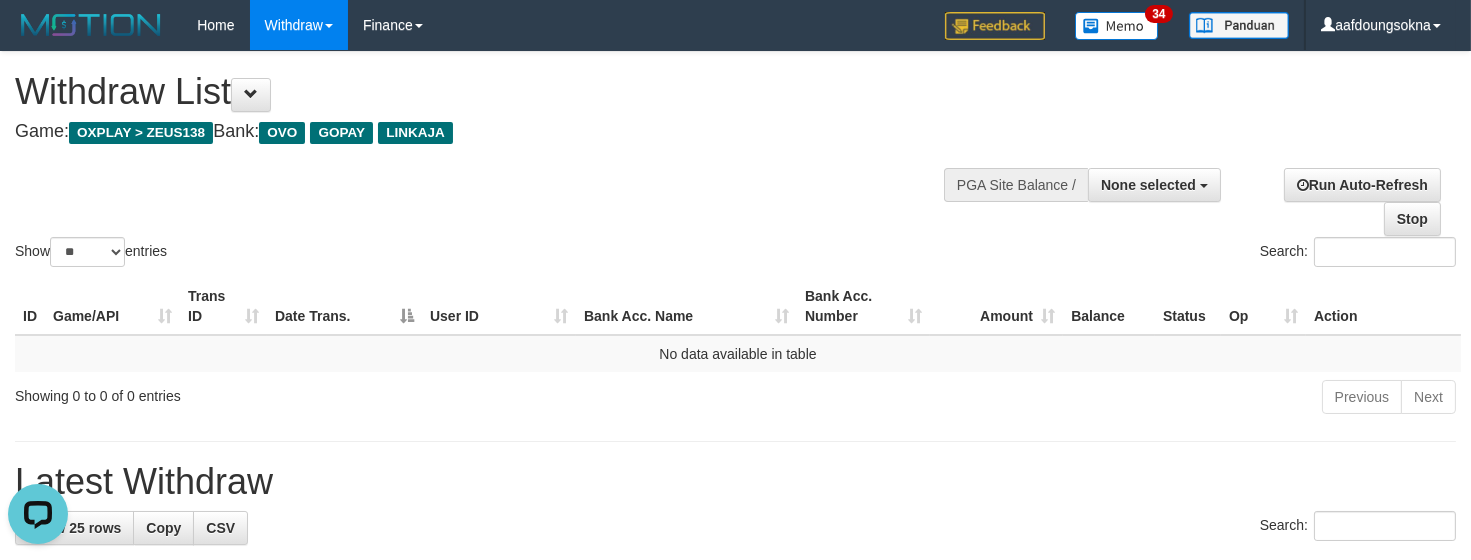 scroll, scrollTop: 0, scrollLeft: 0, axis: both 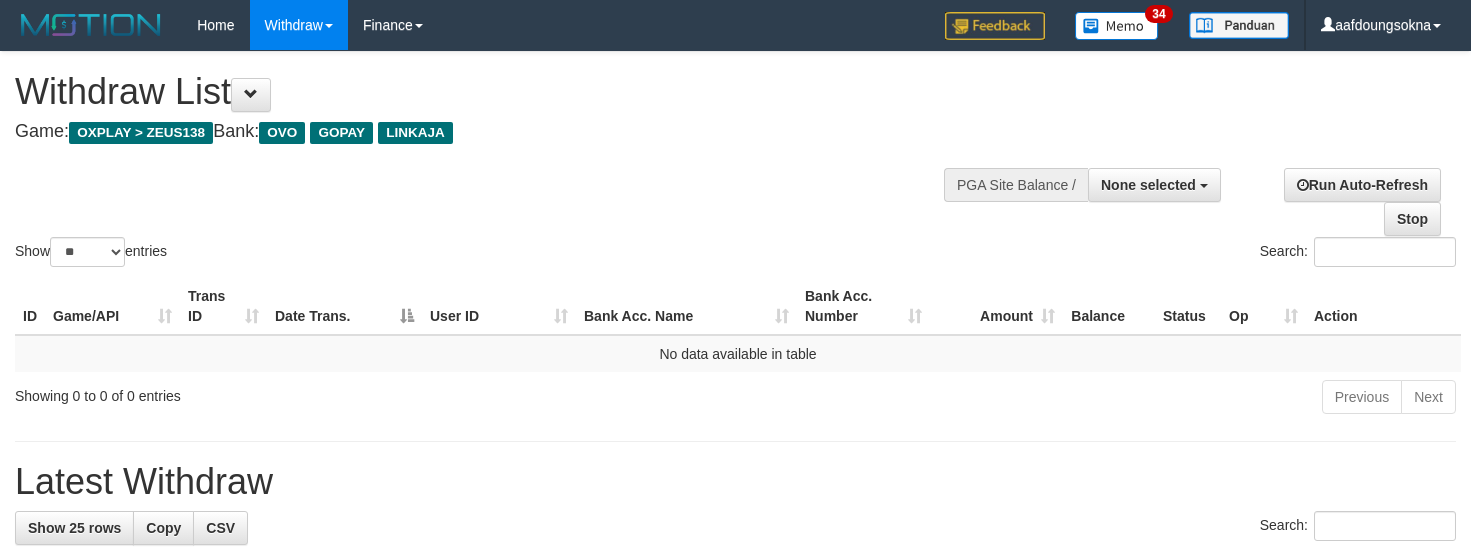 select 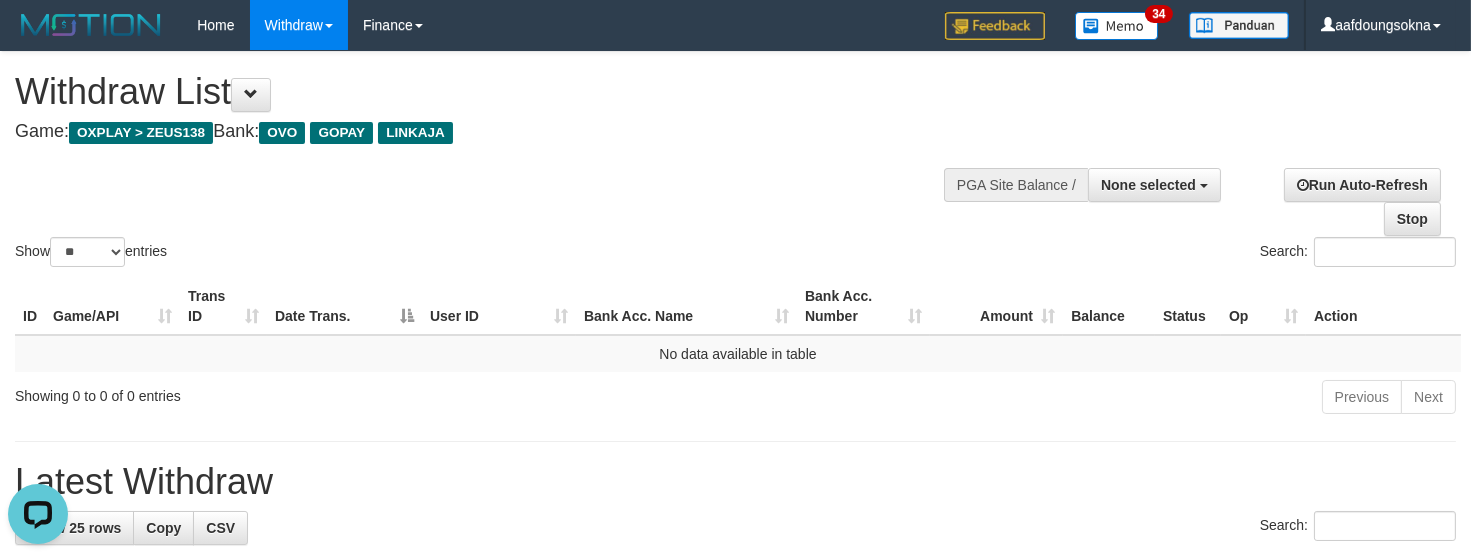 scroll, scrollTop: 0, scrollLeft: 0, axis: both 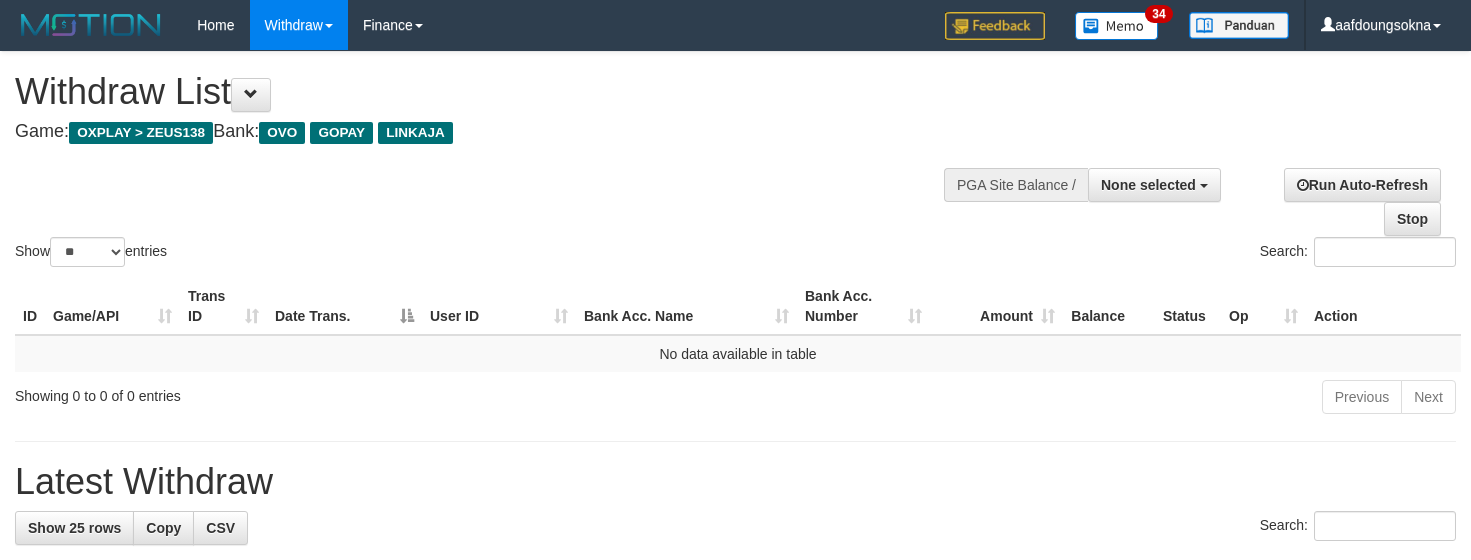select 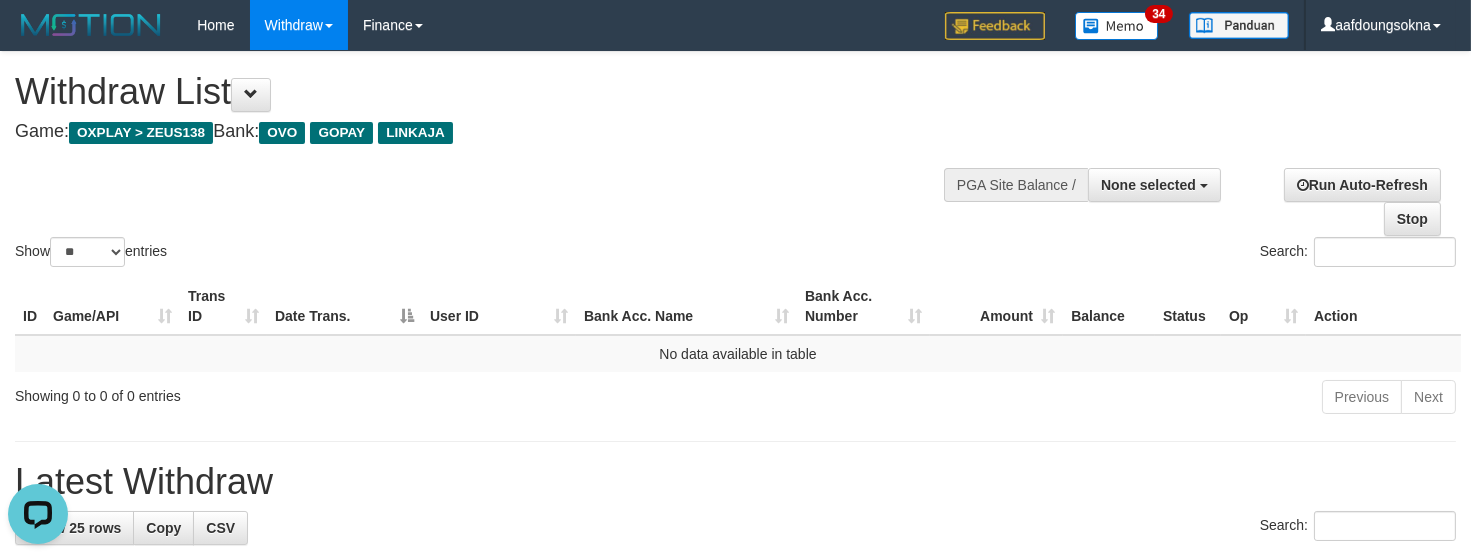 scroll, scrollTop: 0, scrollLeft: 0, axis: both 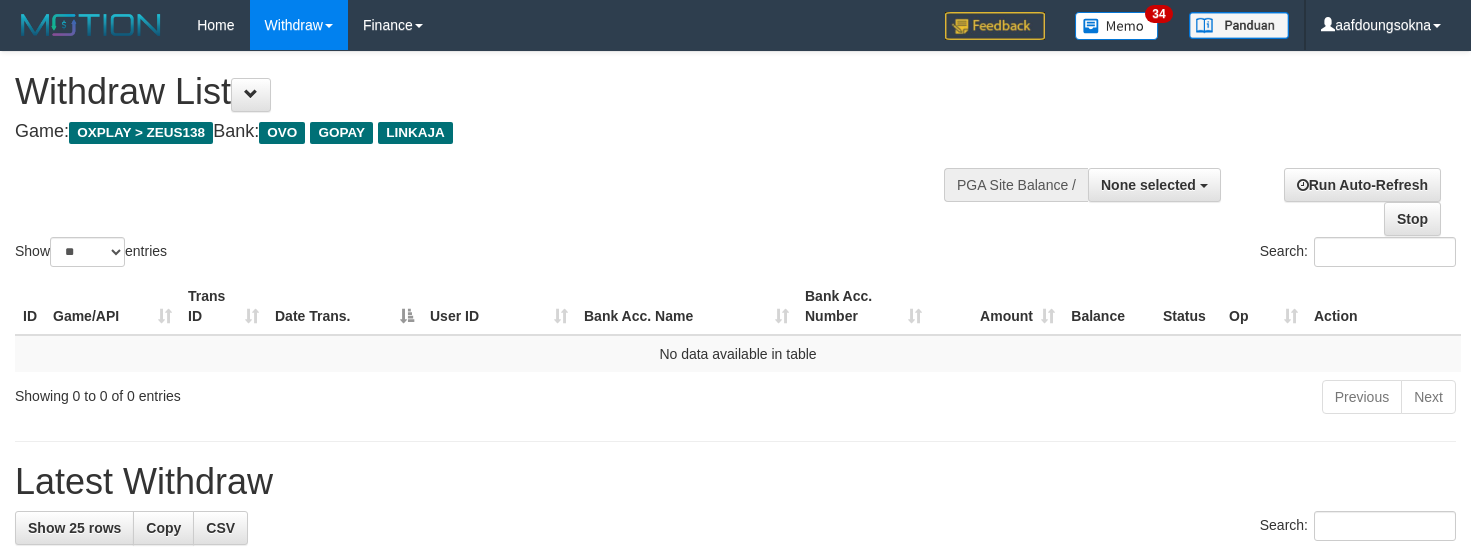 select 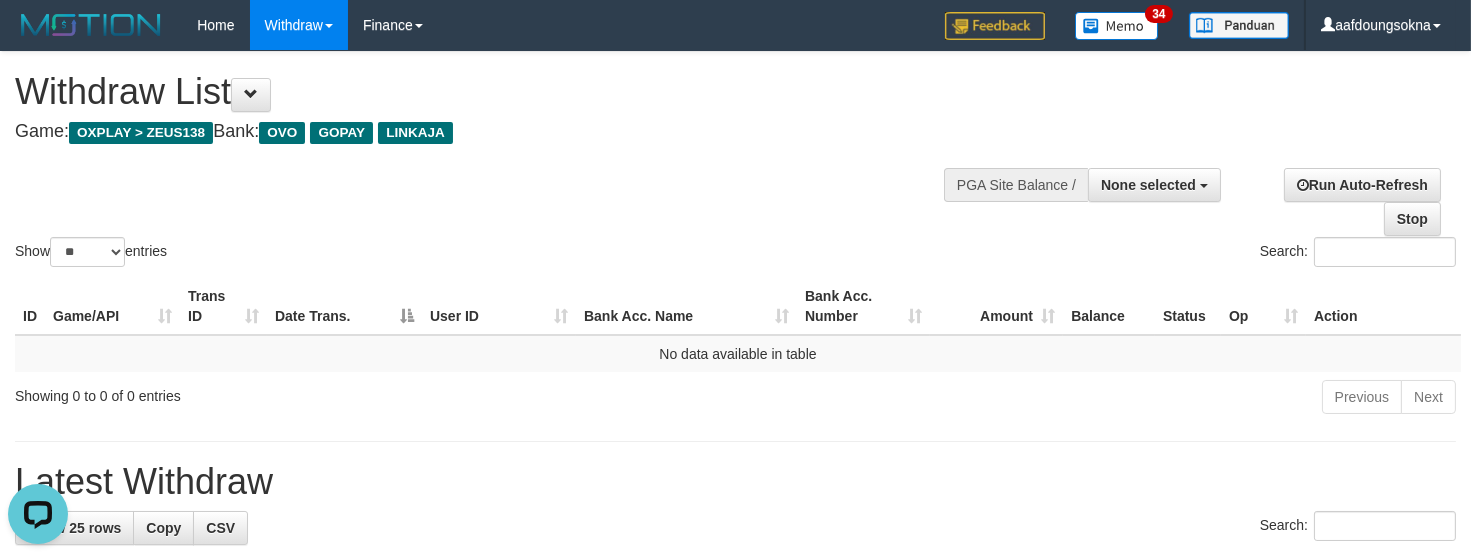 scroll, scrollTop: 0, scrollLeft: 0, axis: both 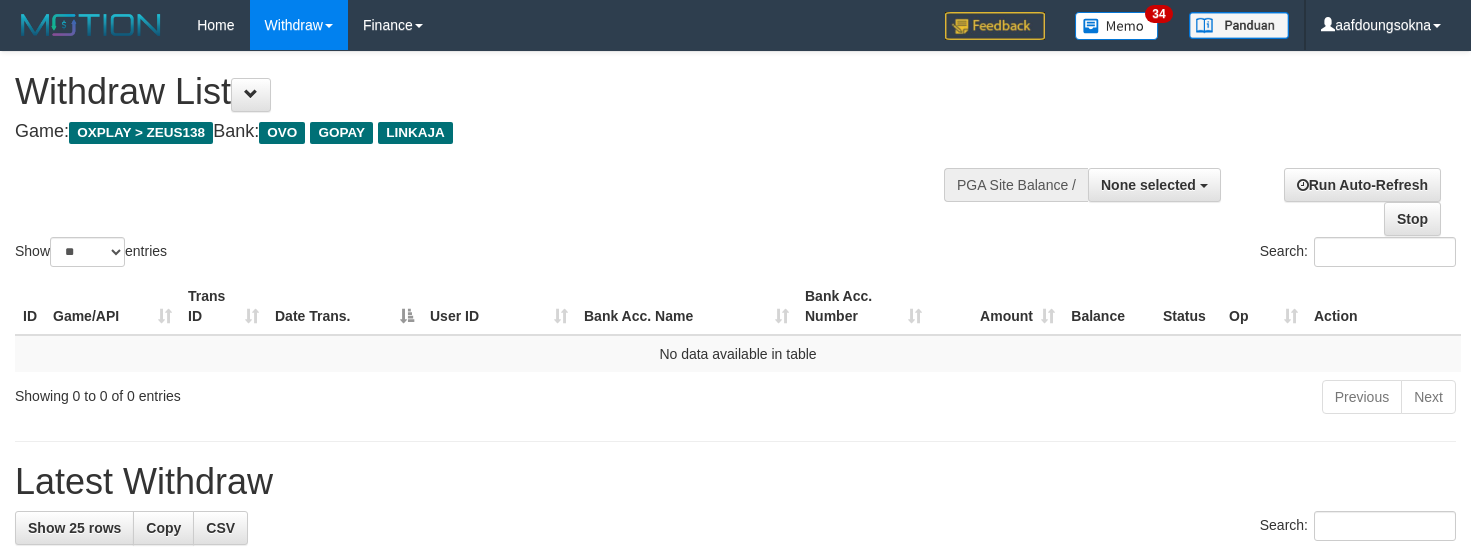 select 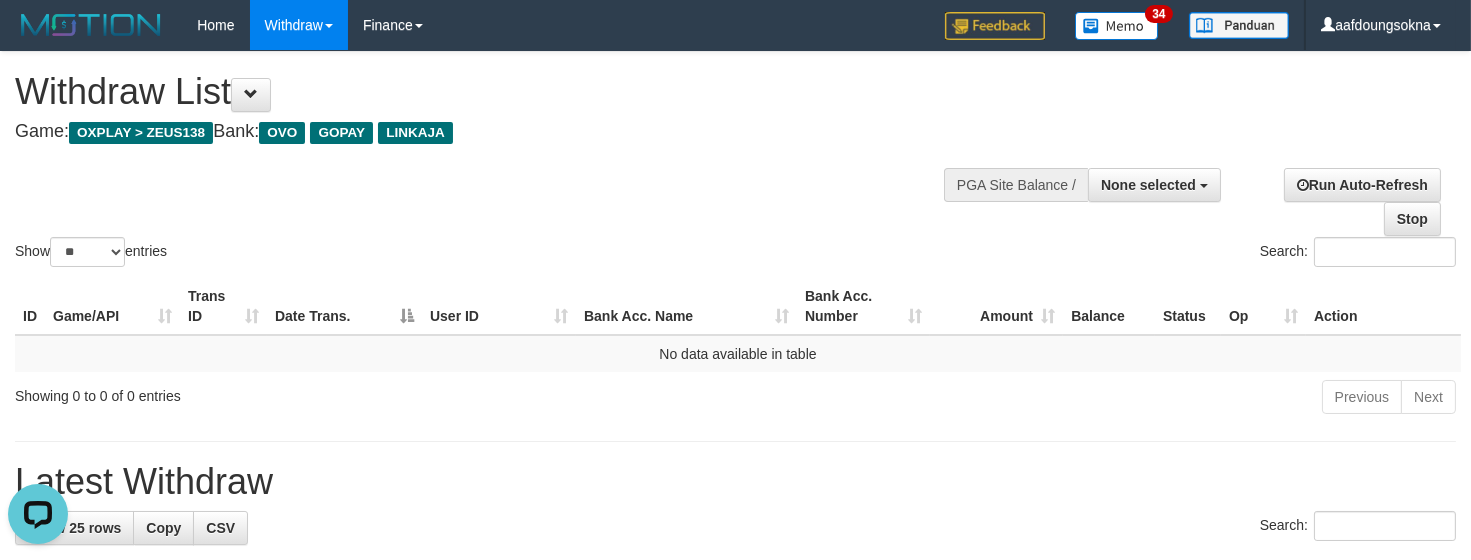 scroll, scrollTop: 0, scrollLeft: 0, axis: both 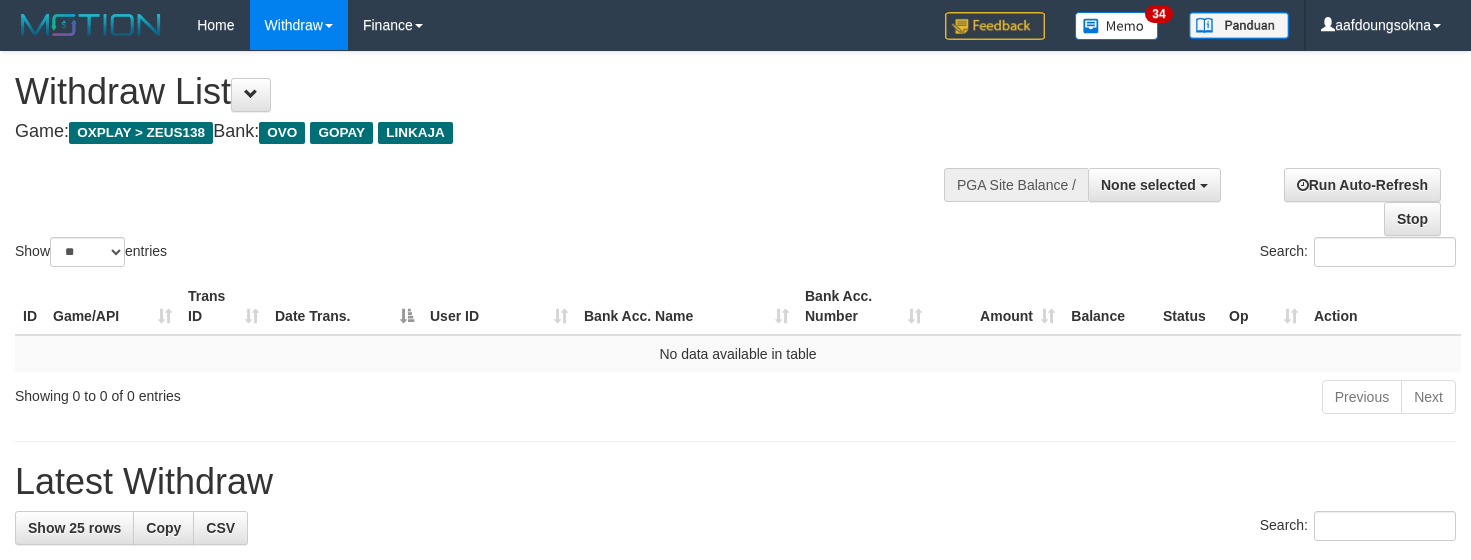 select 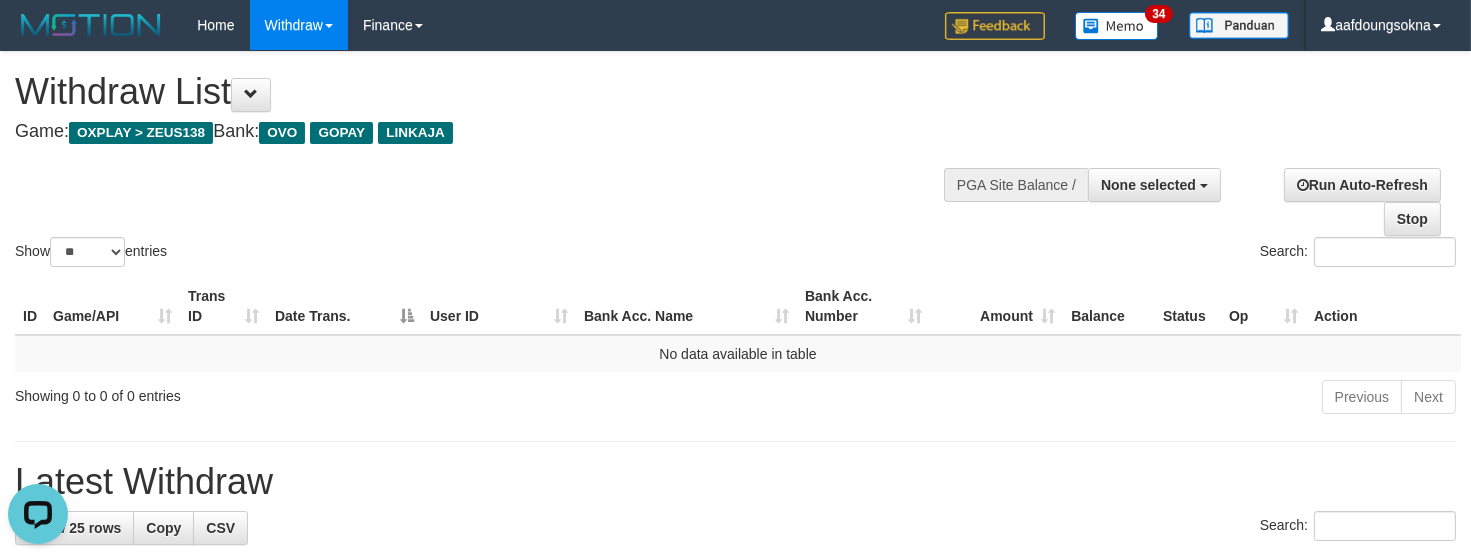 scroll, scrollTop: 0, scrollLeft: 0, axis: both 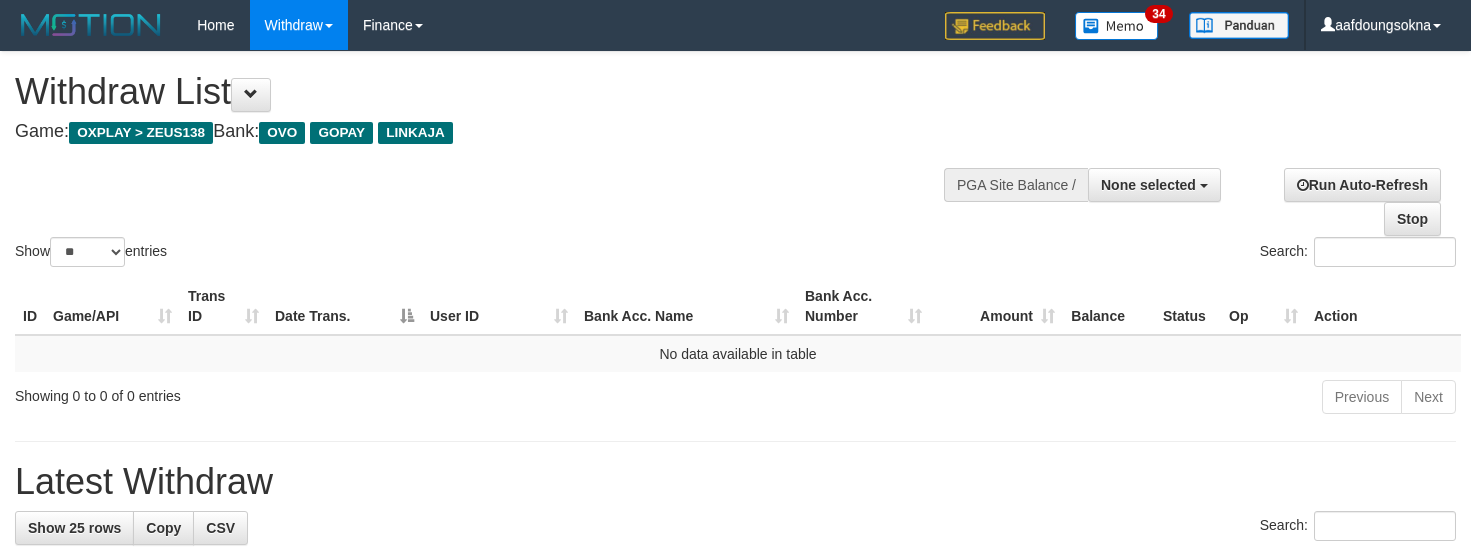 select 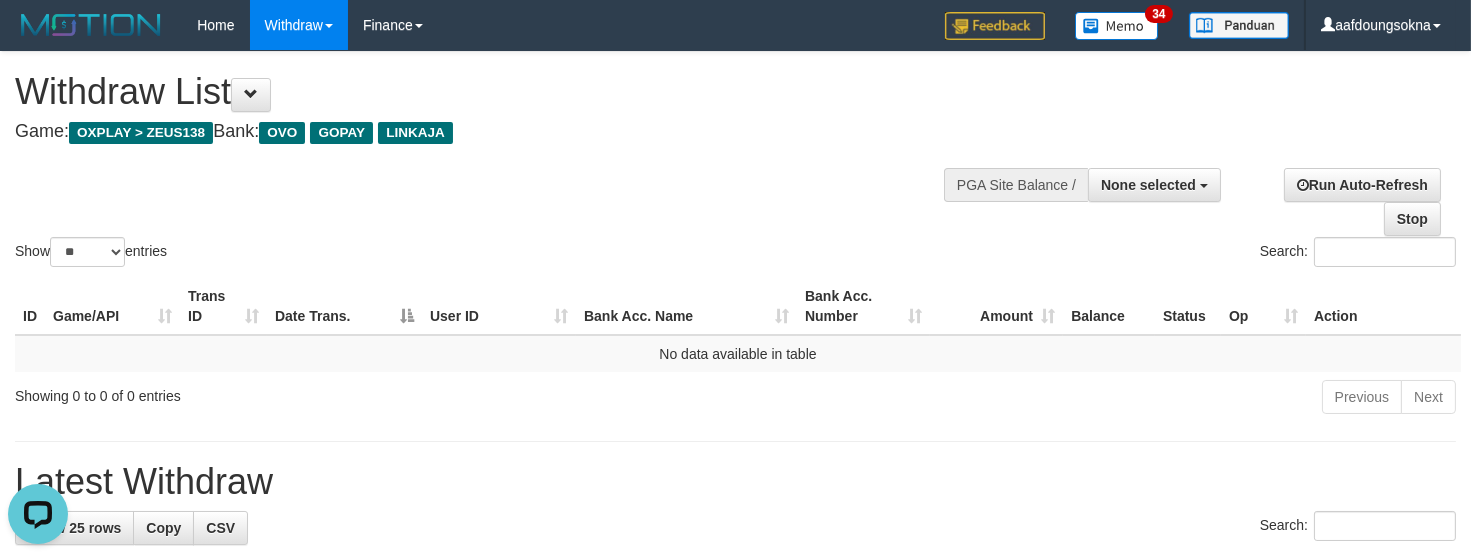 scroll, scrollTop: 0, scrollLeft: 0, axis: both 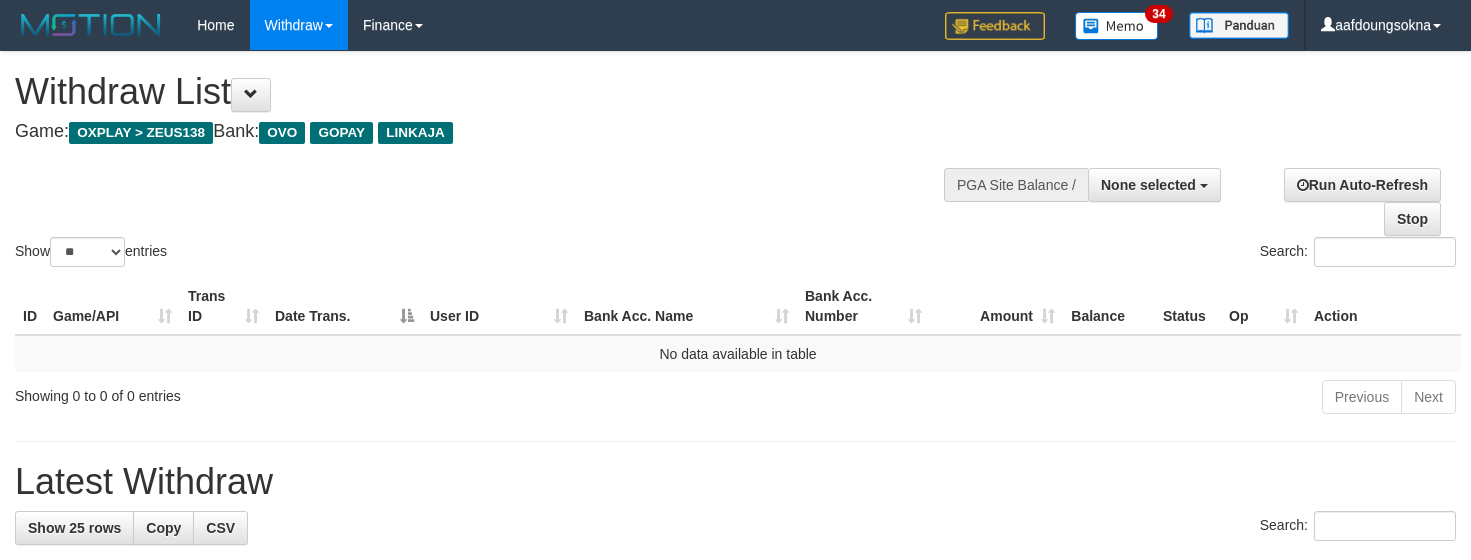 select 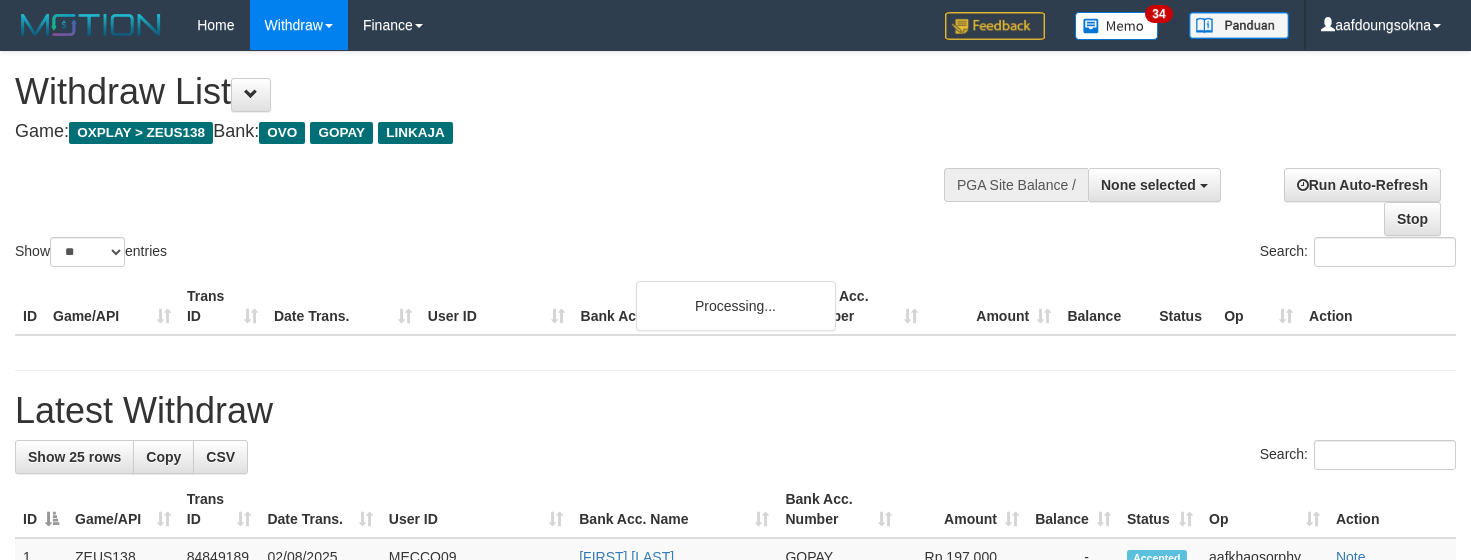 select 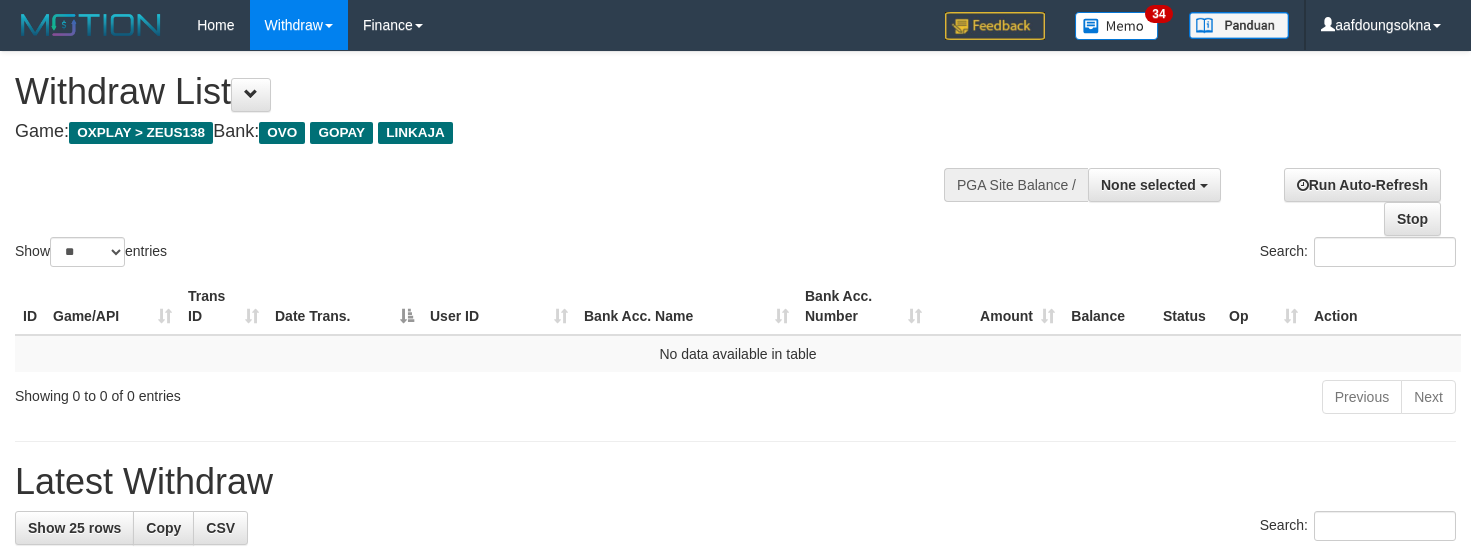 select 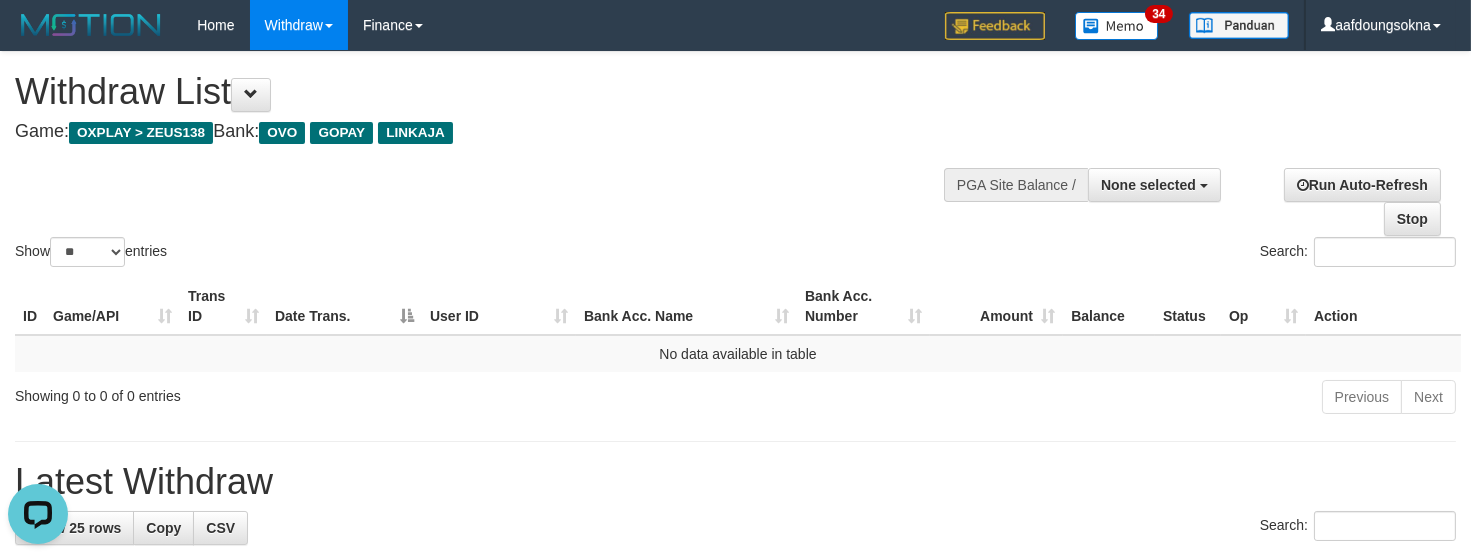 scroll, scrollTop: 0, scrollLeft: 0, axis: both 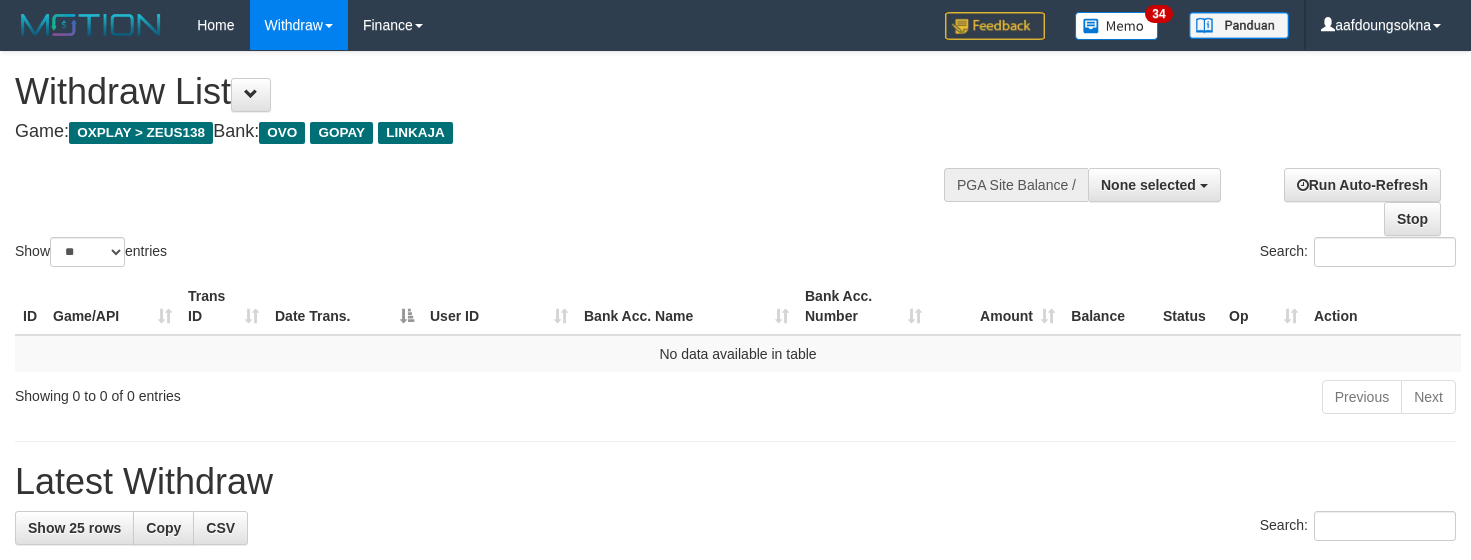 select 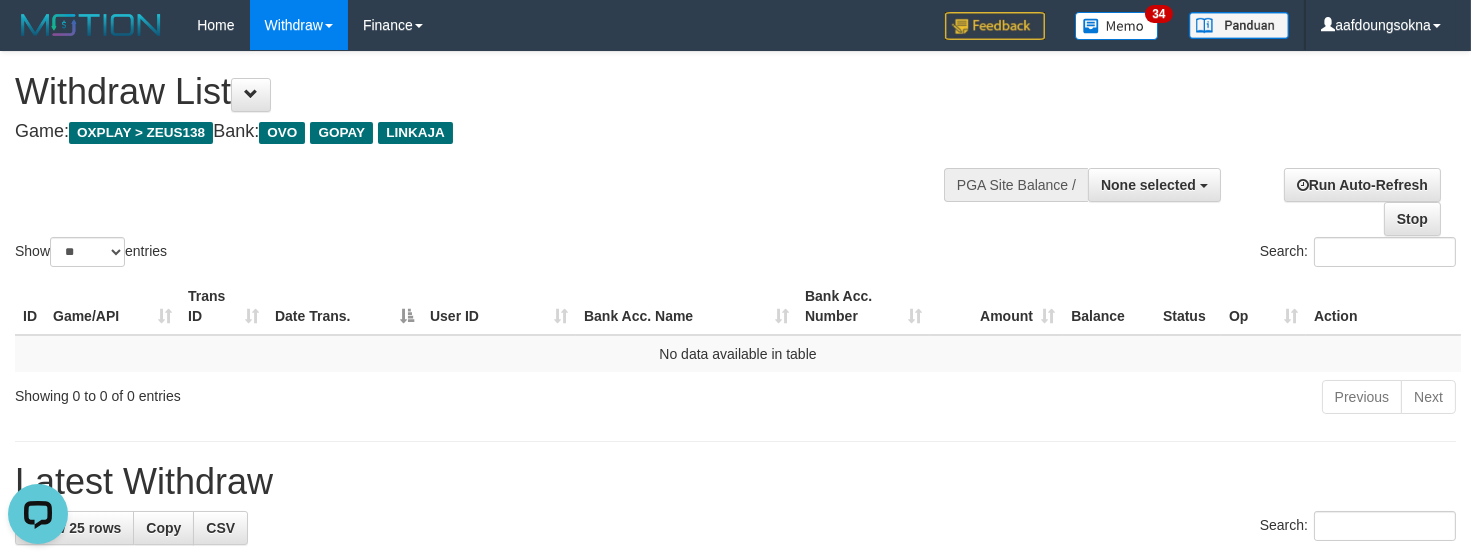 scroll, scrollTop: 0, scrollLeft: 0, axis: both 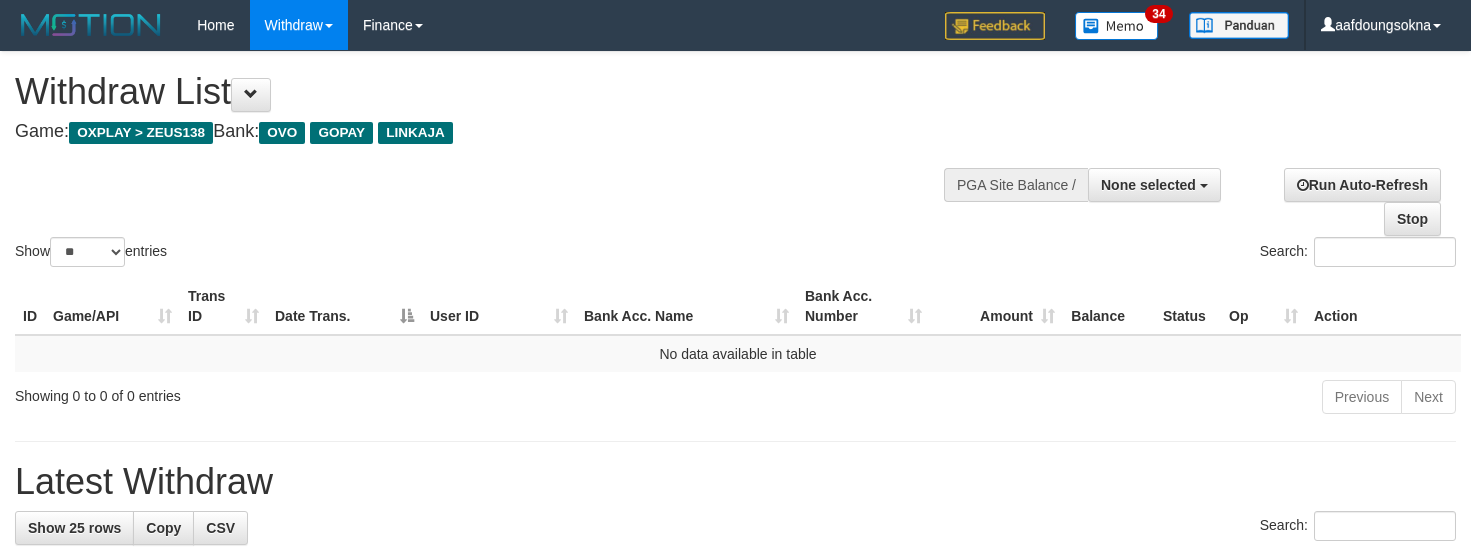 select 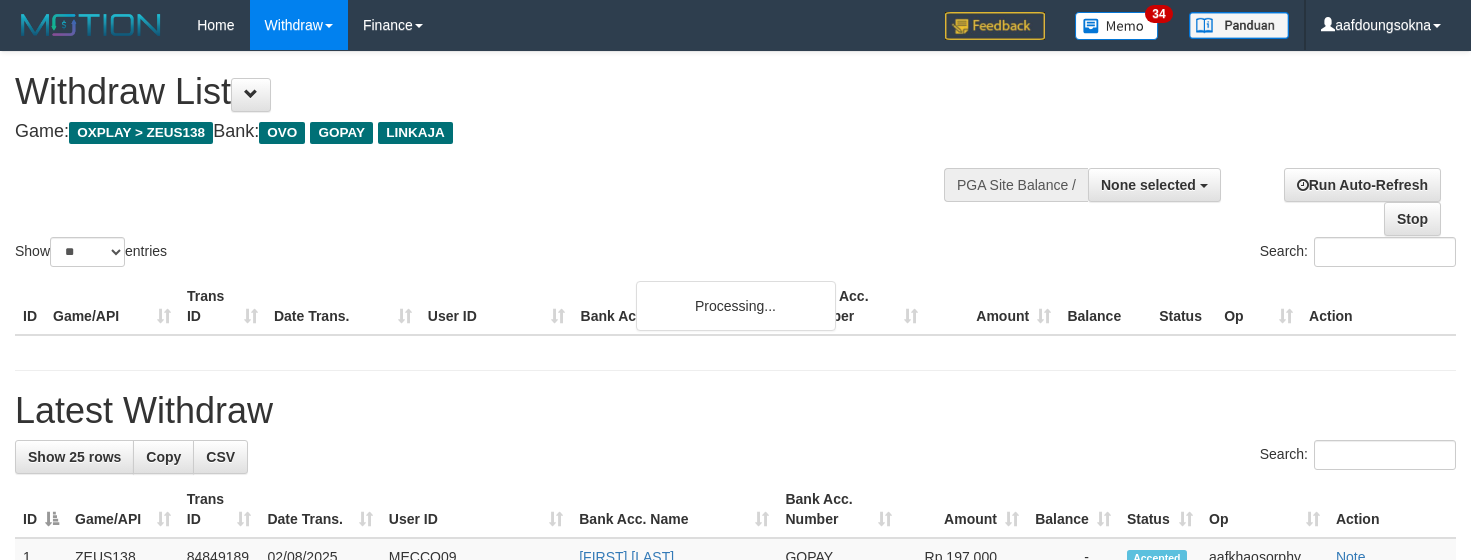 select 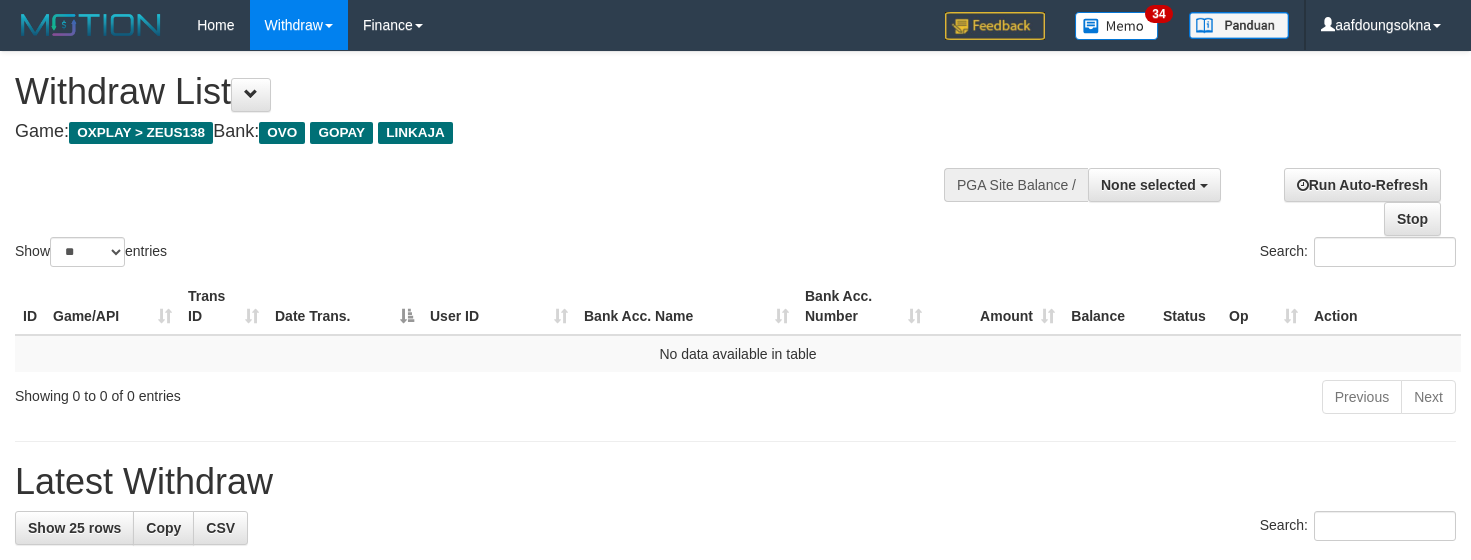 select 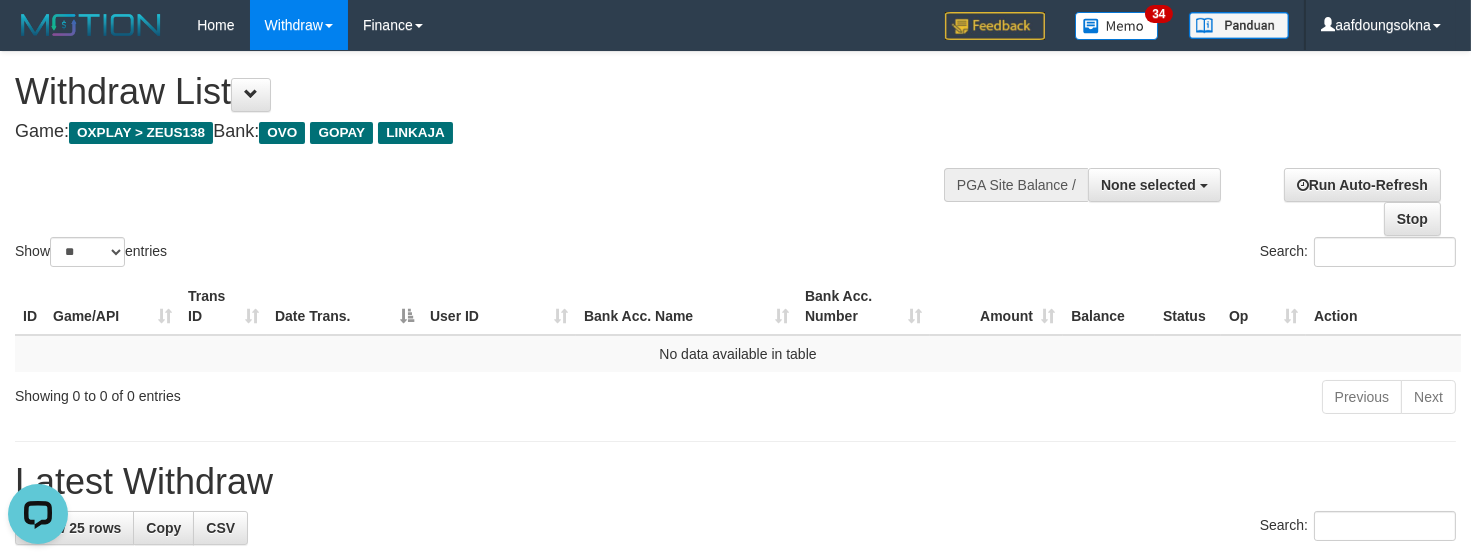 scroll, scrollTop: 0, scrollLeft: 0, axis: both 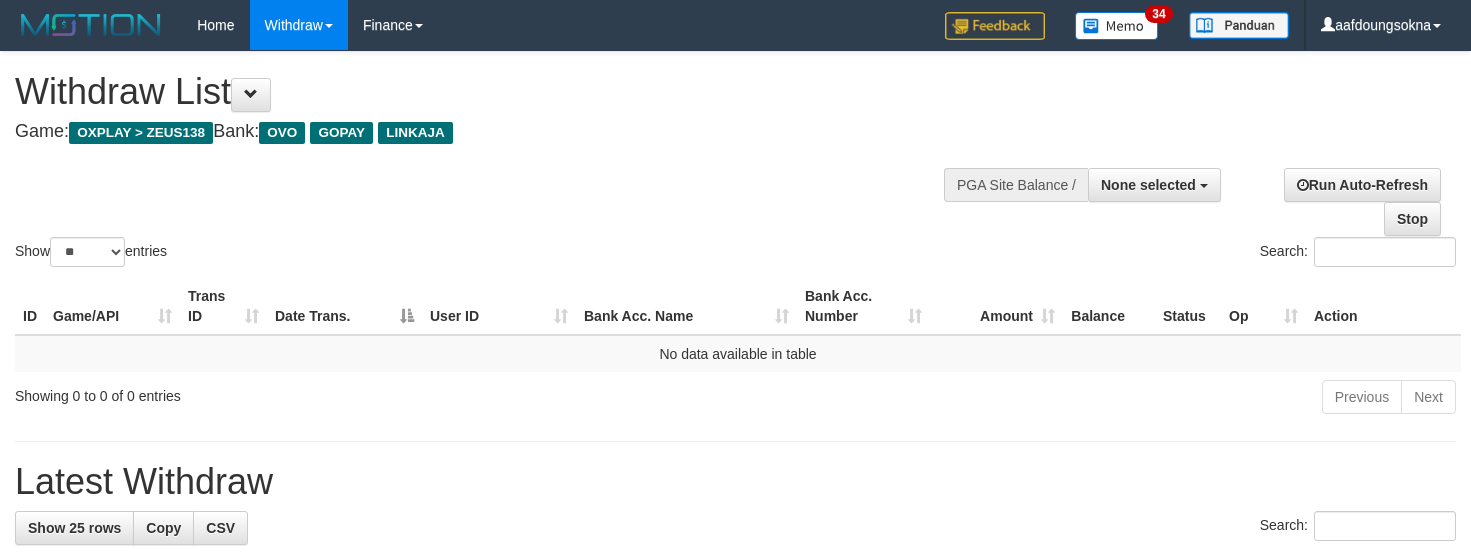 select 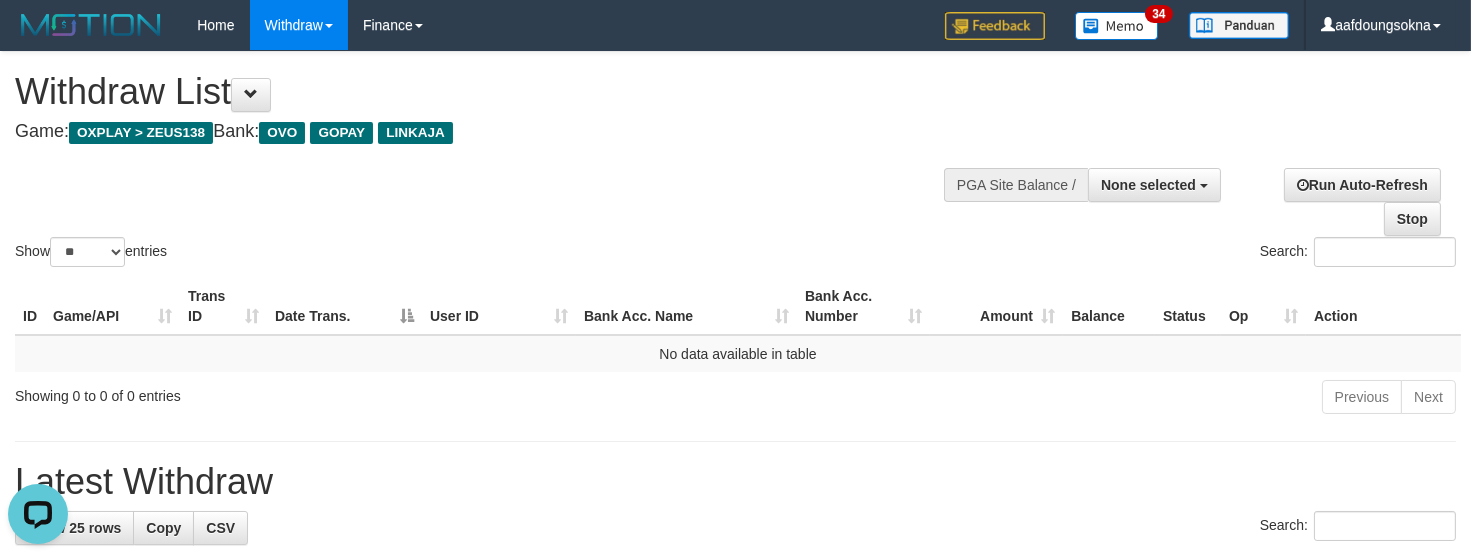 scroll, scrollTop: 0, scrollLeft: 0, axis: both 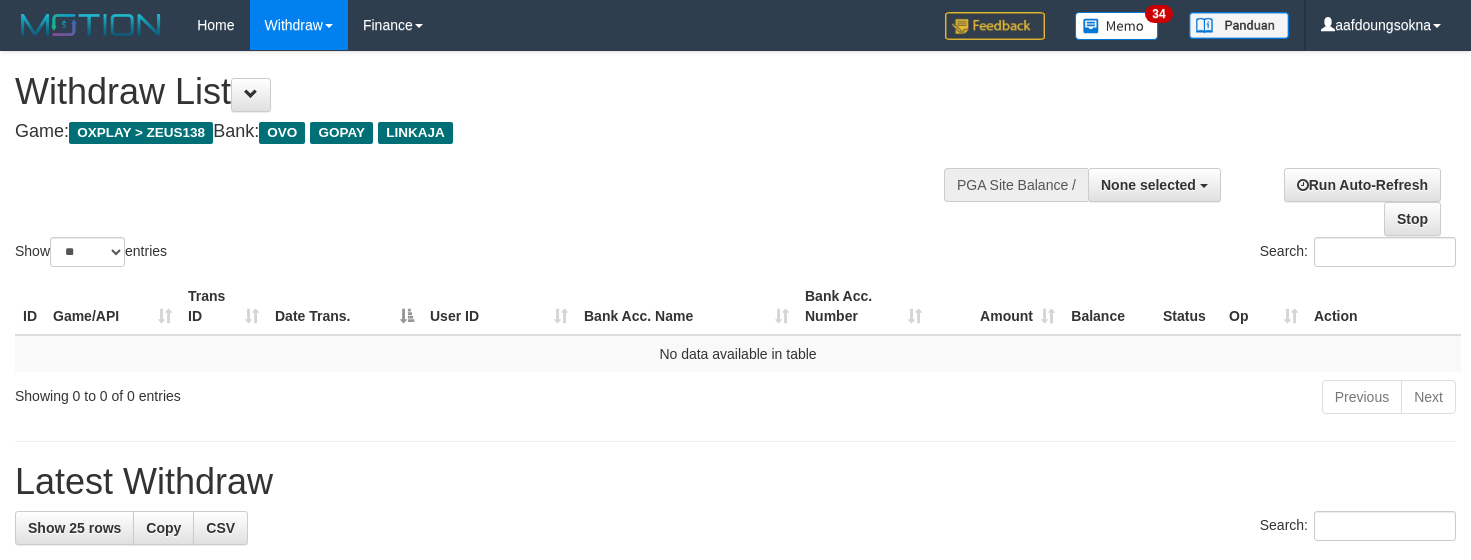 select 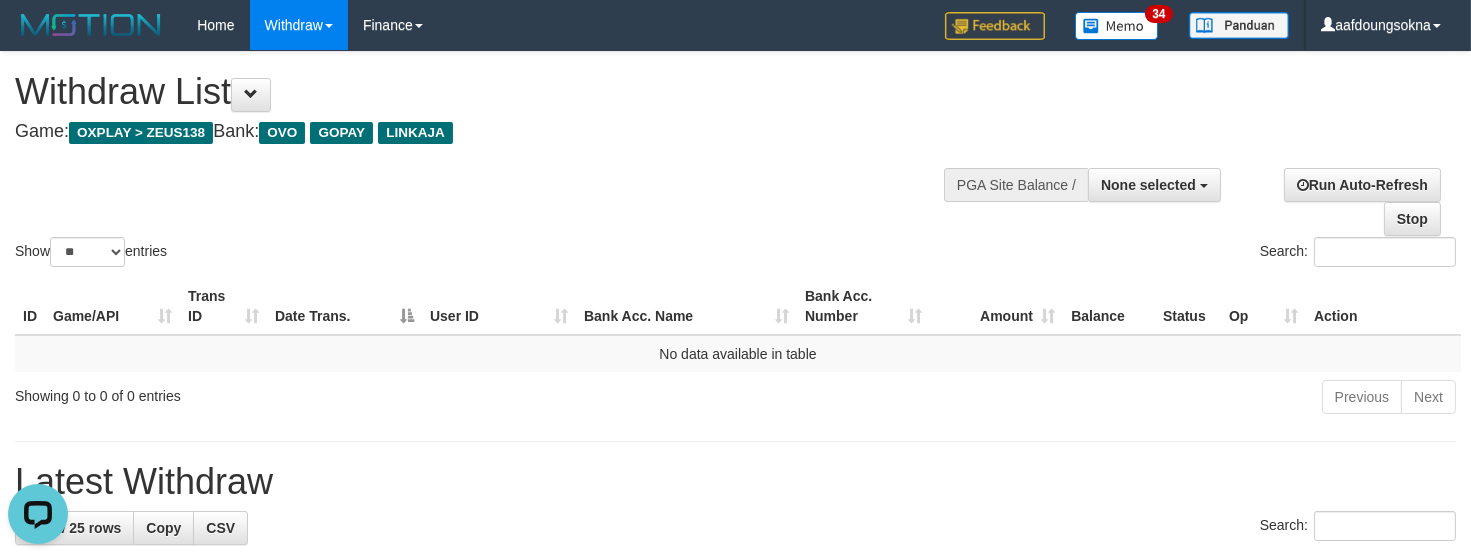 scroll, scrollTop: 0, scrollLeft: 0, axis: both 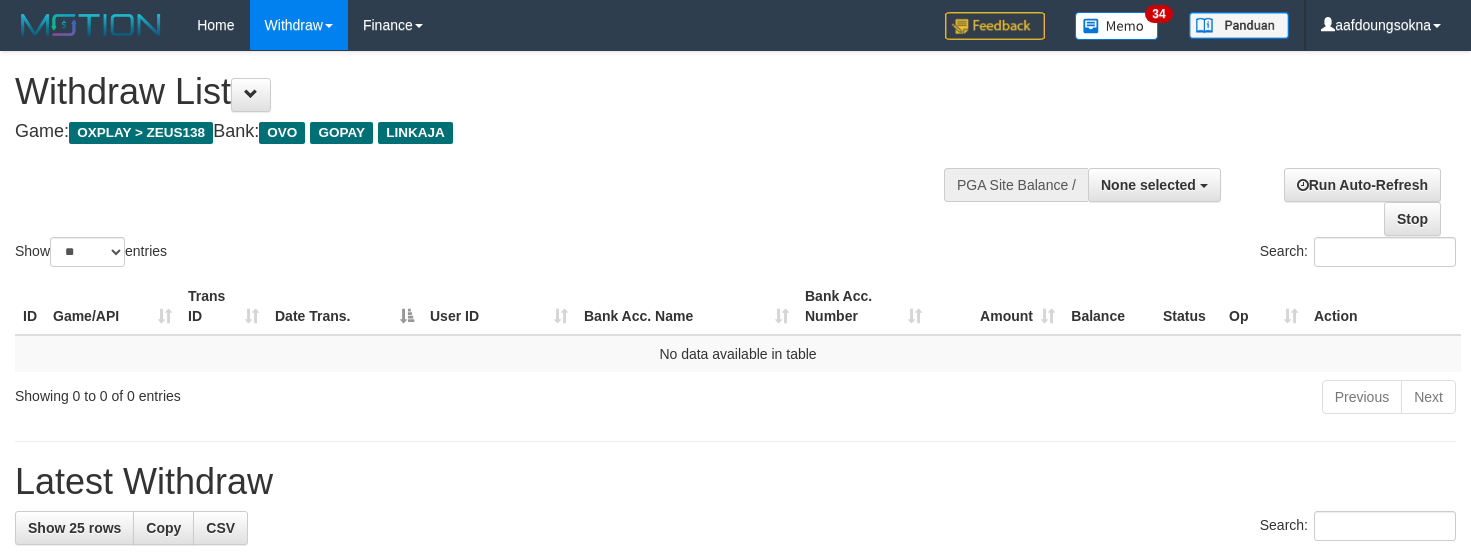select 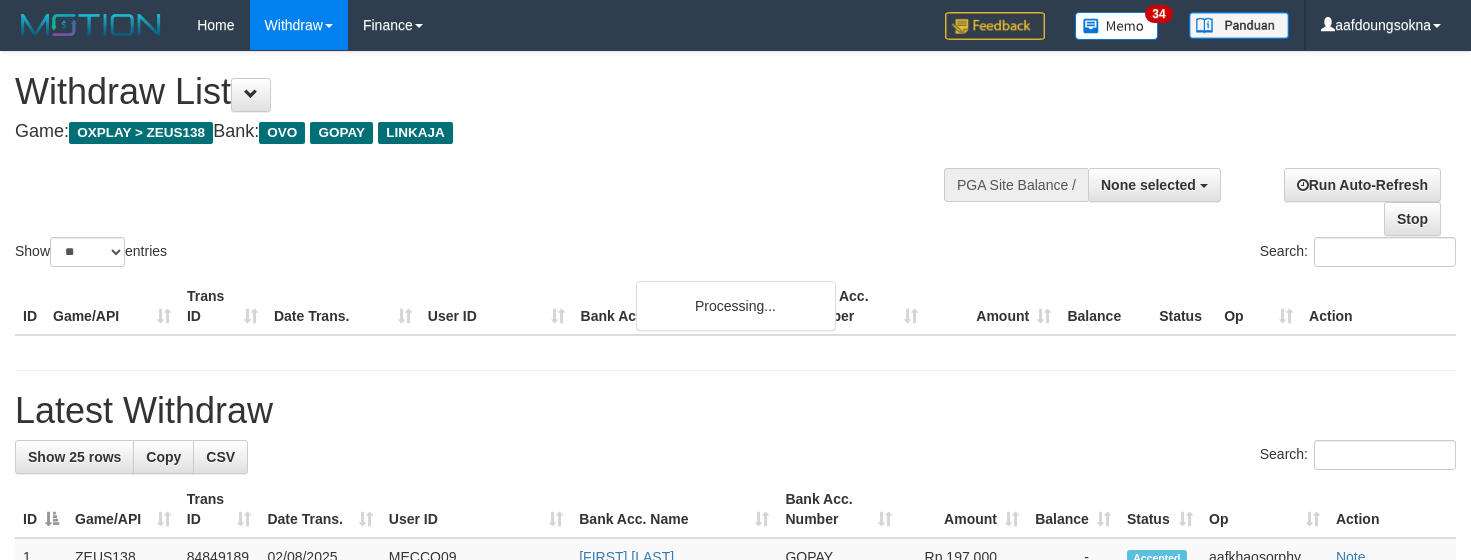 select 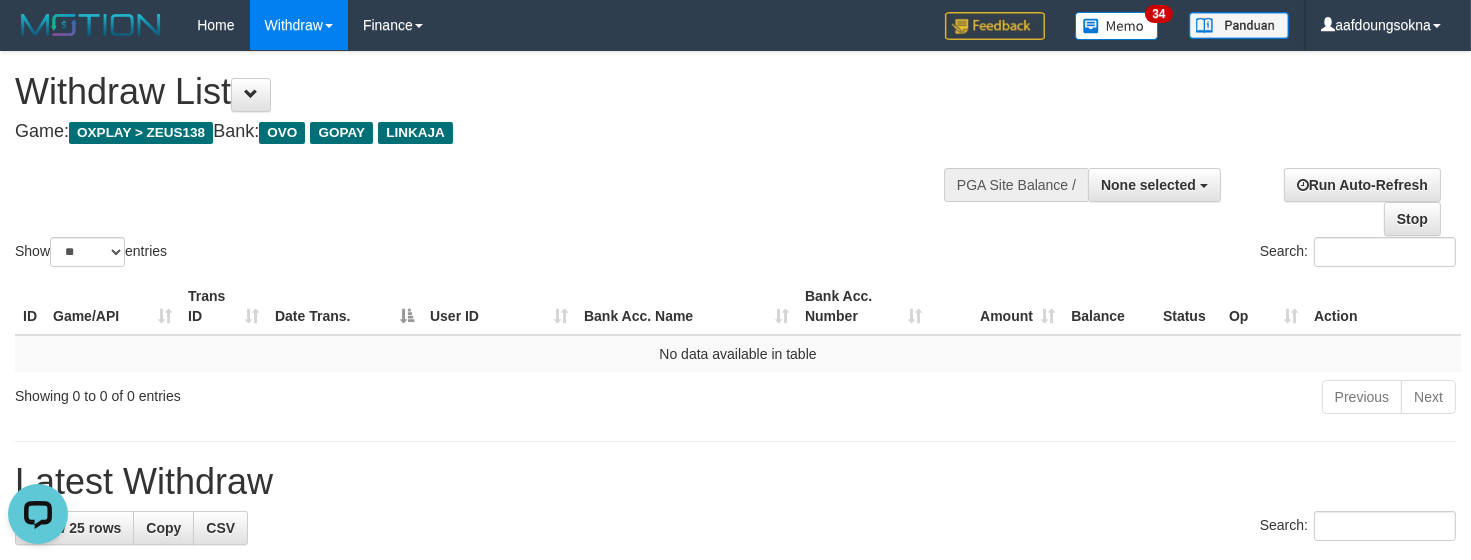 scroll, scrollTop: 0, scrollLeft: 0, axis: both 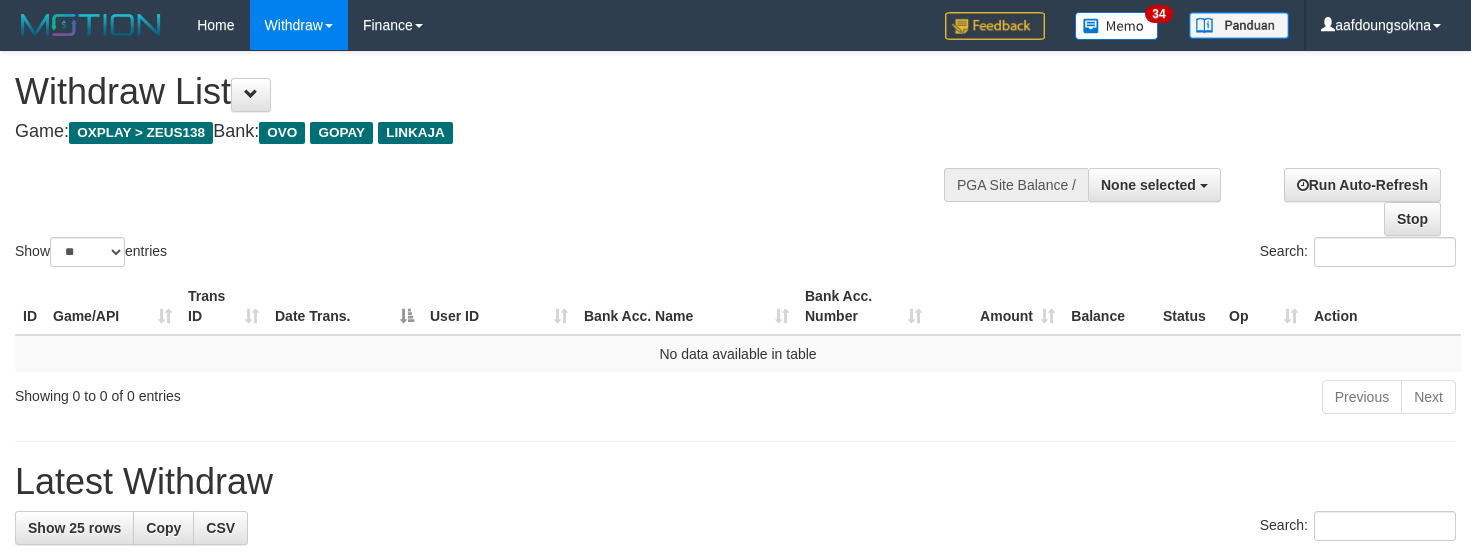 select 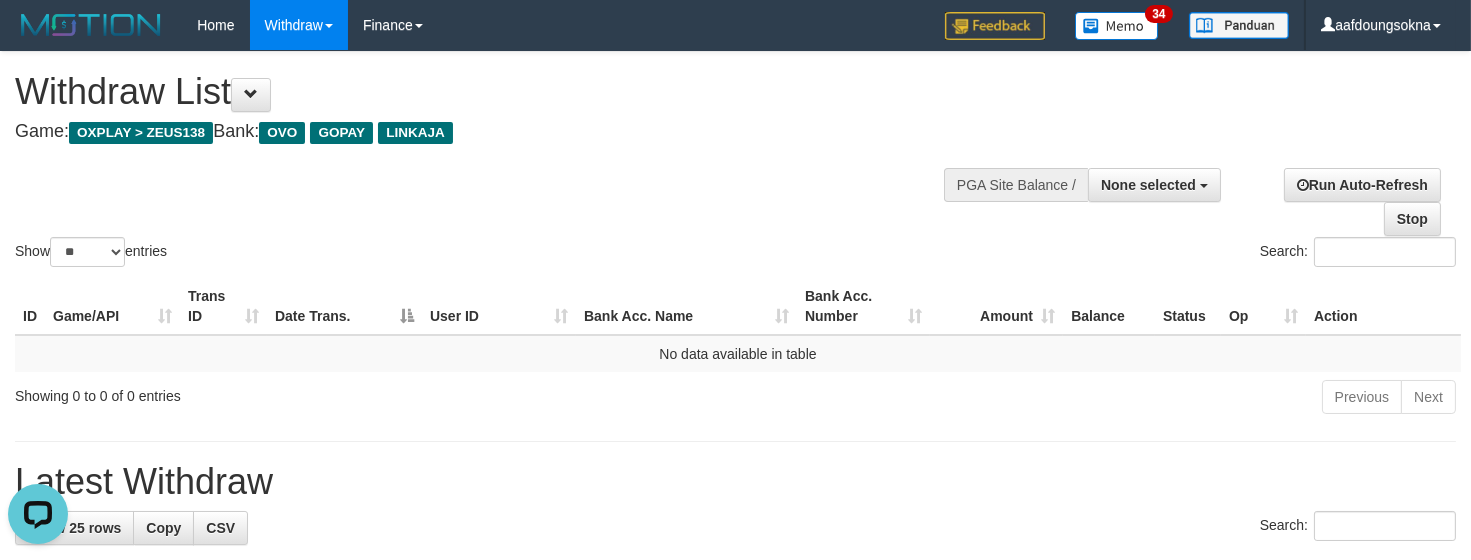 scroll, scrollTop: 0, scrollLeft: 0, axis: both 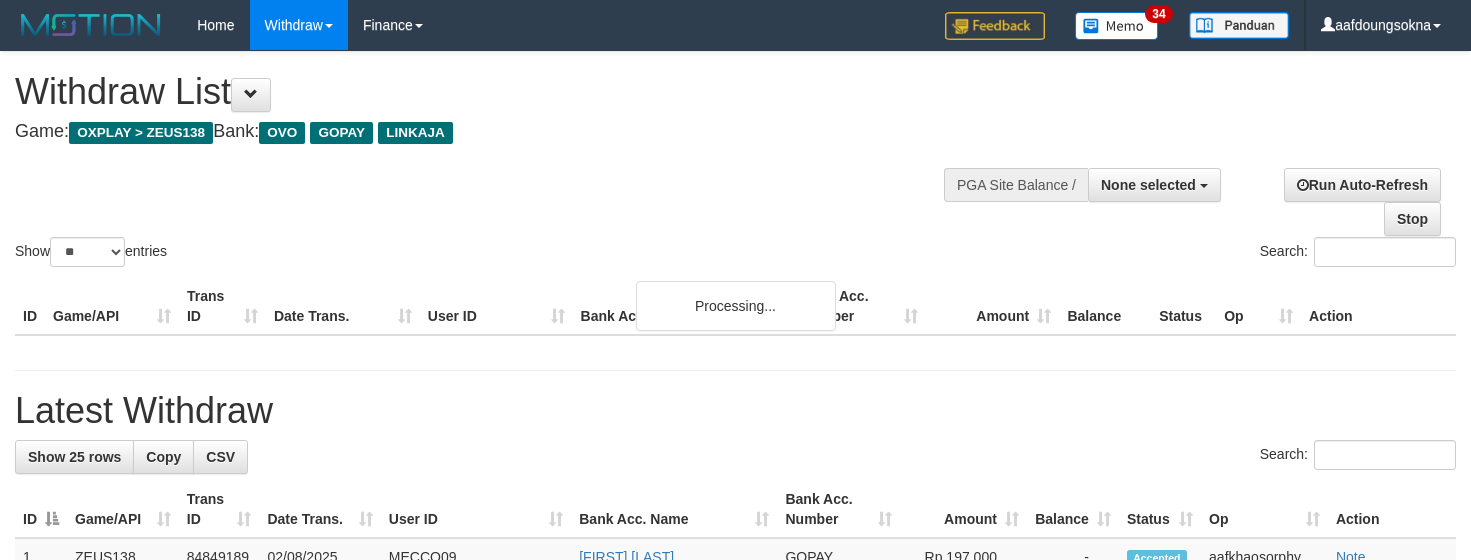 select 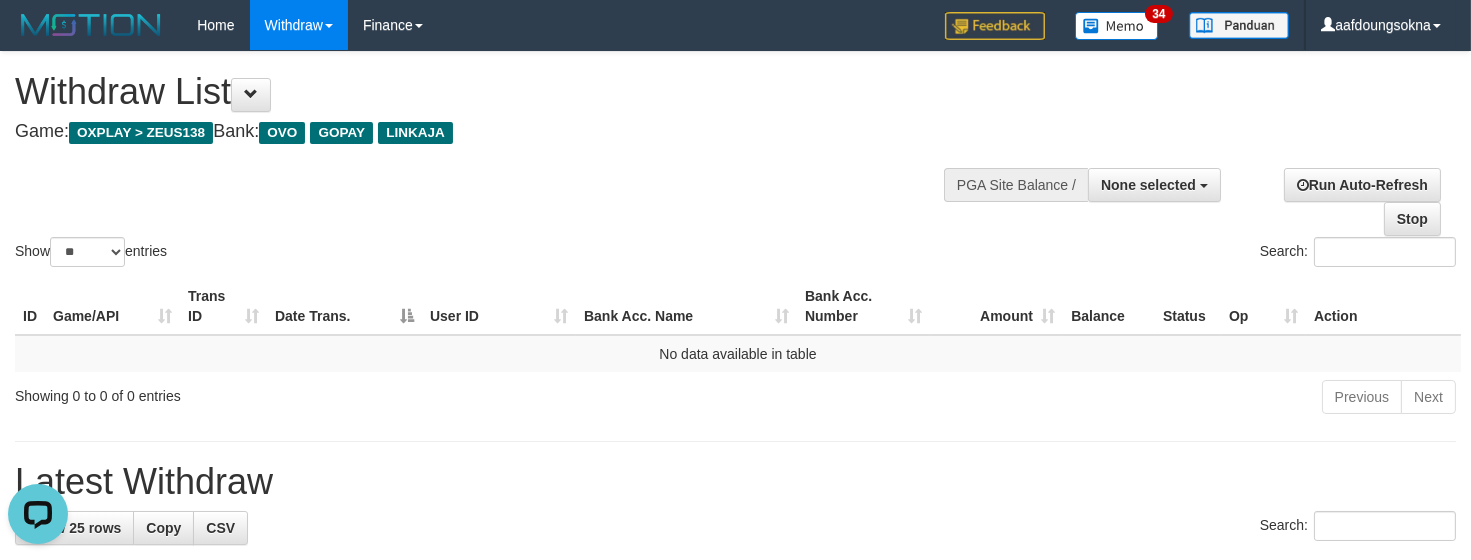 scroll, scrollTop: 0, scrollLeft: 0, axis: both 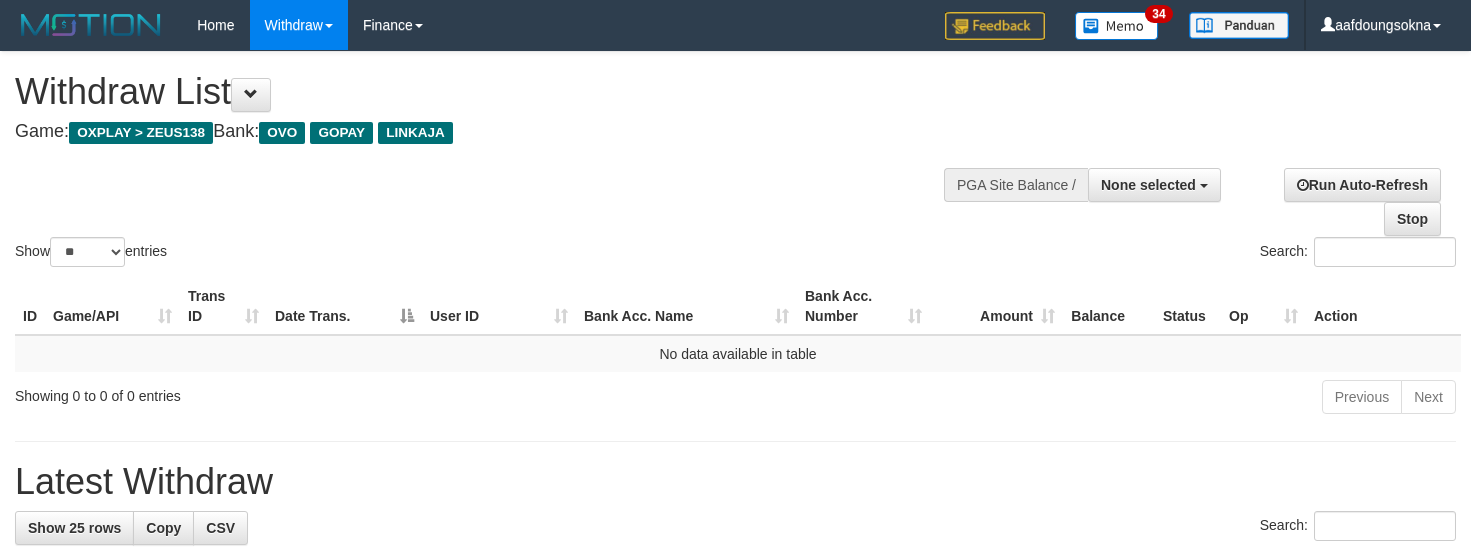 select 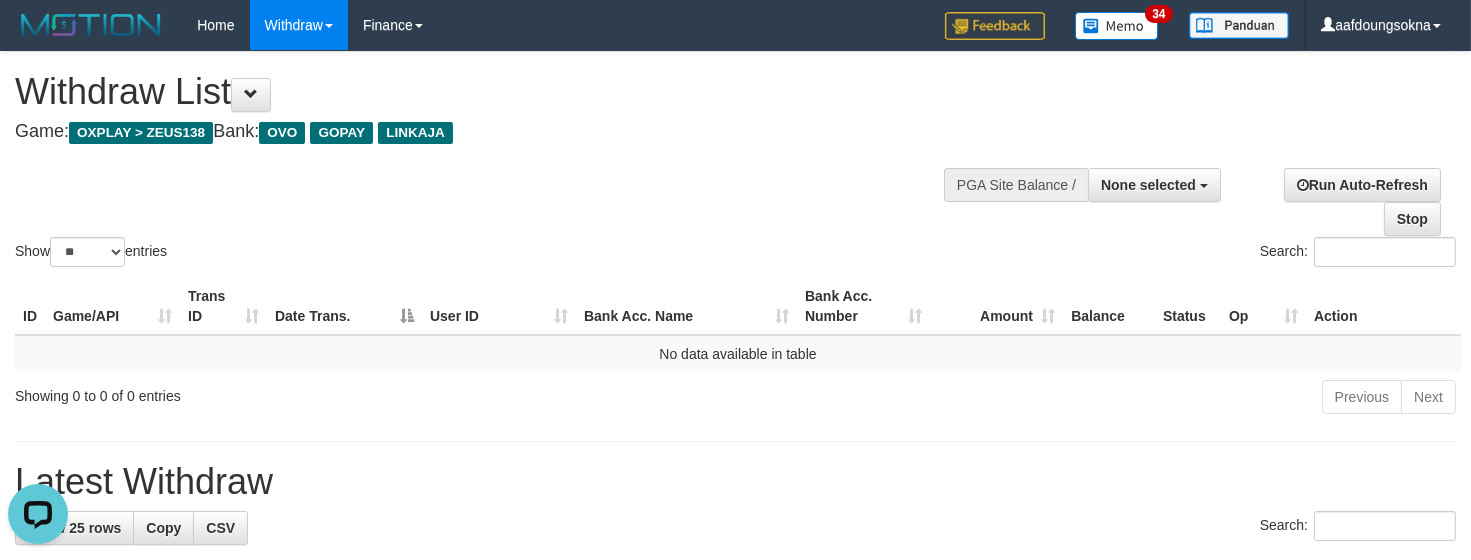 scroll, scrollTop: 0, scrollLeft: 0, axis: both 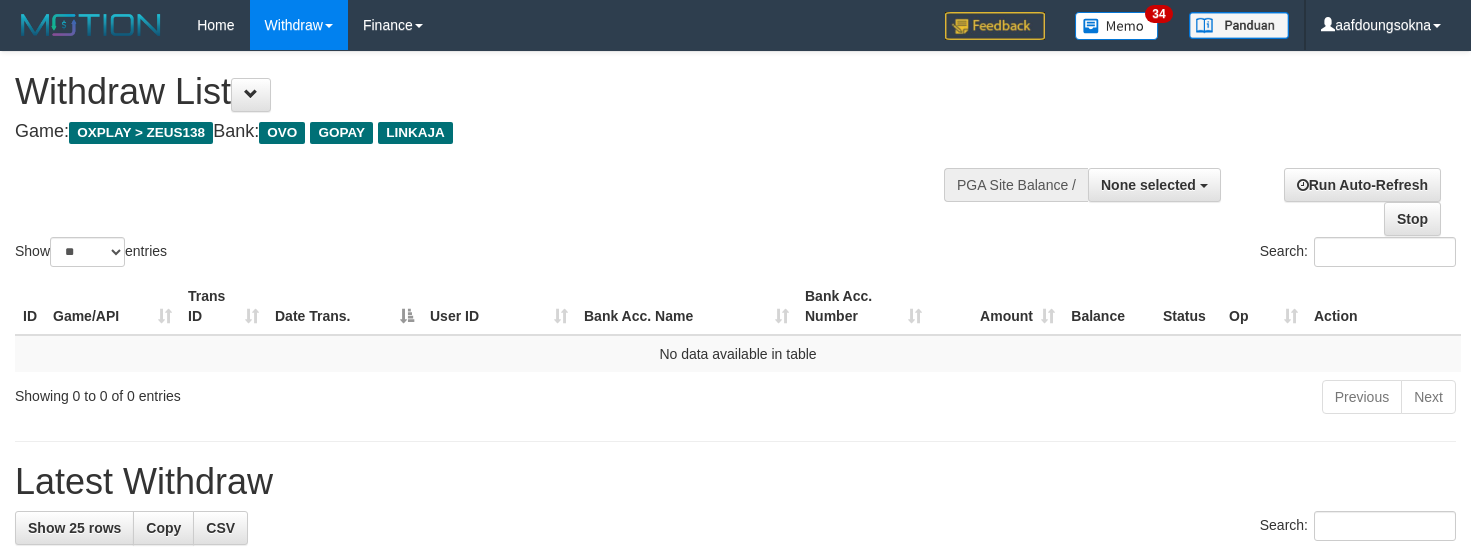 select 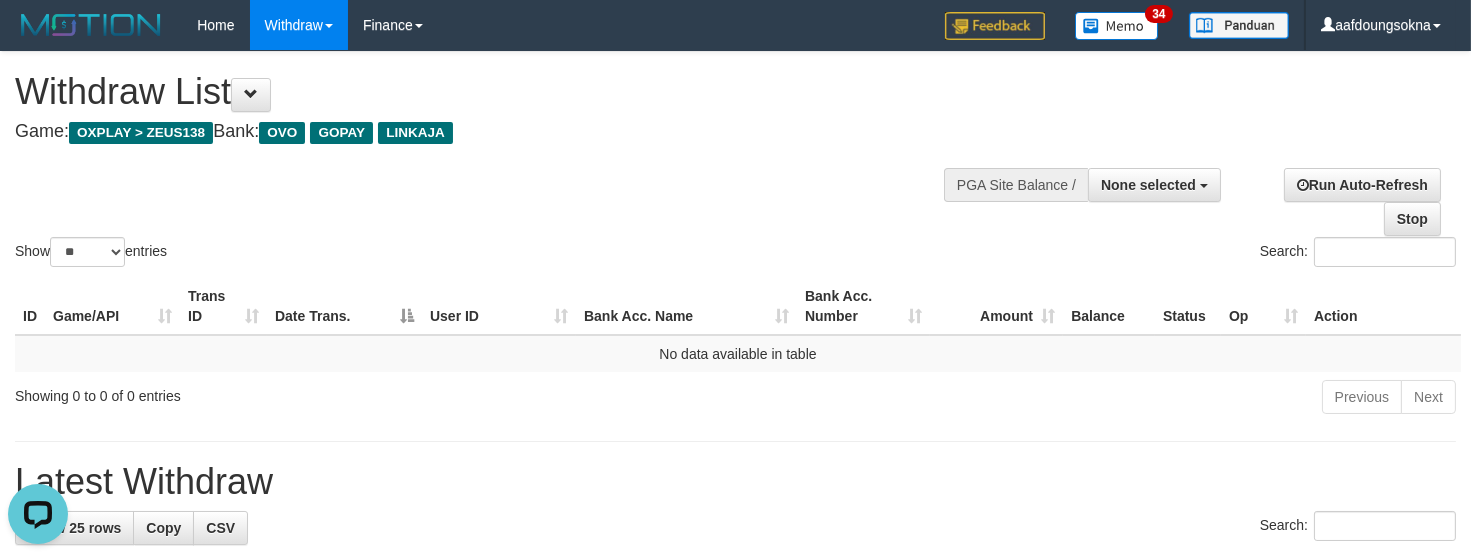 scroll, scrollTop: 0, scrollLeft: 0, axis: both 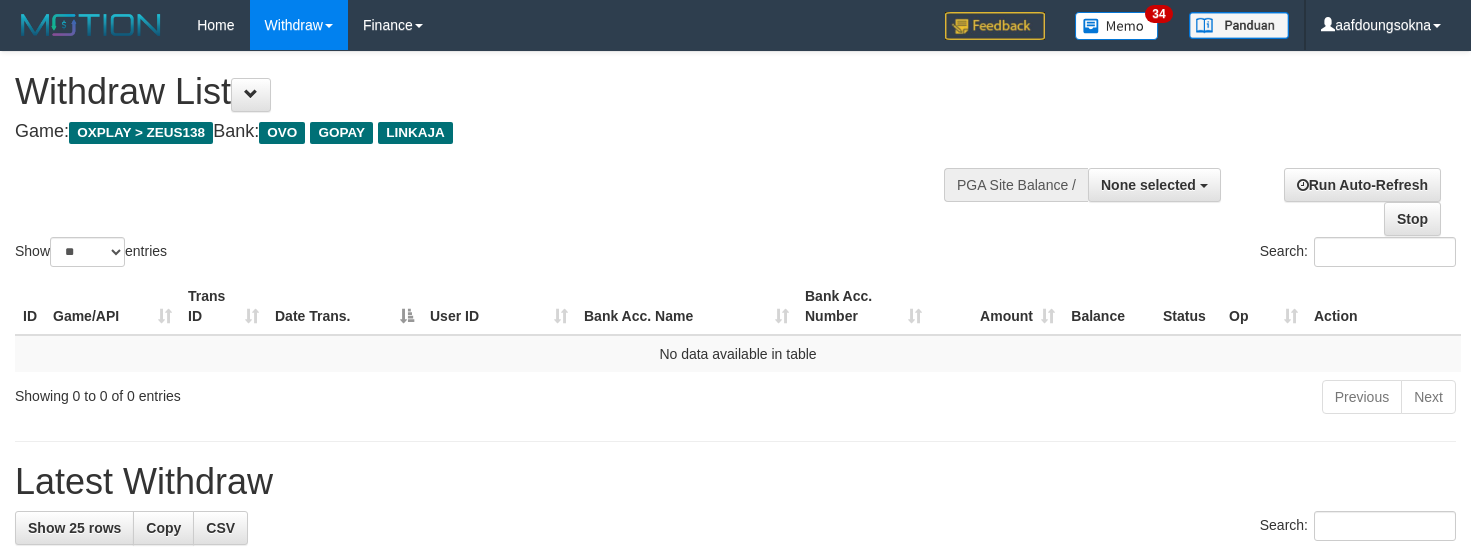 select 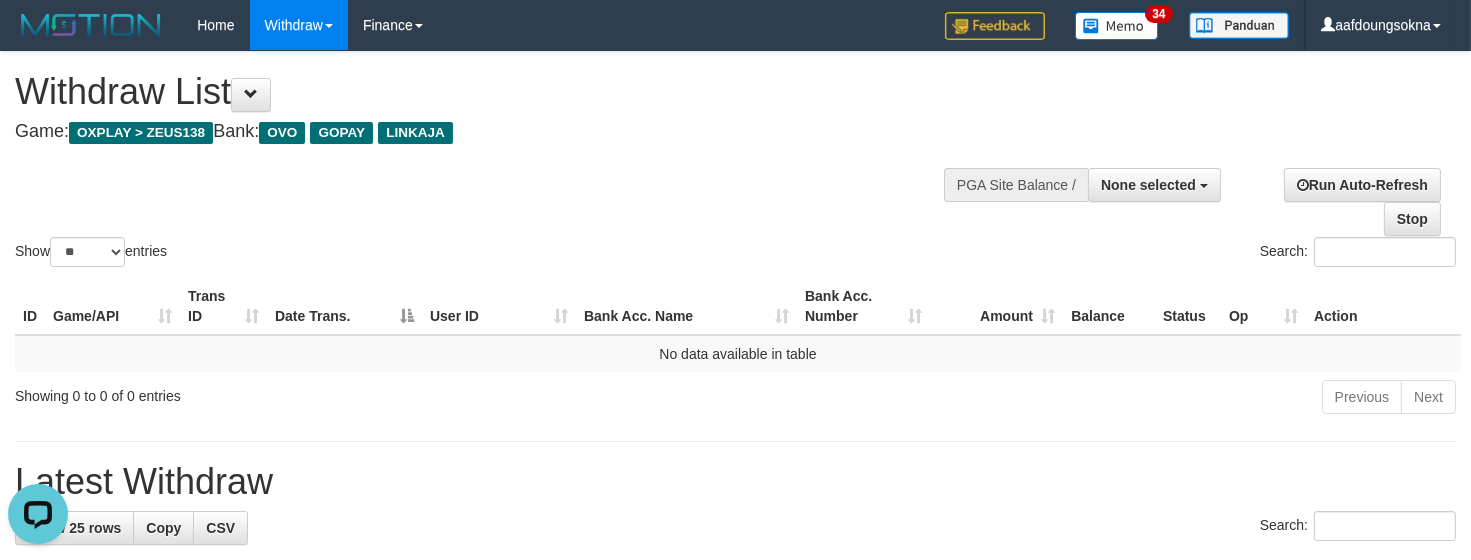 scroll, scrollTop: 0, scrollLeft: 0, axis: both 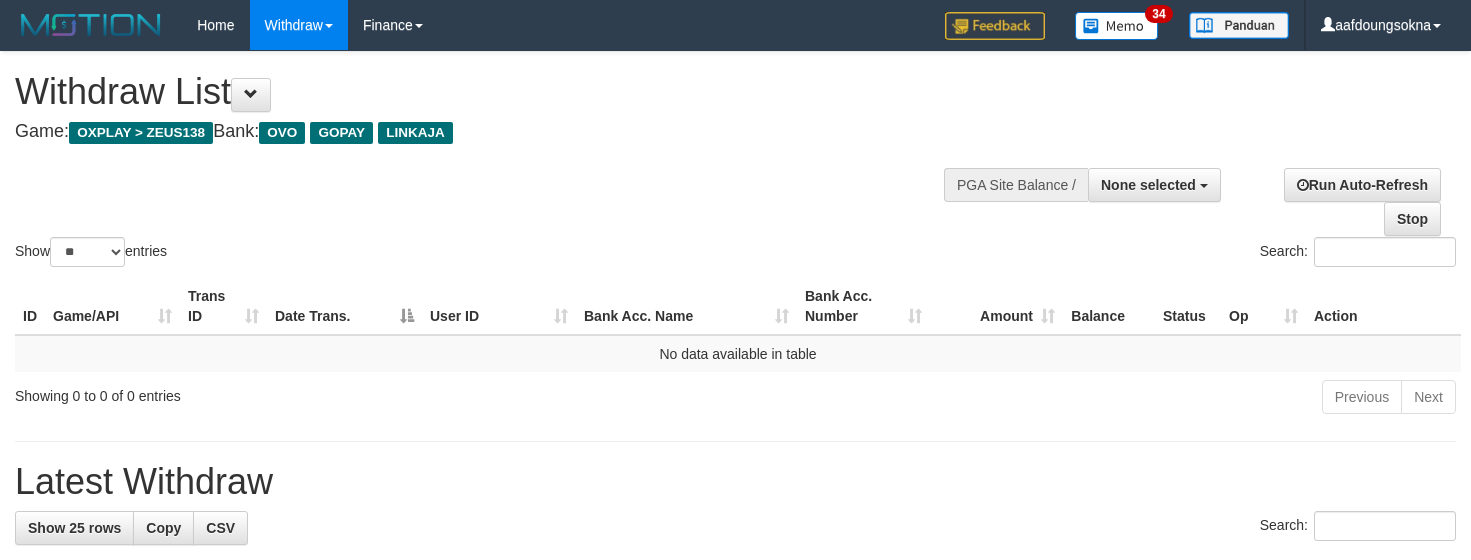select 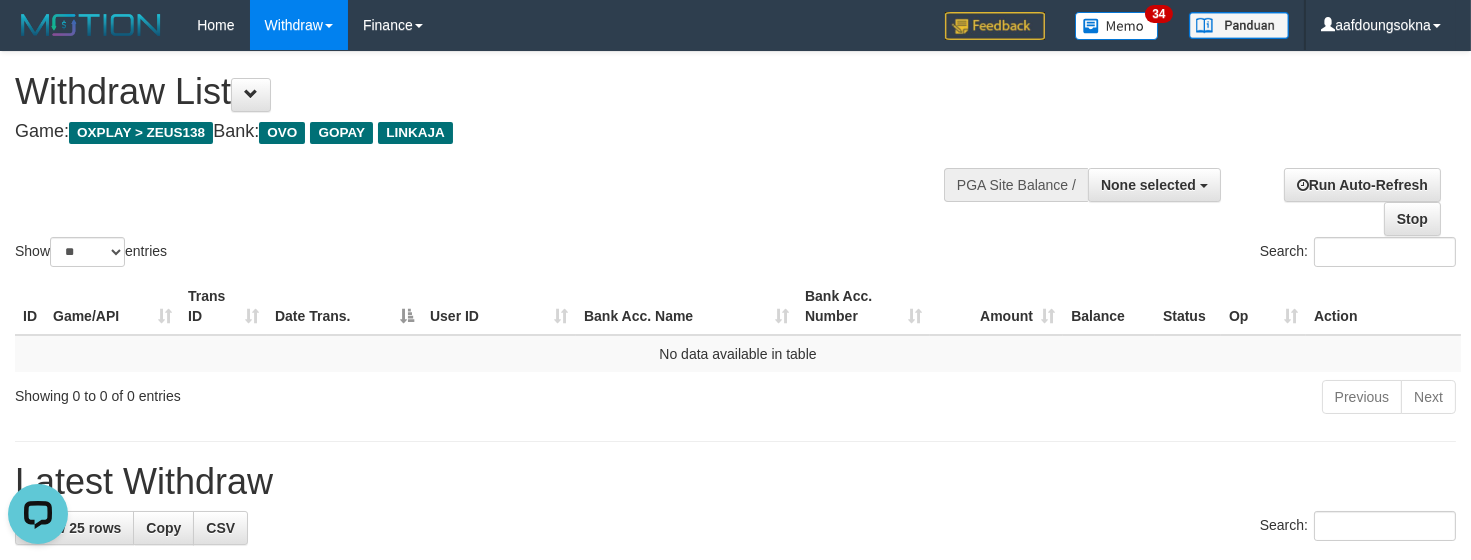 scroll, scrollTop: 0, scrollLeft: 0, axis: both 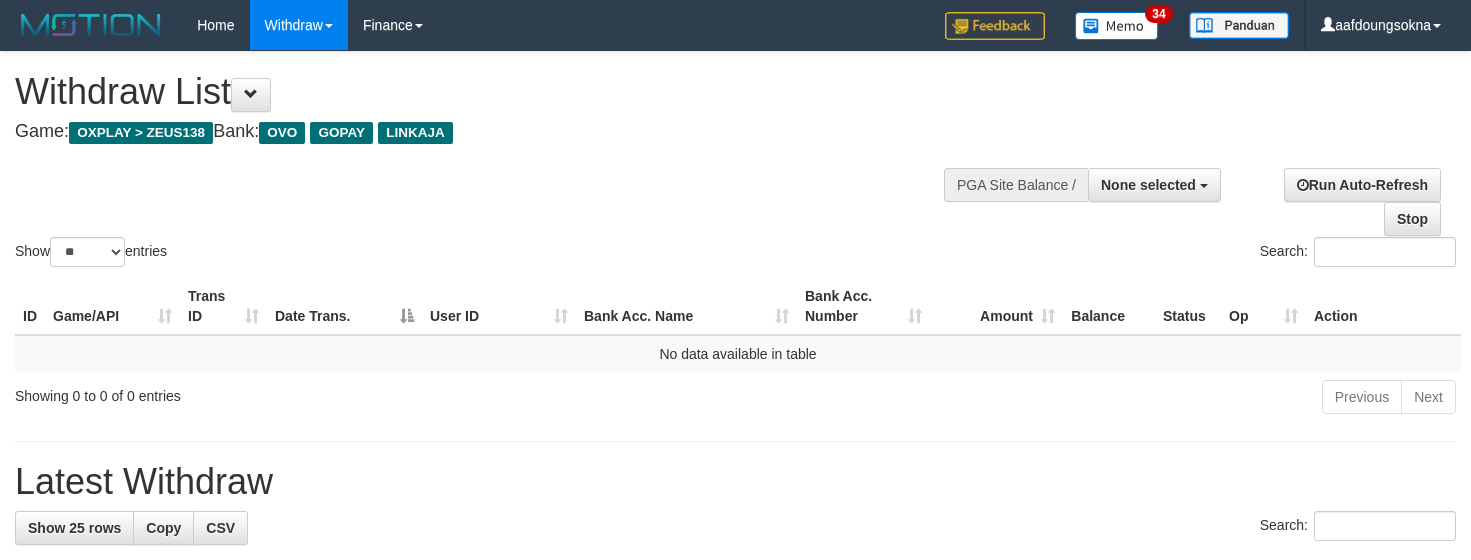 select 